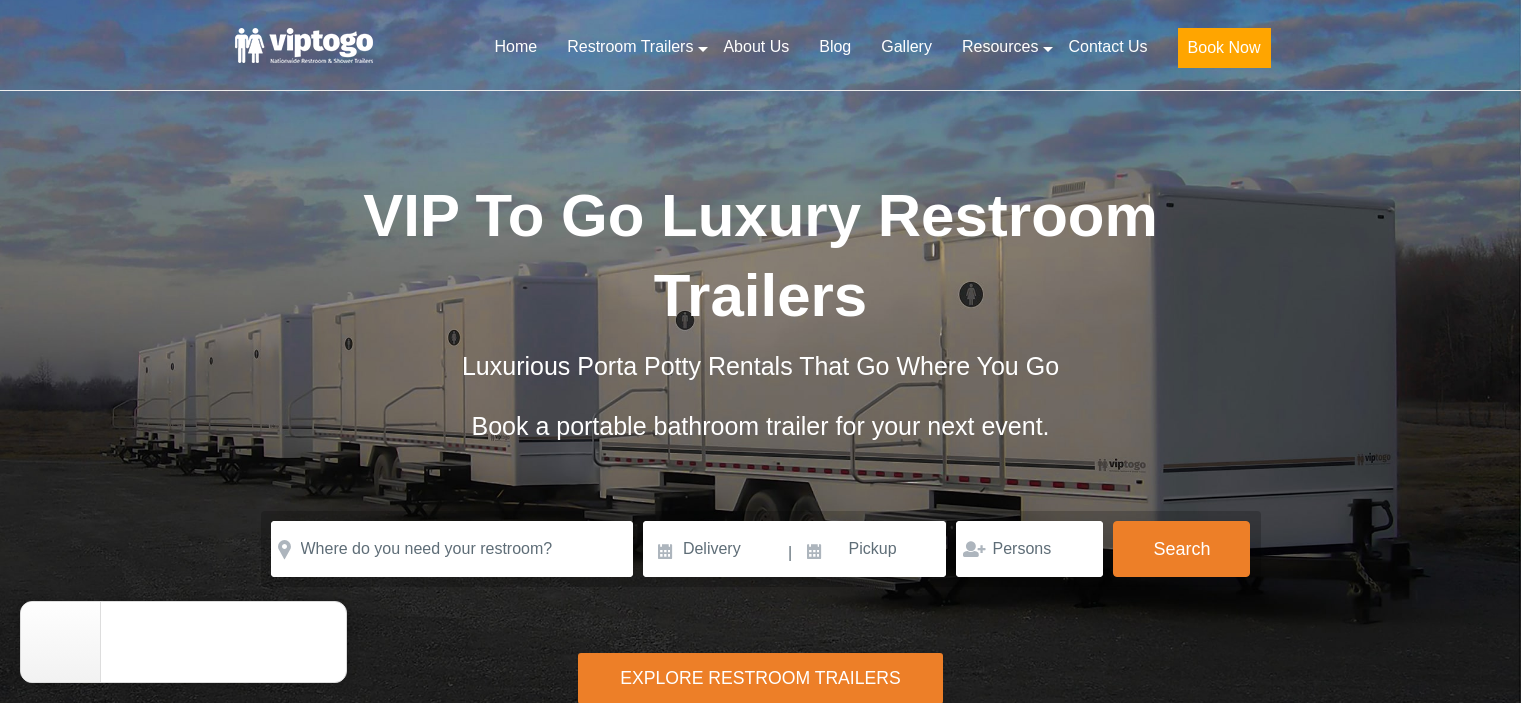 scroll, scrollTop: 0, scrollLeft: 0, axis: both 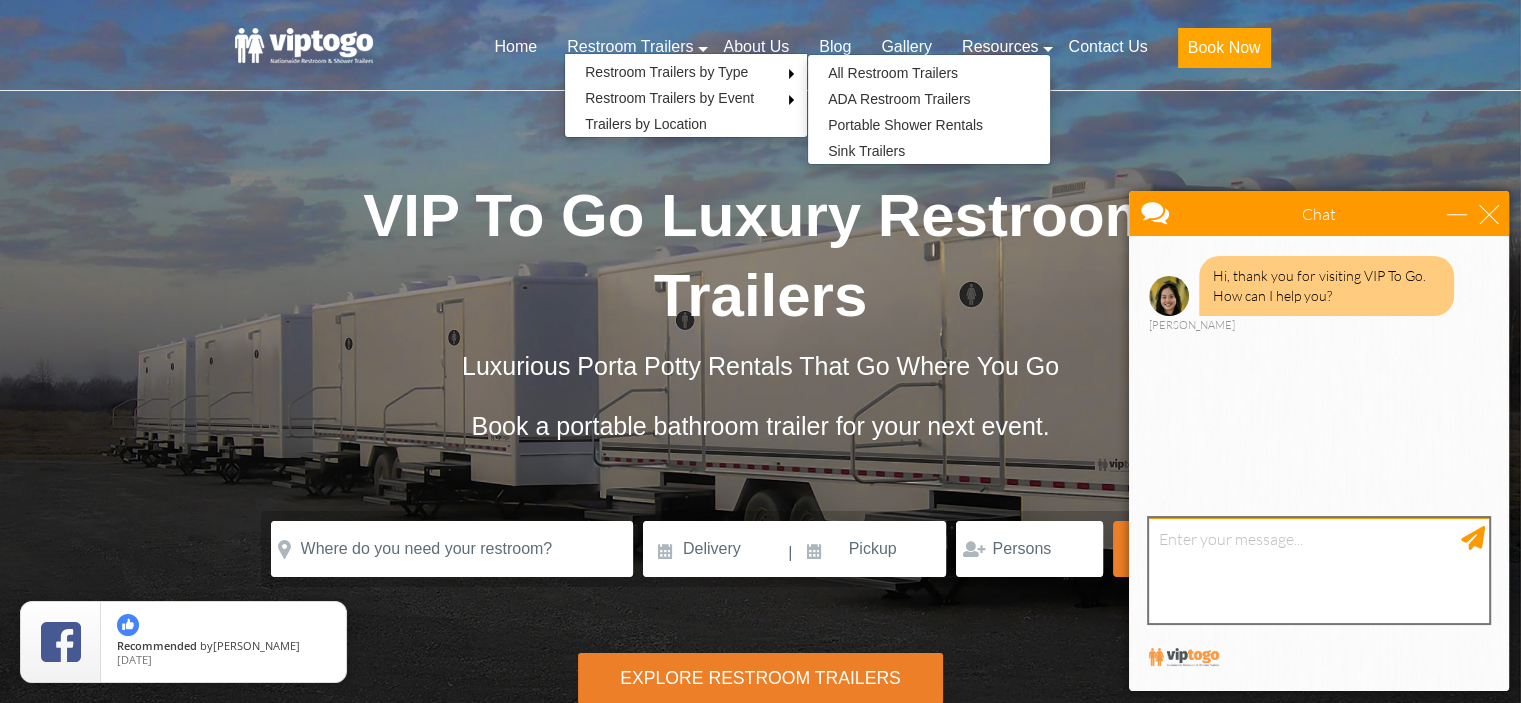 click at bounding box center (1319, 570) 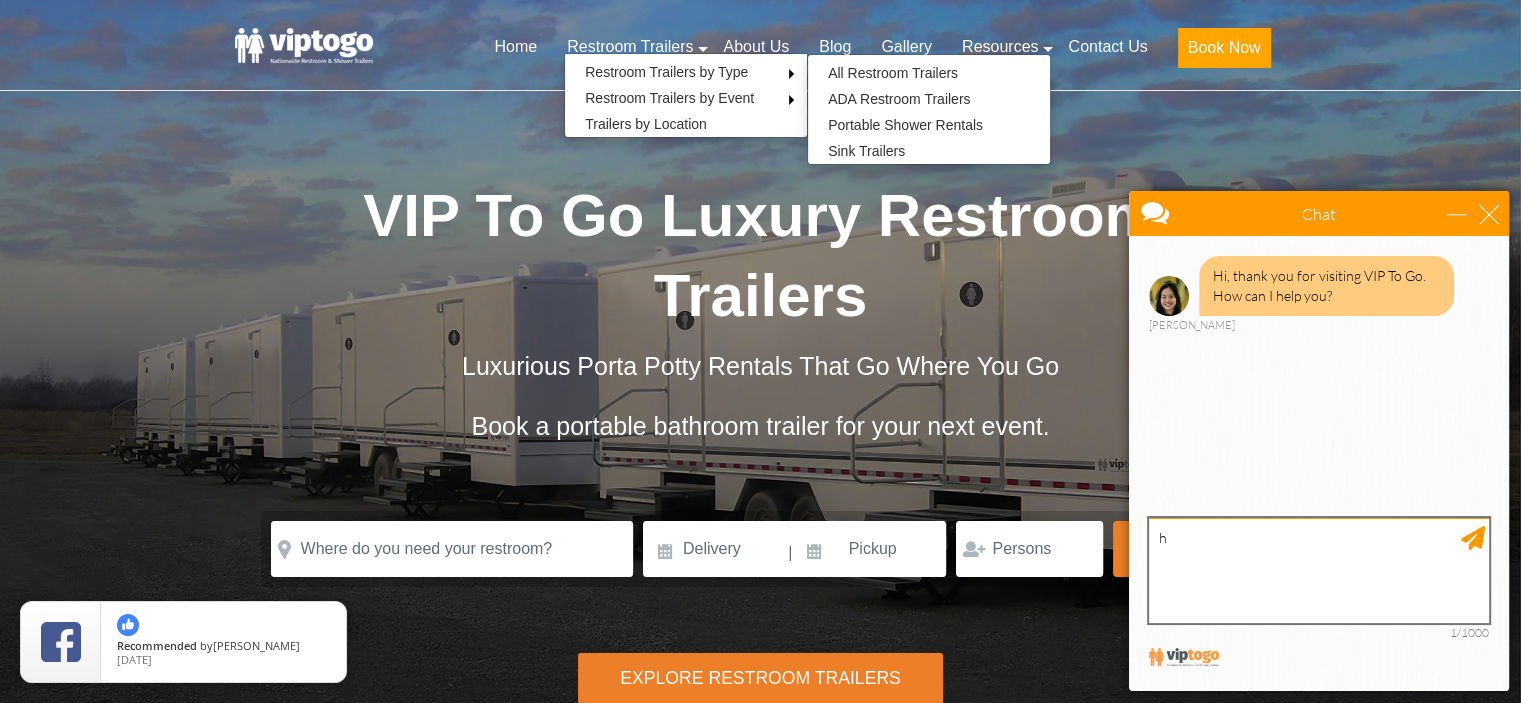 type on "hi" 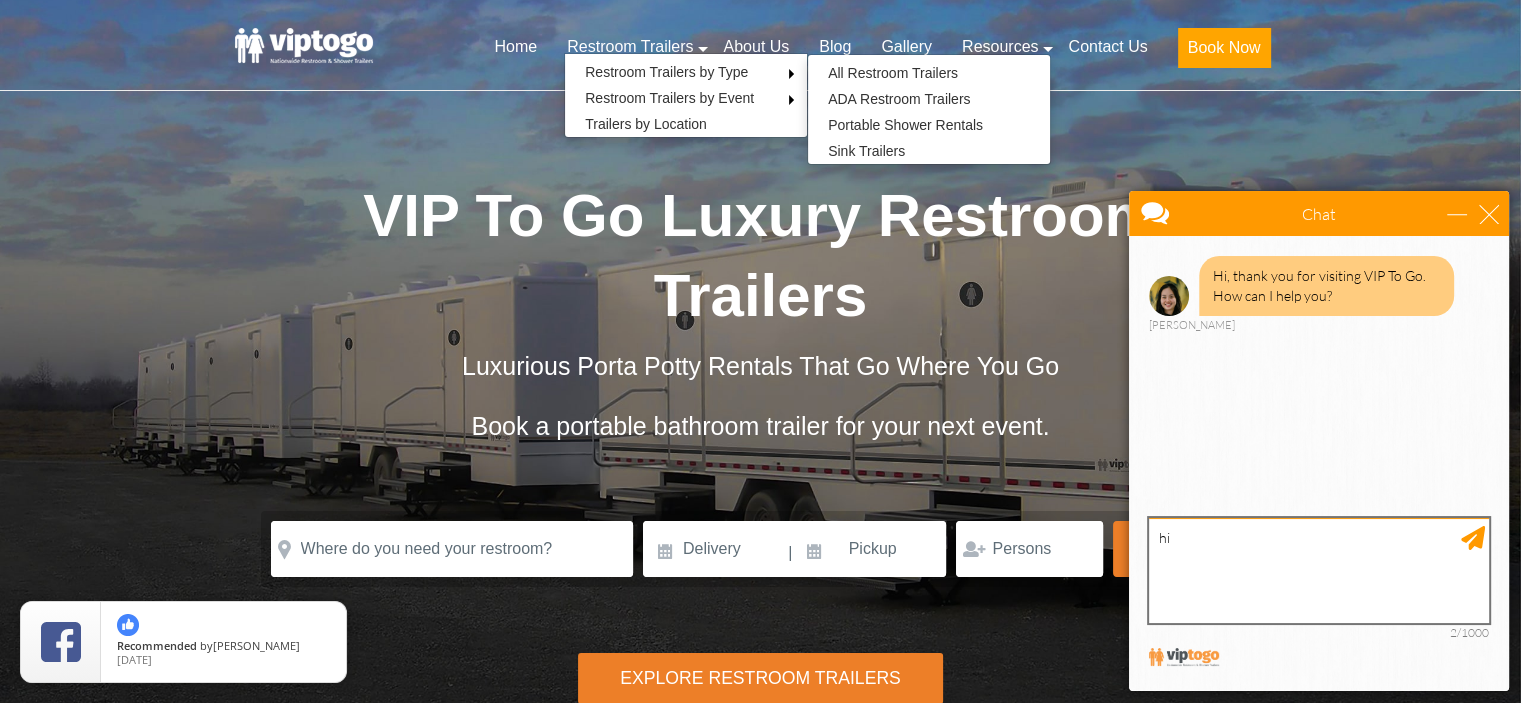 type 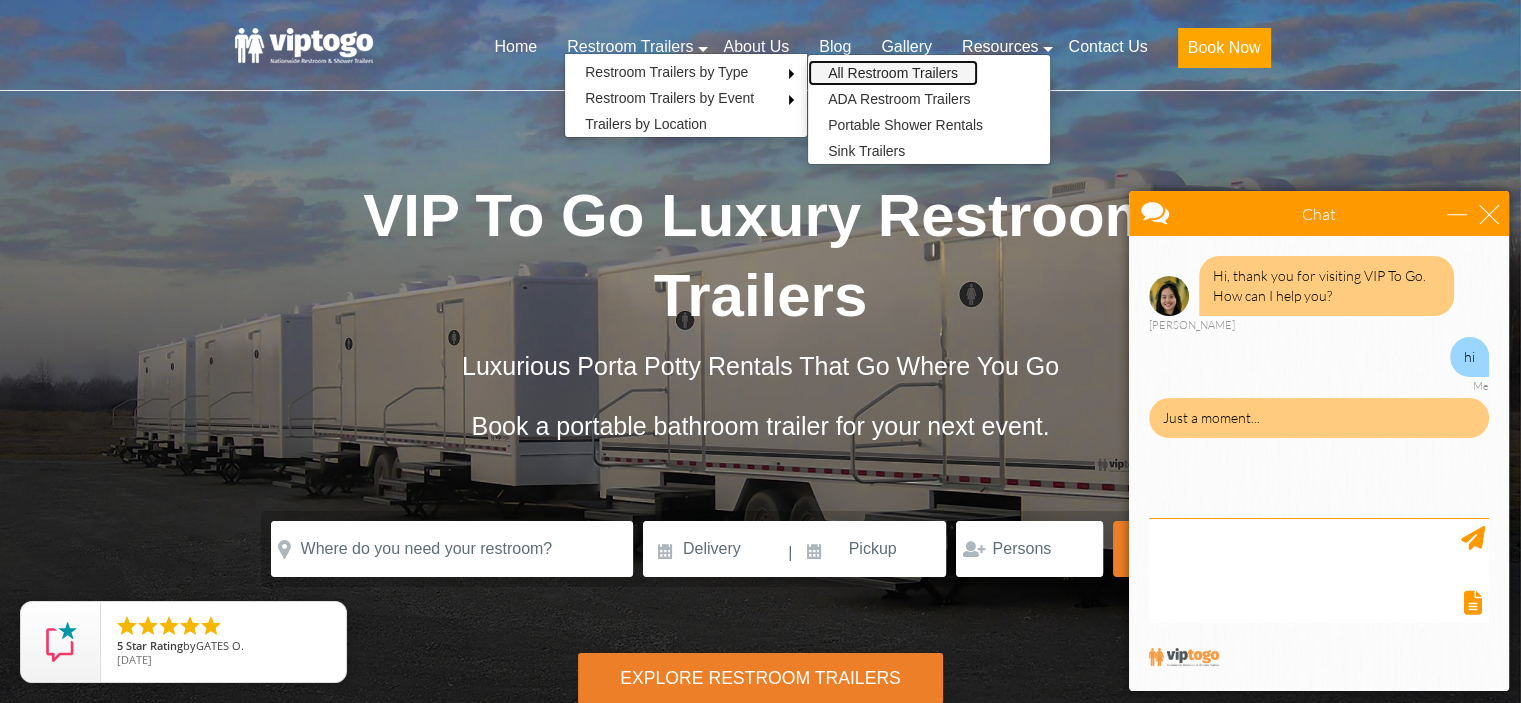 click on "All Restroom Trailers" at bounding box center (893, 73) 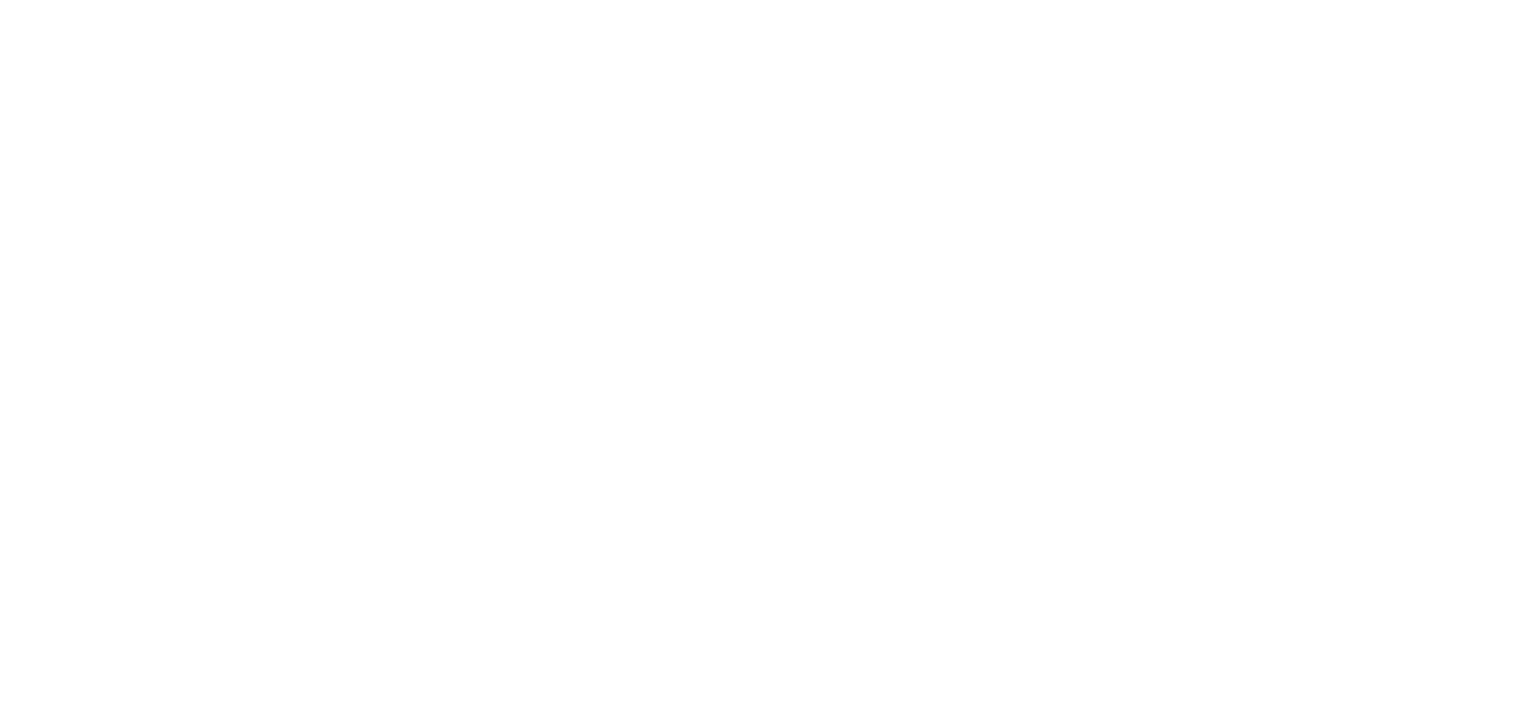 scroll, scrollTop: 0, scrollLeft: 0, axis: both 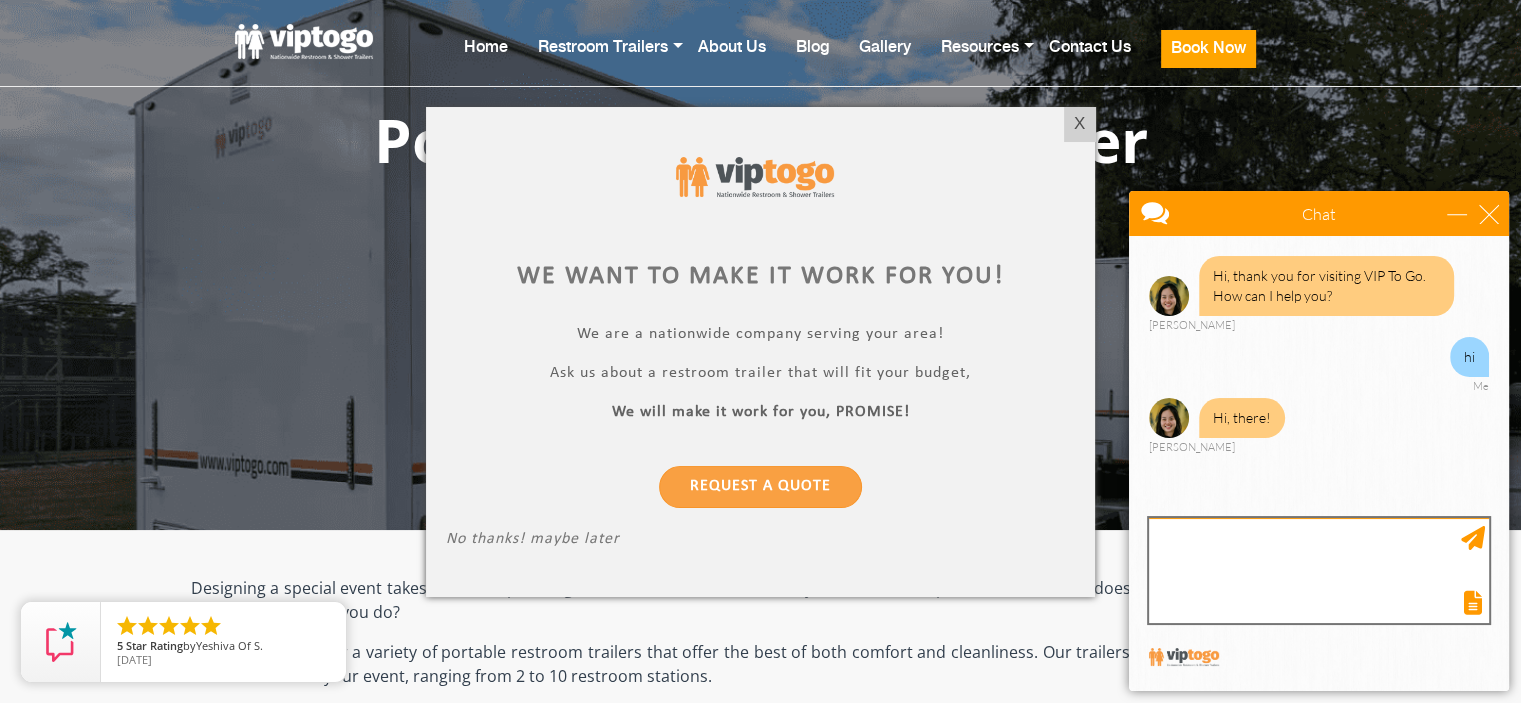click at bounding box center [1319, 570] 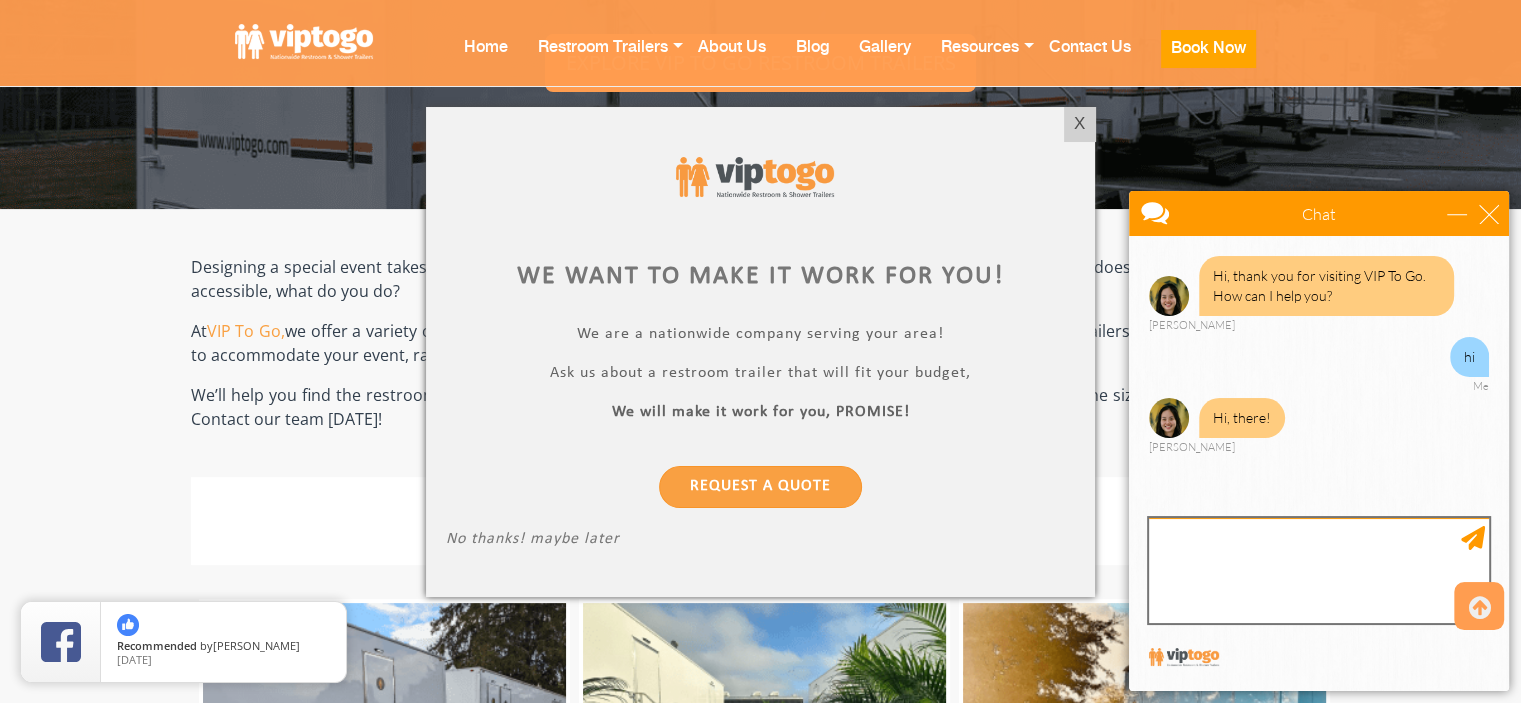 scroll, scrollTop: 322, scrollLeft: 0, axis: vertical 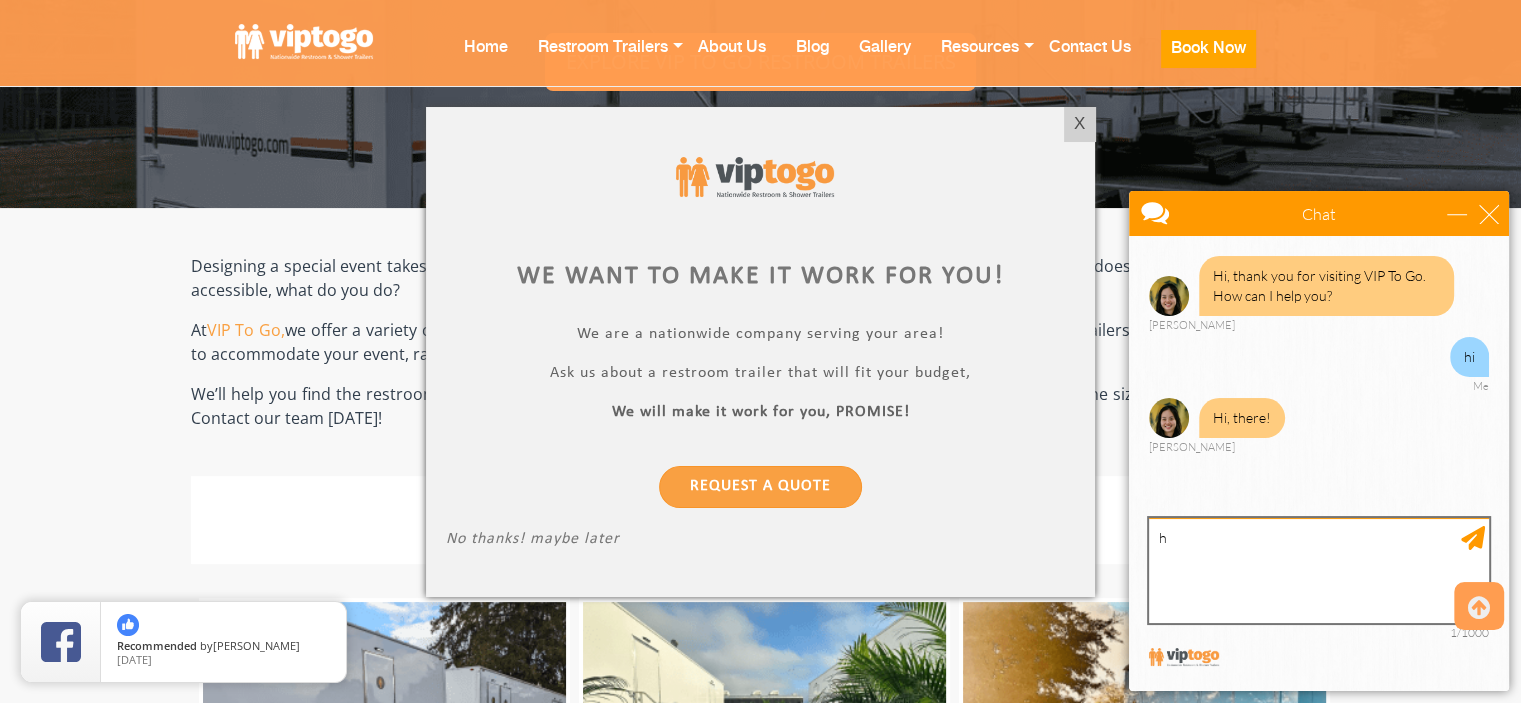 type on "hi" 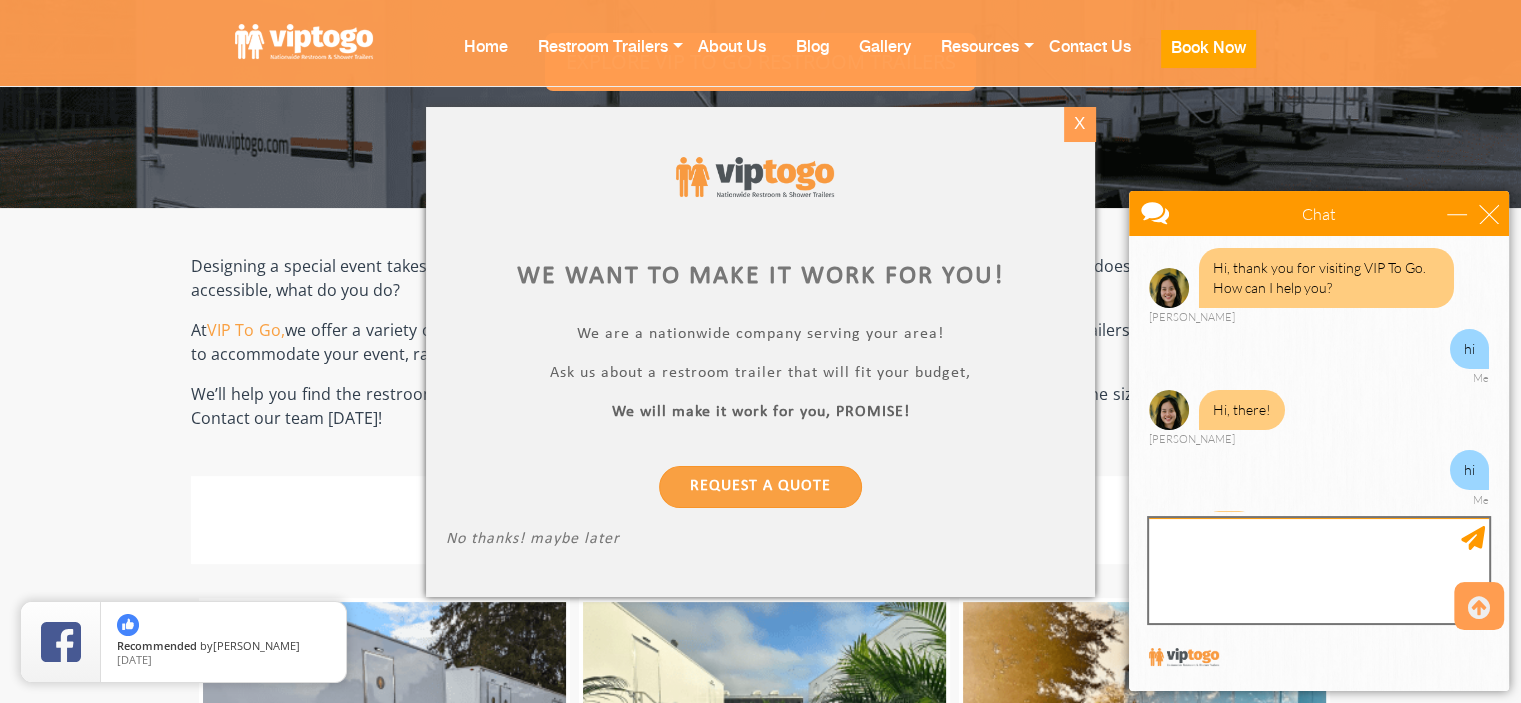 scroll, scrollTop: 68, scrollLeft: 0, axis: vertical 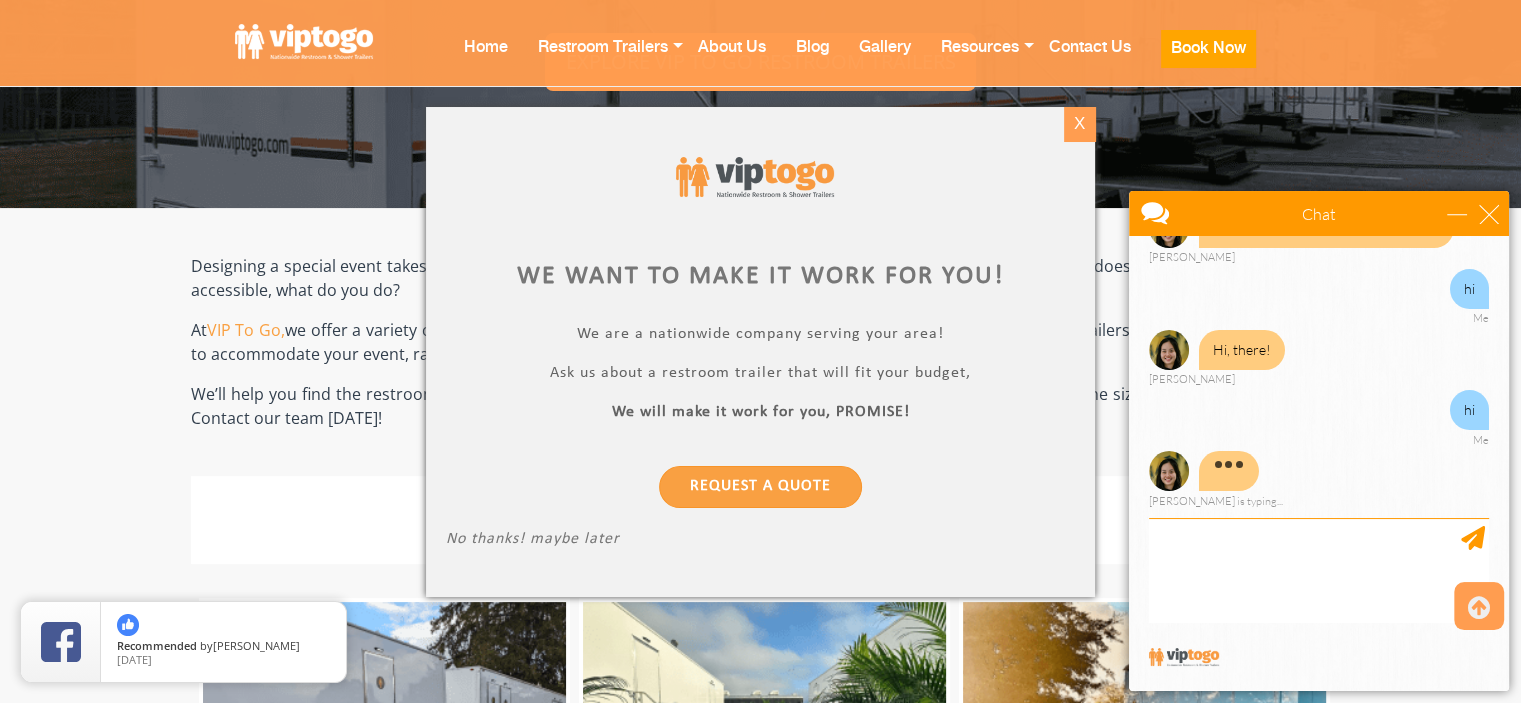 click on "X" at bounding box center [1079, 124] 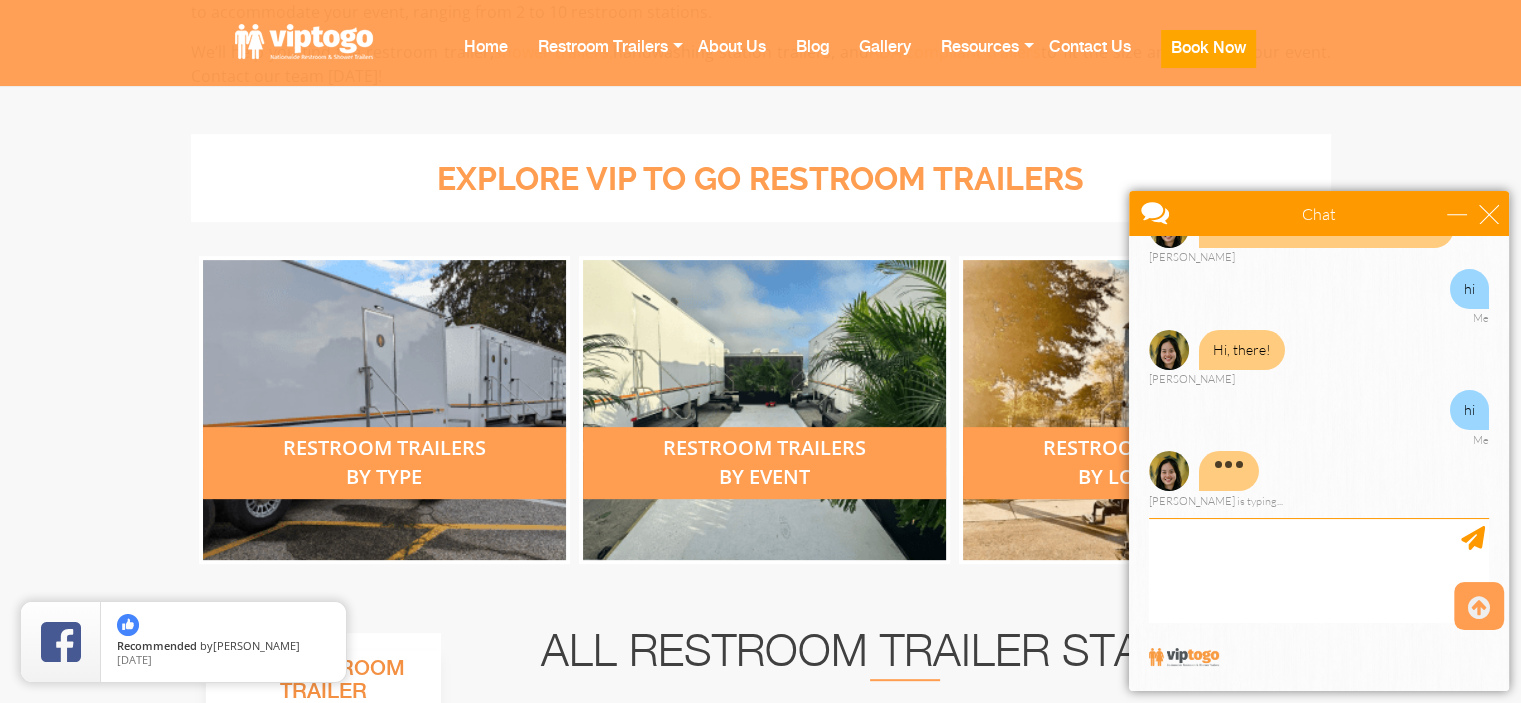 scroll, scrollTop: 718, scrollLeft: 0, axis: vertical 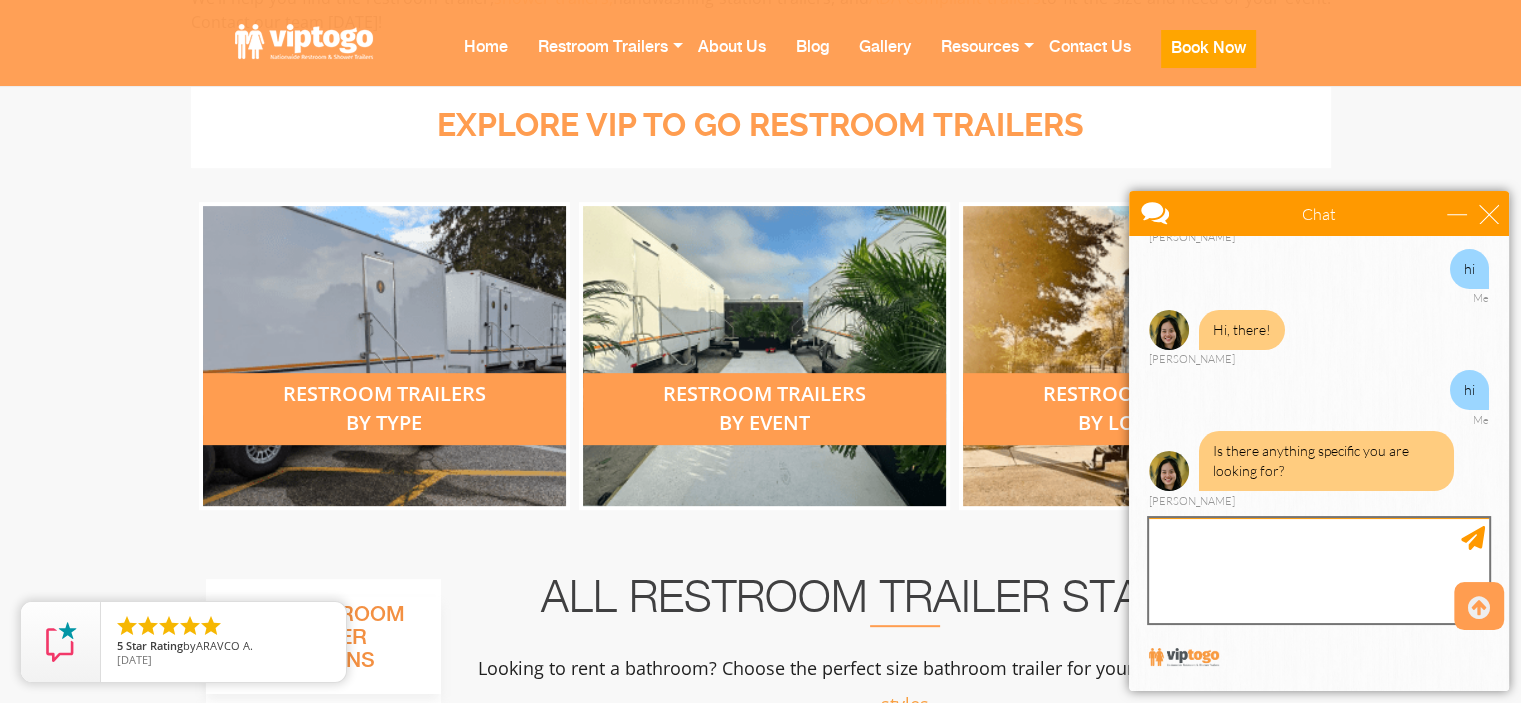 click at bounding box center (1319, 570) 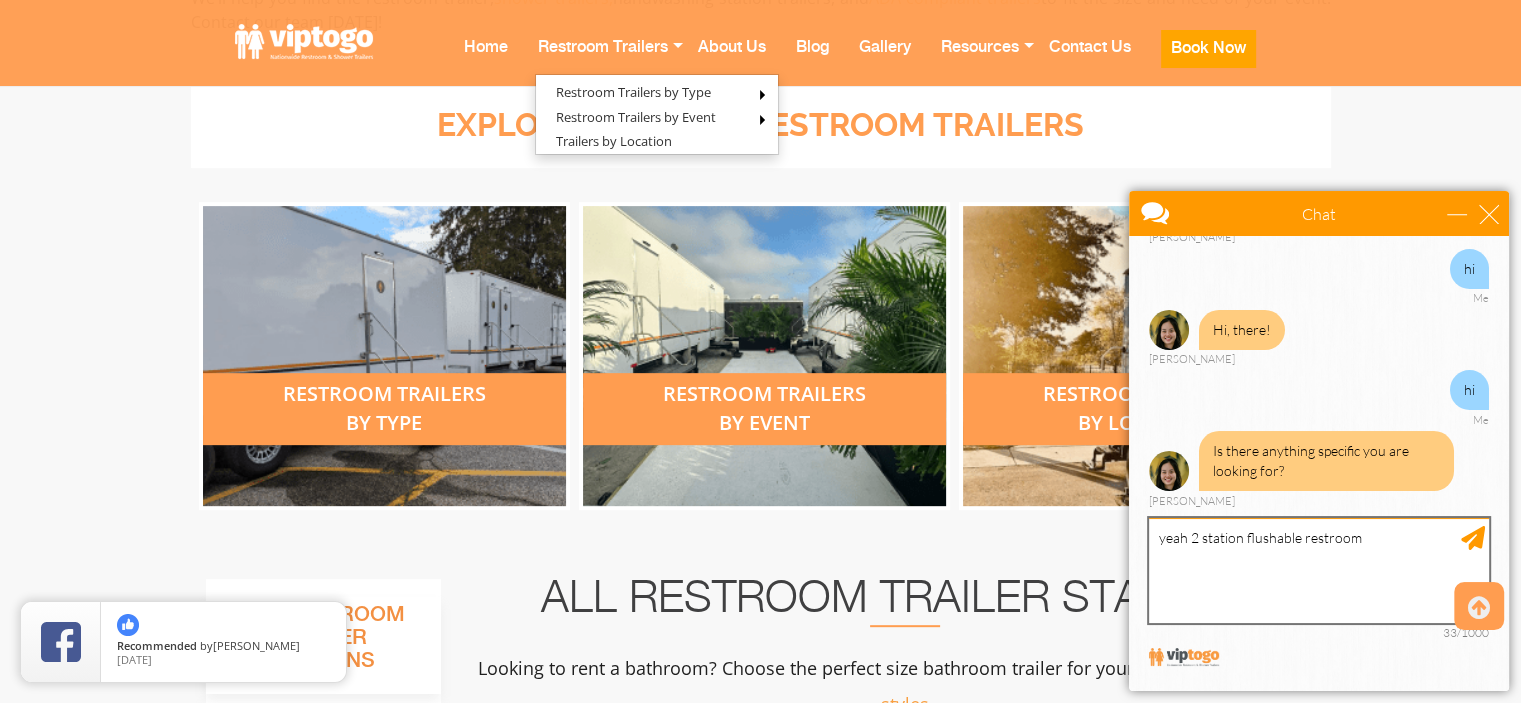 type on "yeah 2 station flushable restrooms" 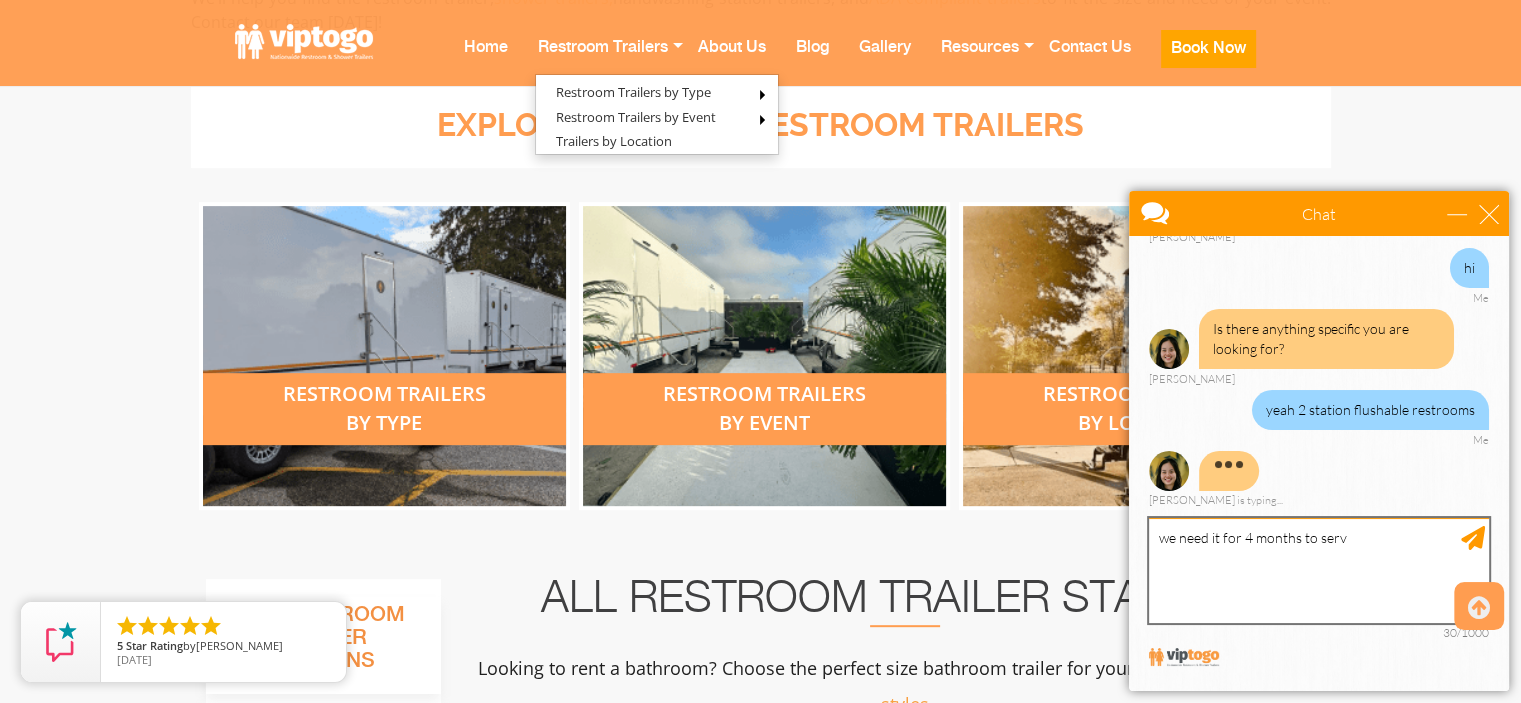 scroll, scrollTop: 149, scrollLeft: 0, axis: vertical 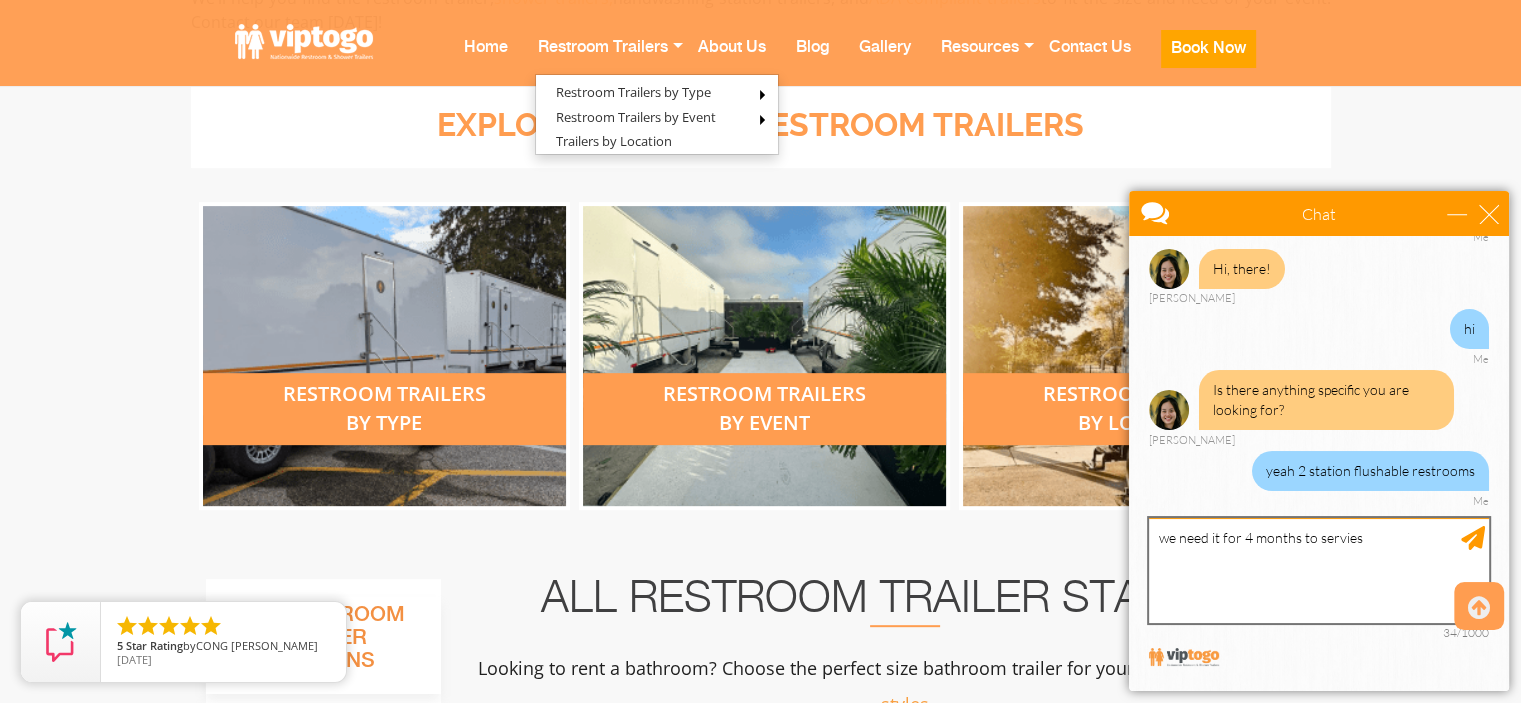 click on "we need it for 4 months to servies" at bounding box center [1319, 570] 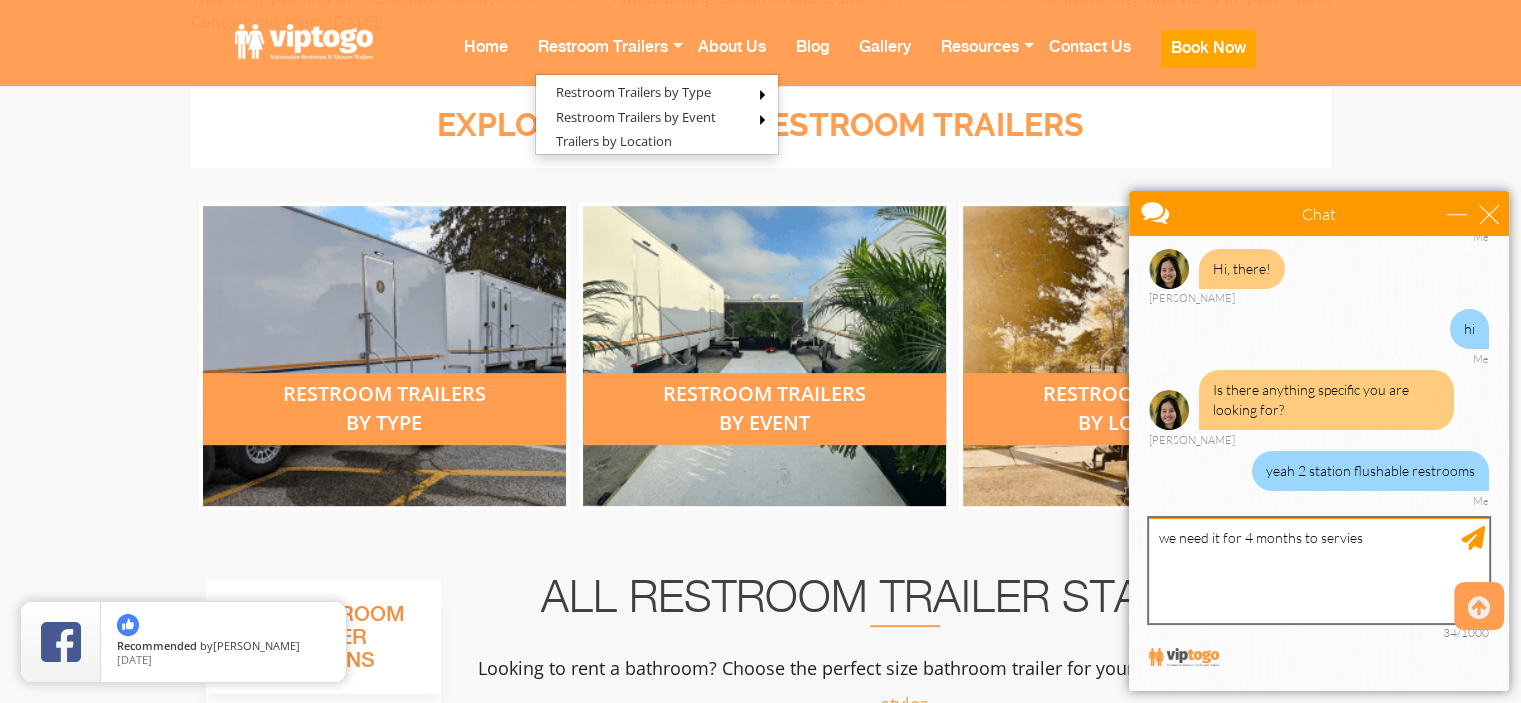 click on "we need it for 4 months to servies" at bounding box center (1319, 570) 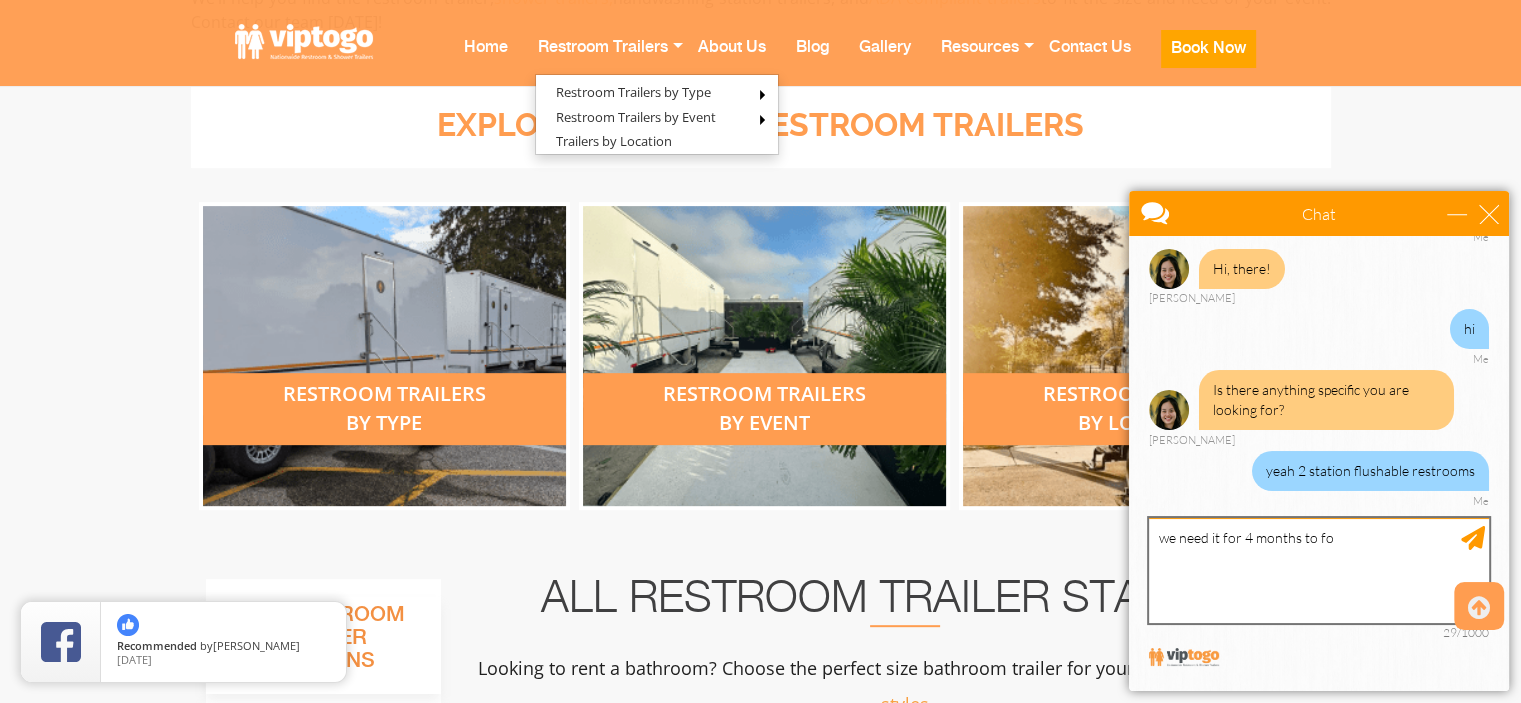 scroll, scrollTop: 250, scrollLeft: 0, axis: vertical 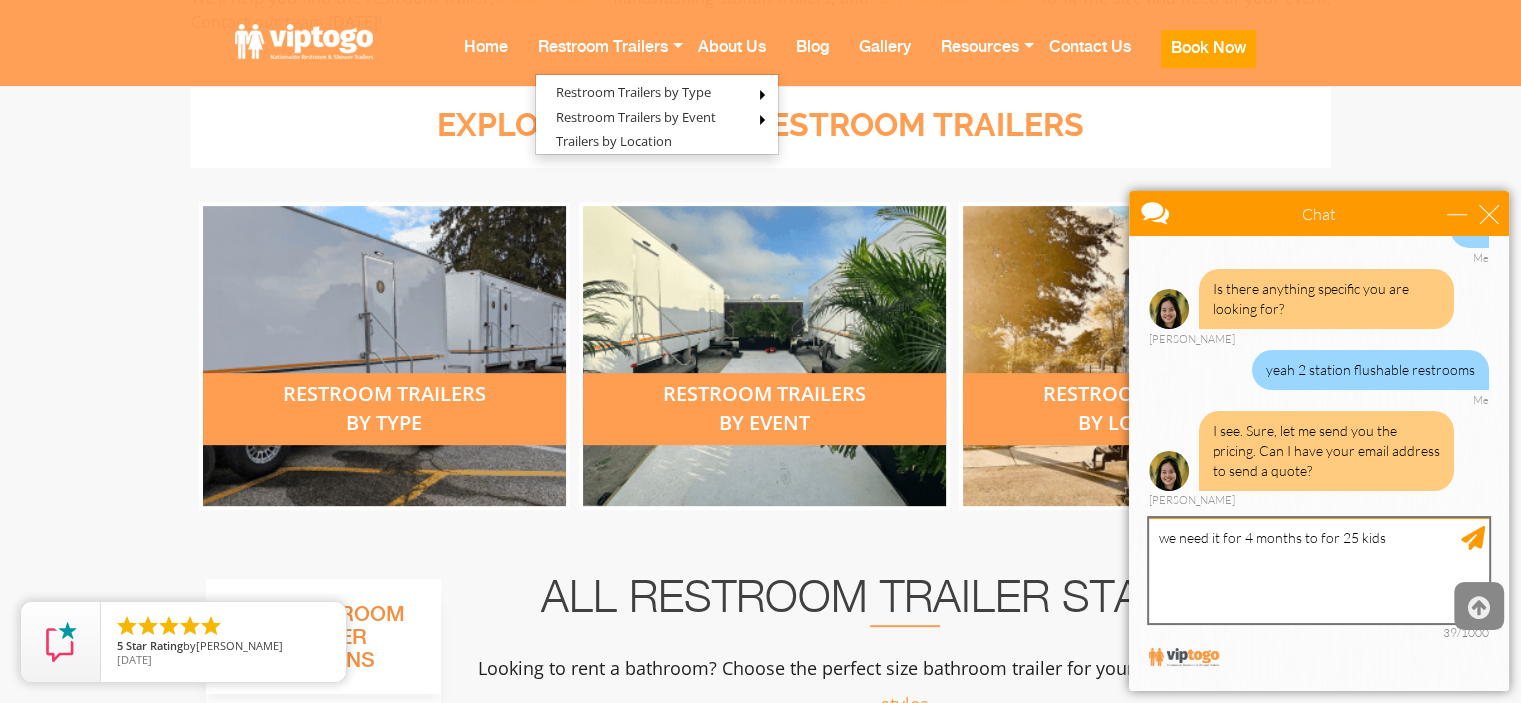 type on "we need it for 4 months to for 25 kids" 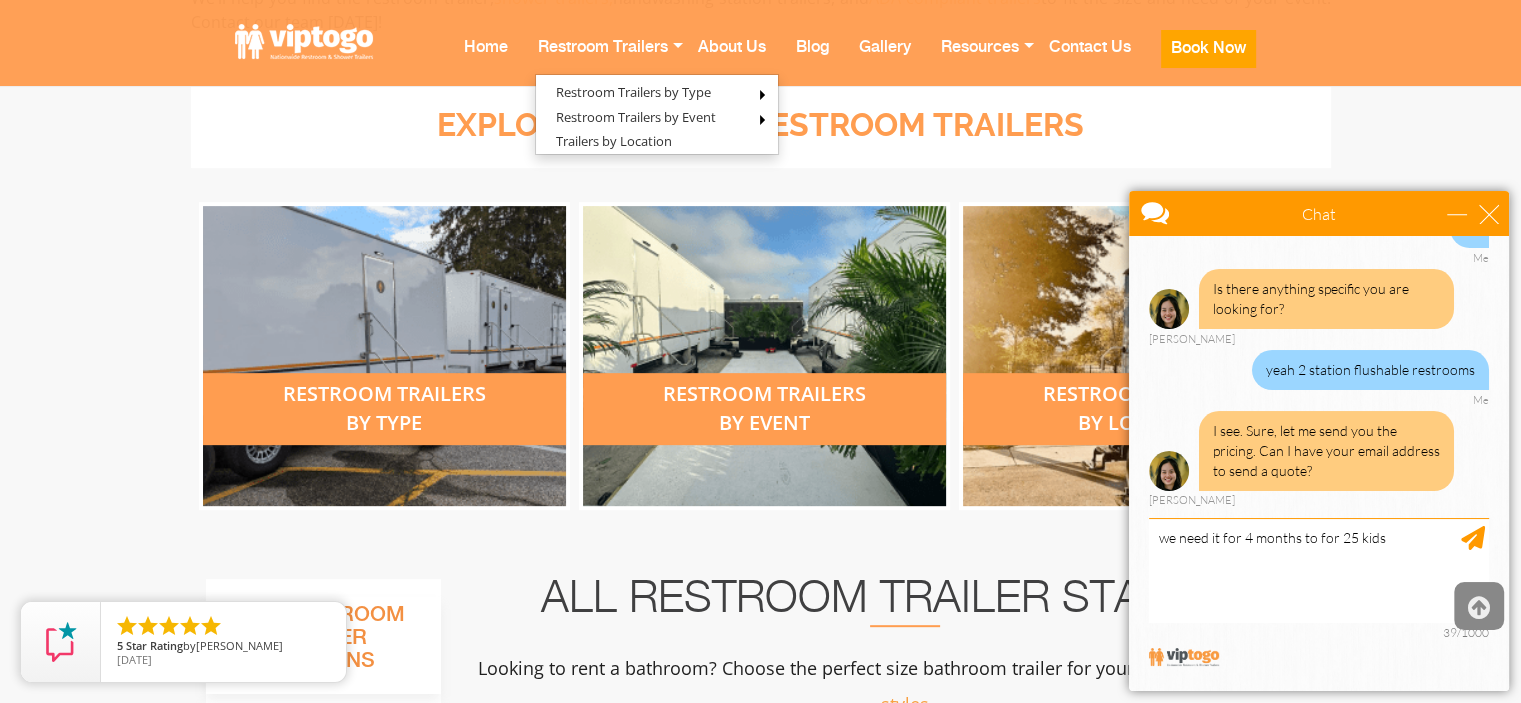 click at bounding box center [1479, 608] 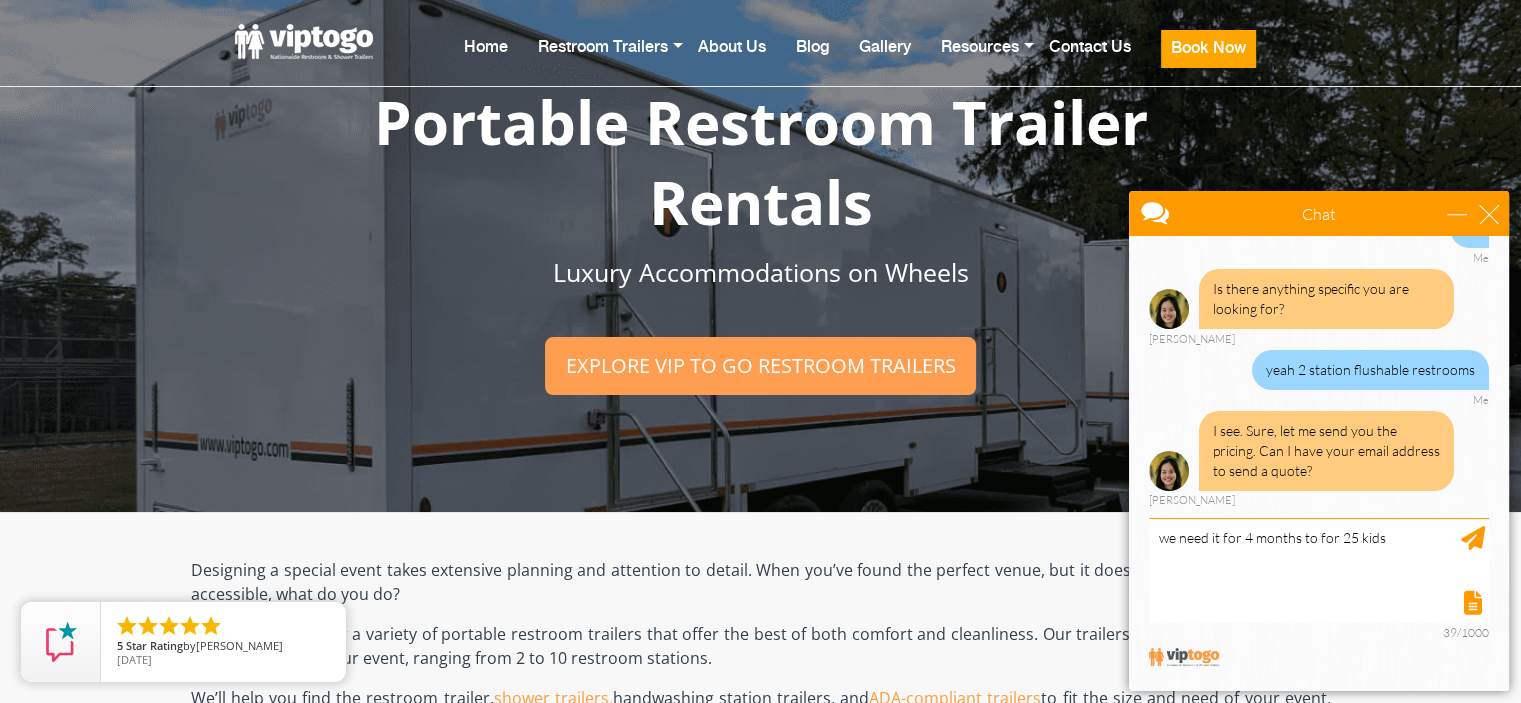 scroll, scrollTop: 0, scrollLeft: 0, axis: both 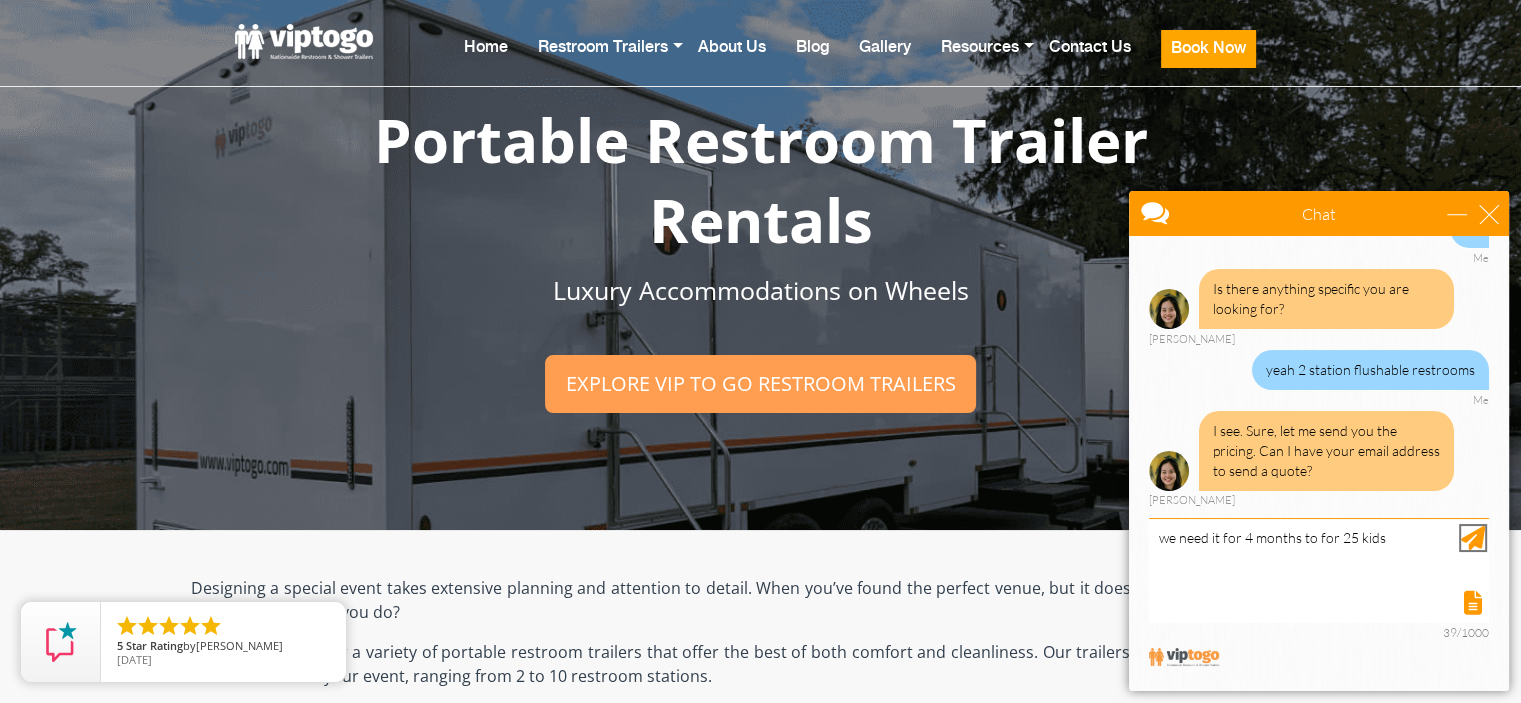 click at bounding box center (1473, 538) 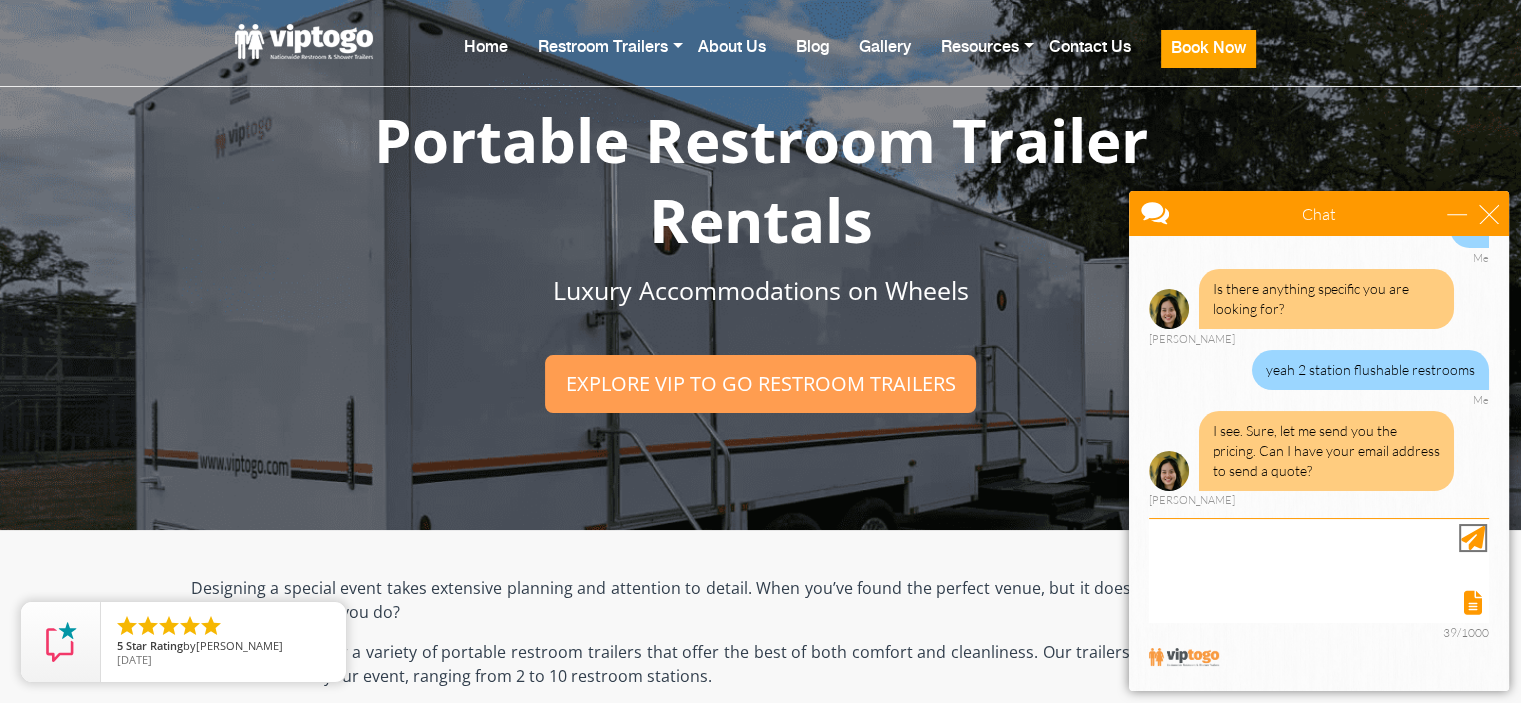 scroll, scrollTop: 311, scrollLeft: 0, axis: vertical 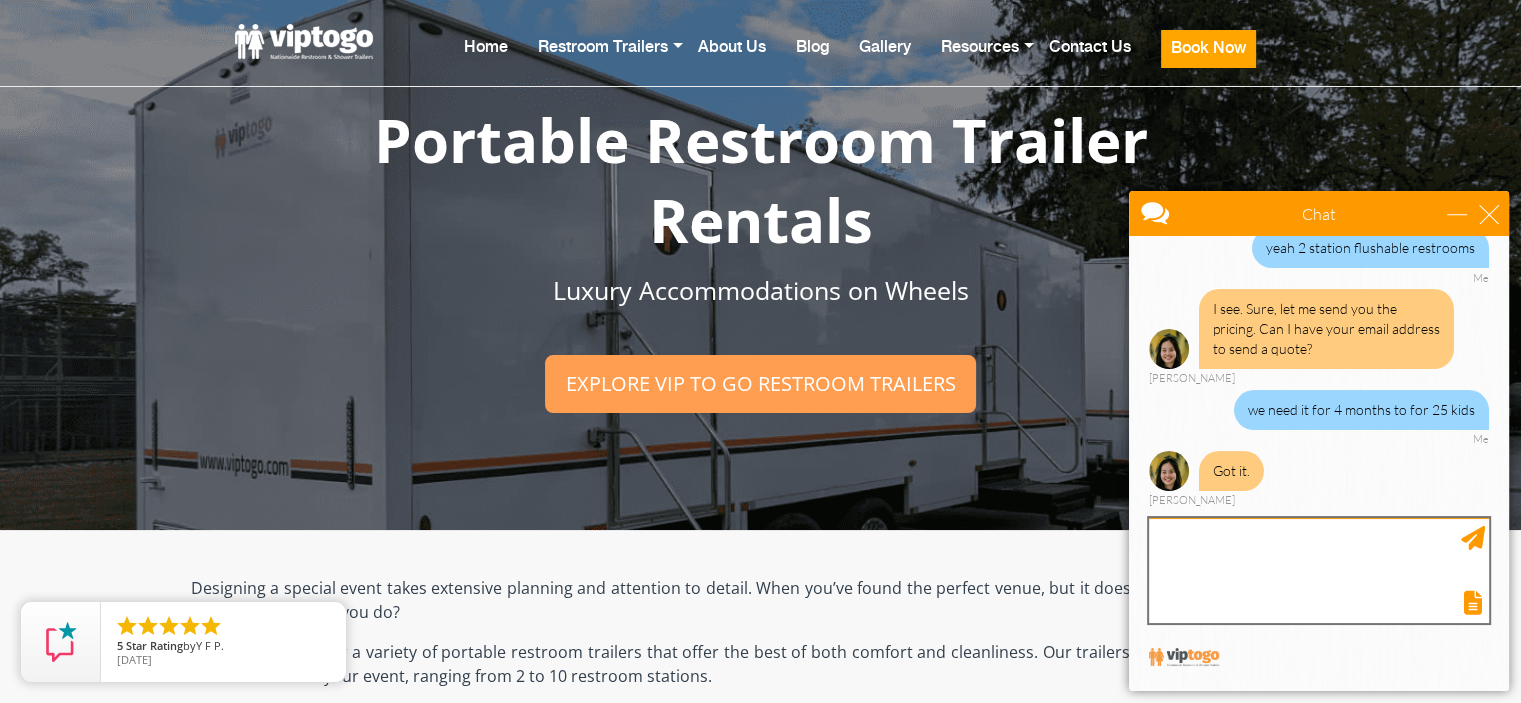 click at bounding box center (1319, 570) 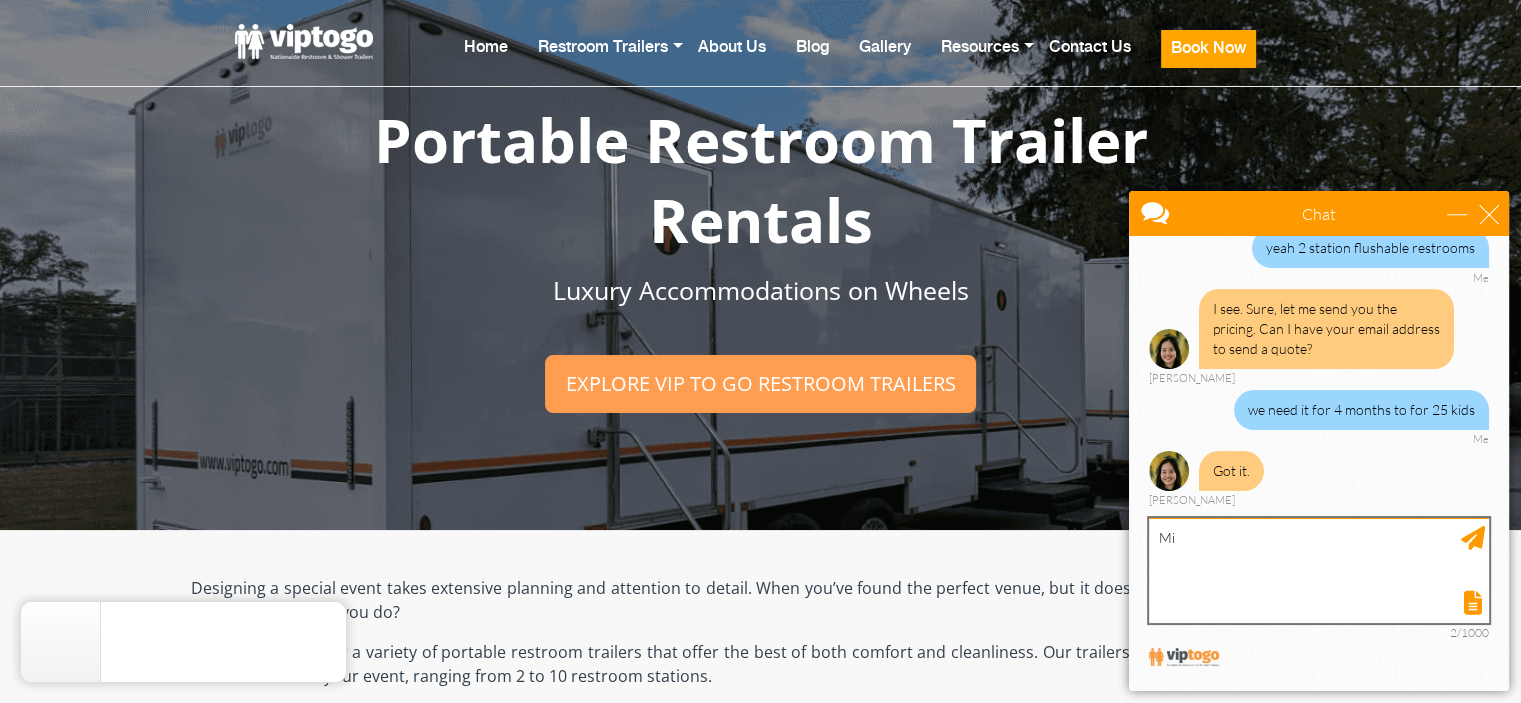 type on "M" 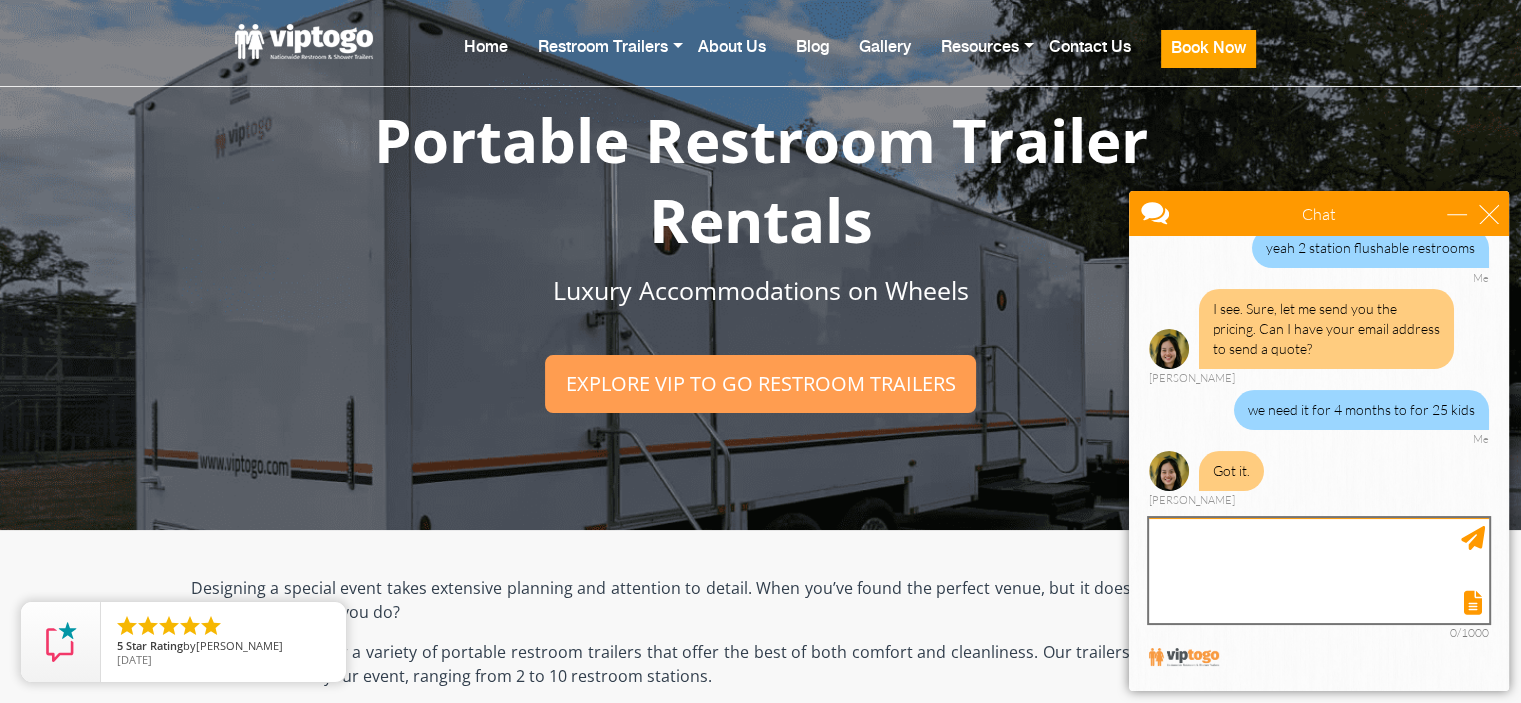 paste on "[STREET_ADDRESS][PERSON_NAME][PERSON_NAME]" 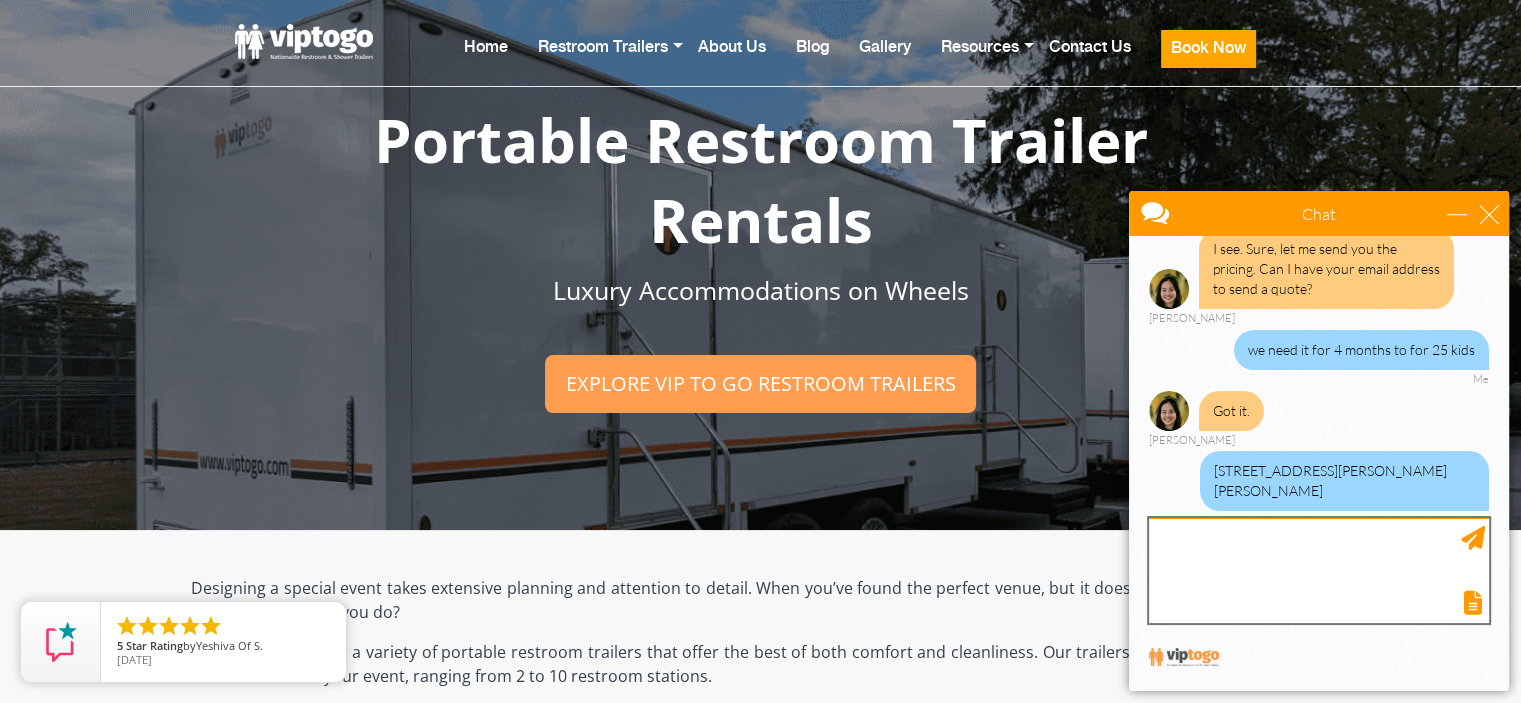 scroll, scrollTop: 493, scrollLeft: 0, axis: vertical 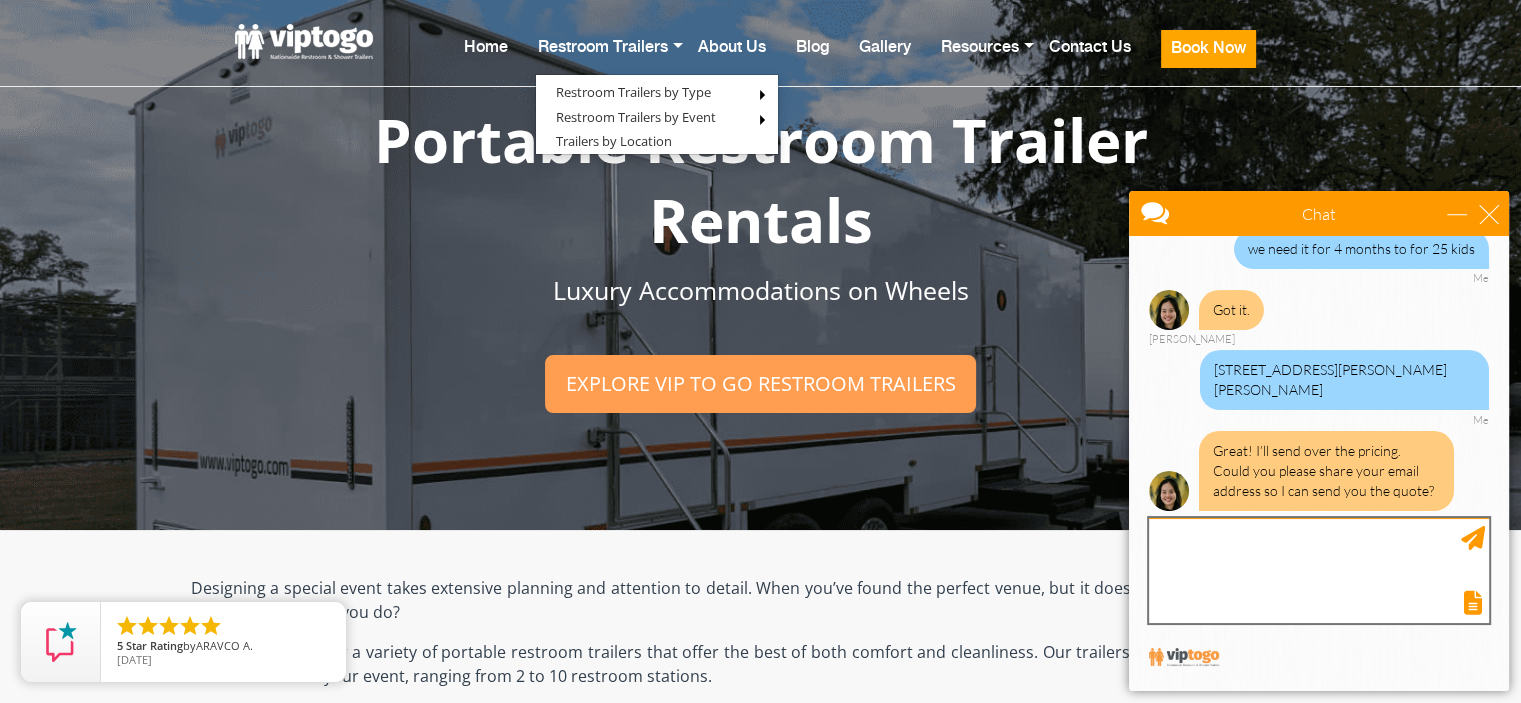 click at bounding box center (1319, 570) 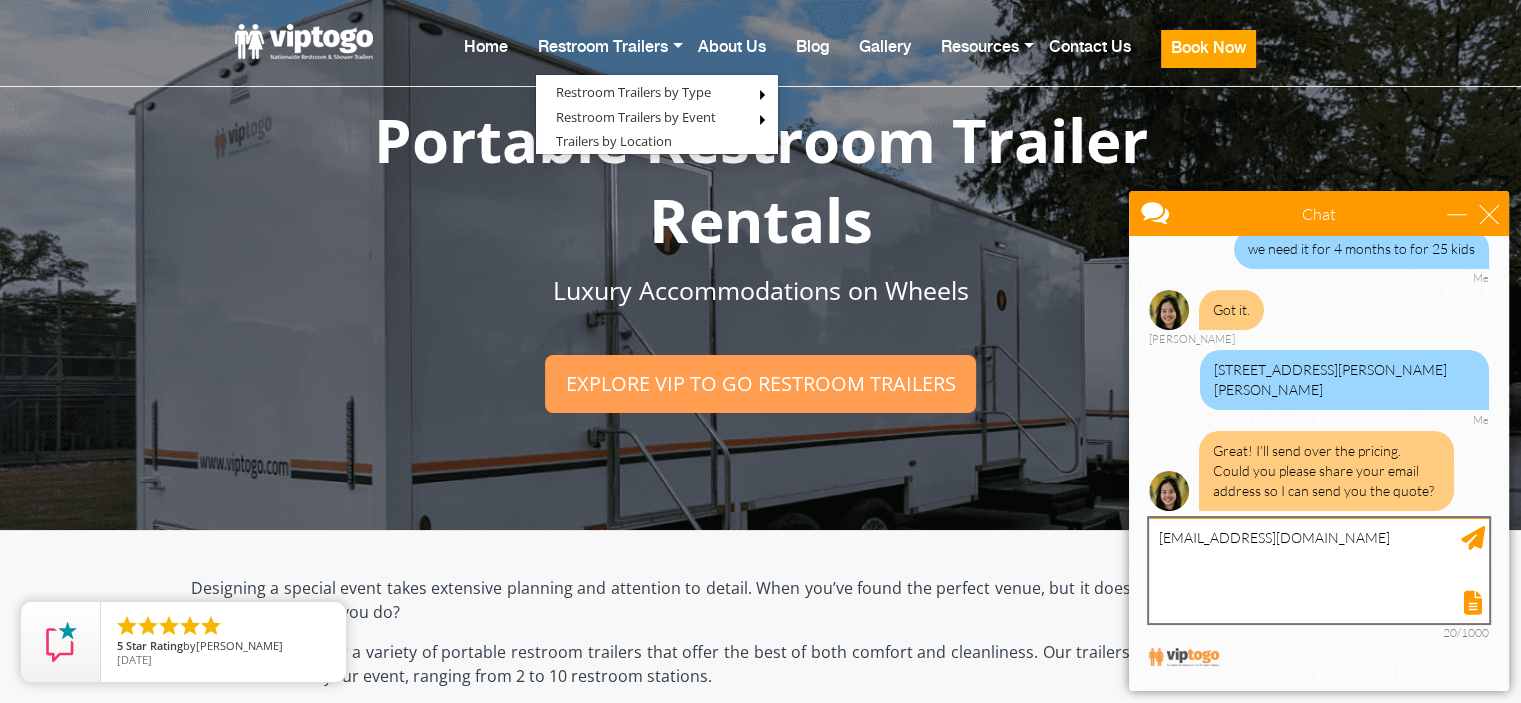 type on "[EMAIL_ADDRESS][DOMAIN_NAME]" 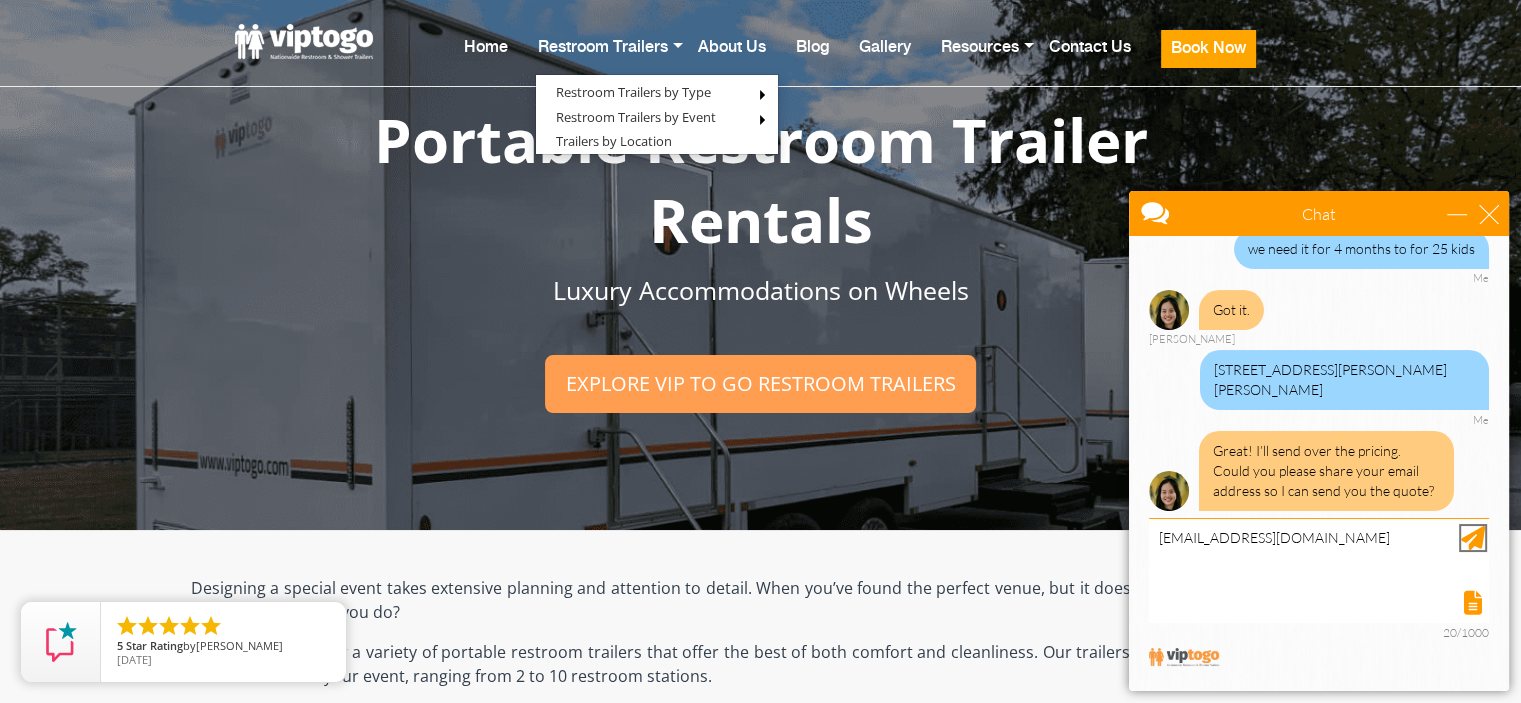 click at bounding box center [1473, 538] 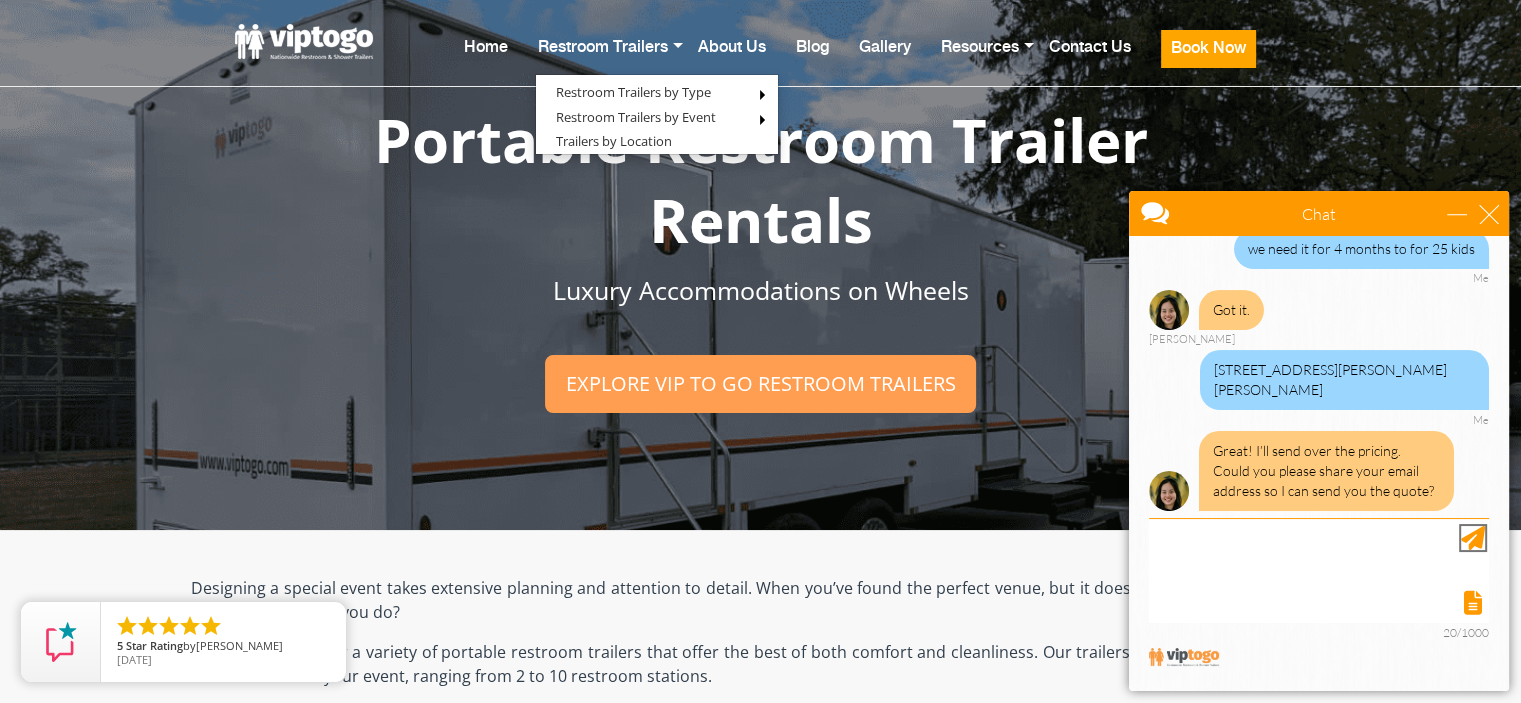 scroll, scrollTop: 594, scrollLeft: 0, axis: vertical 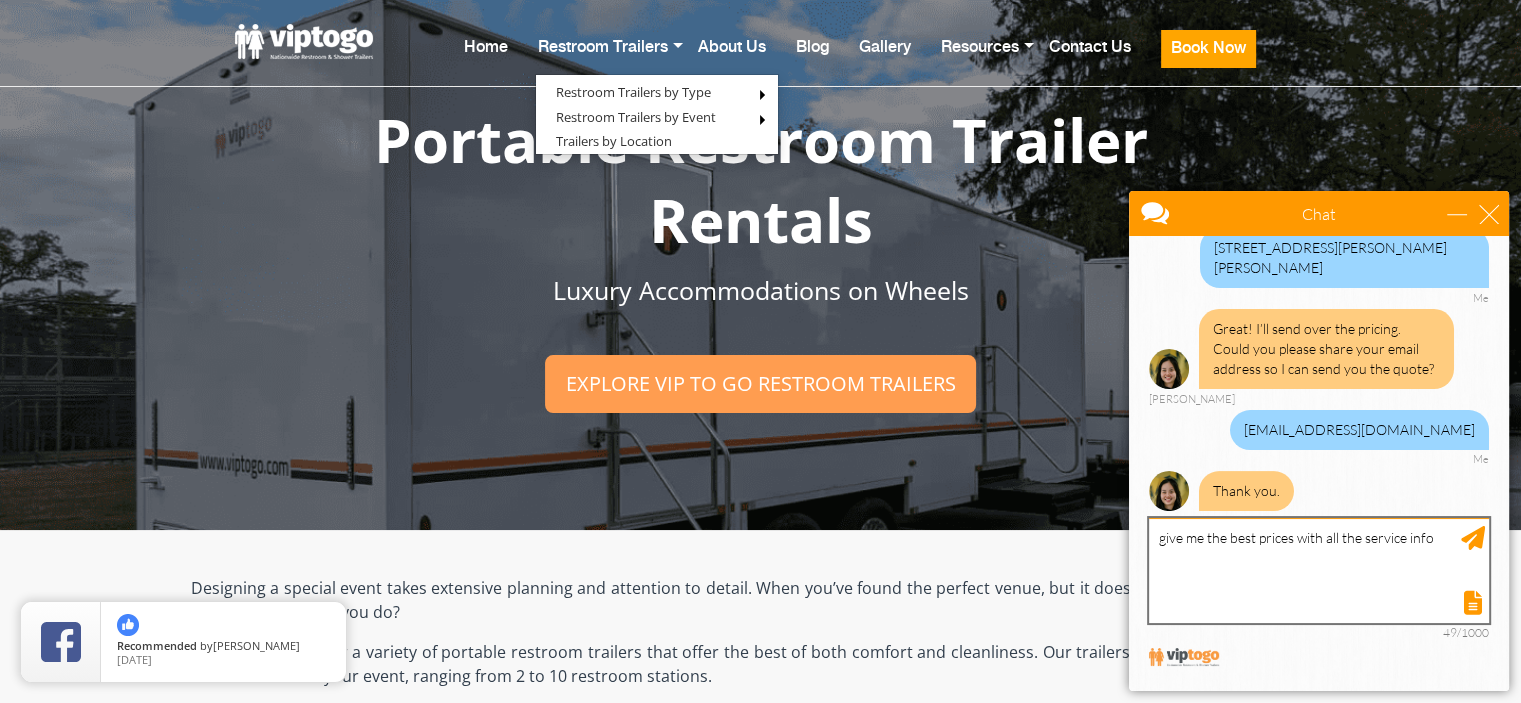 type on "give me the best prices with all the service info" 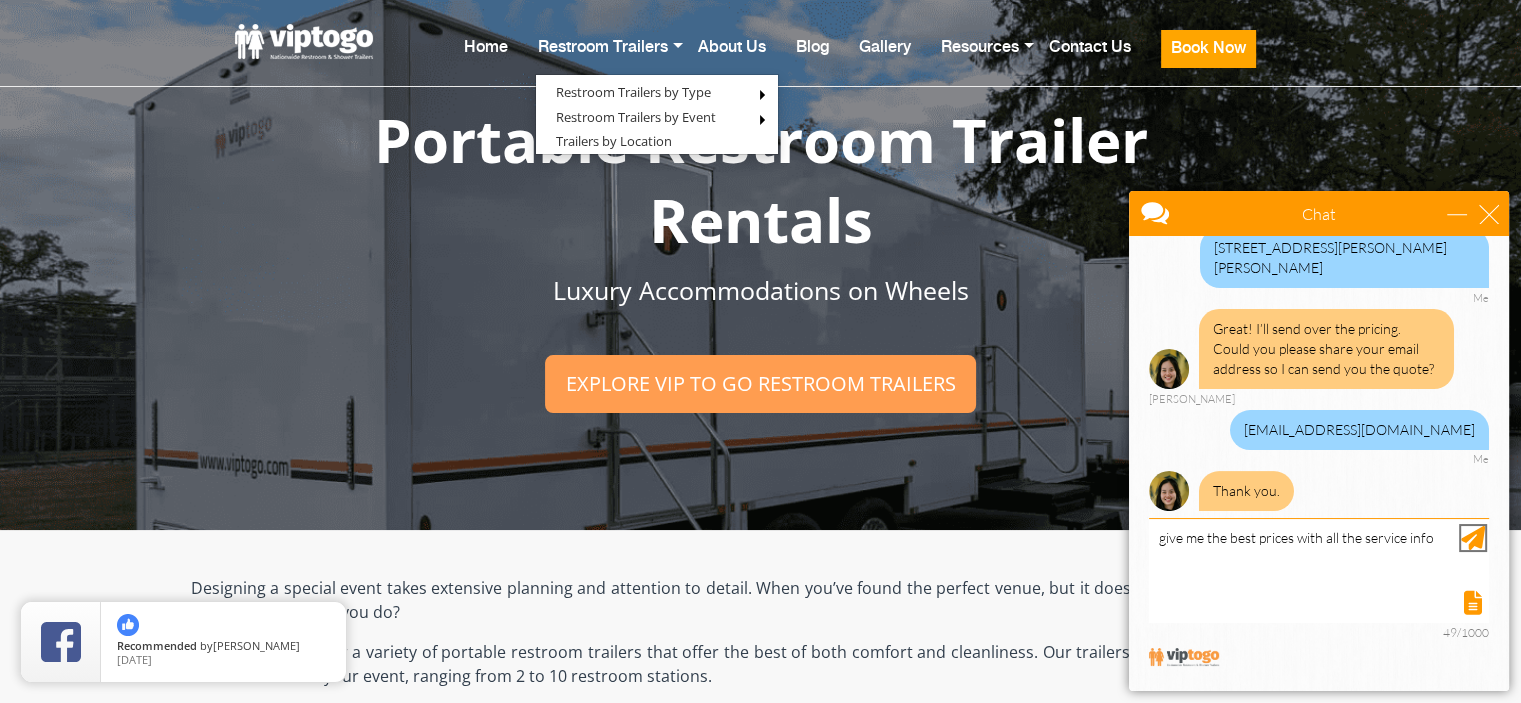 click at bounding box center [1473, 538] 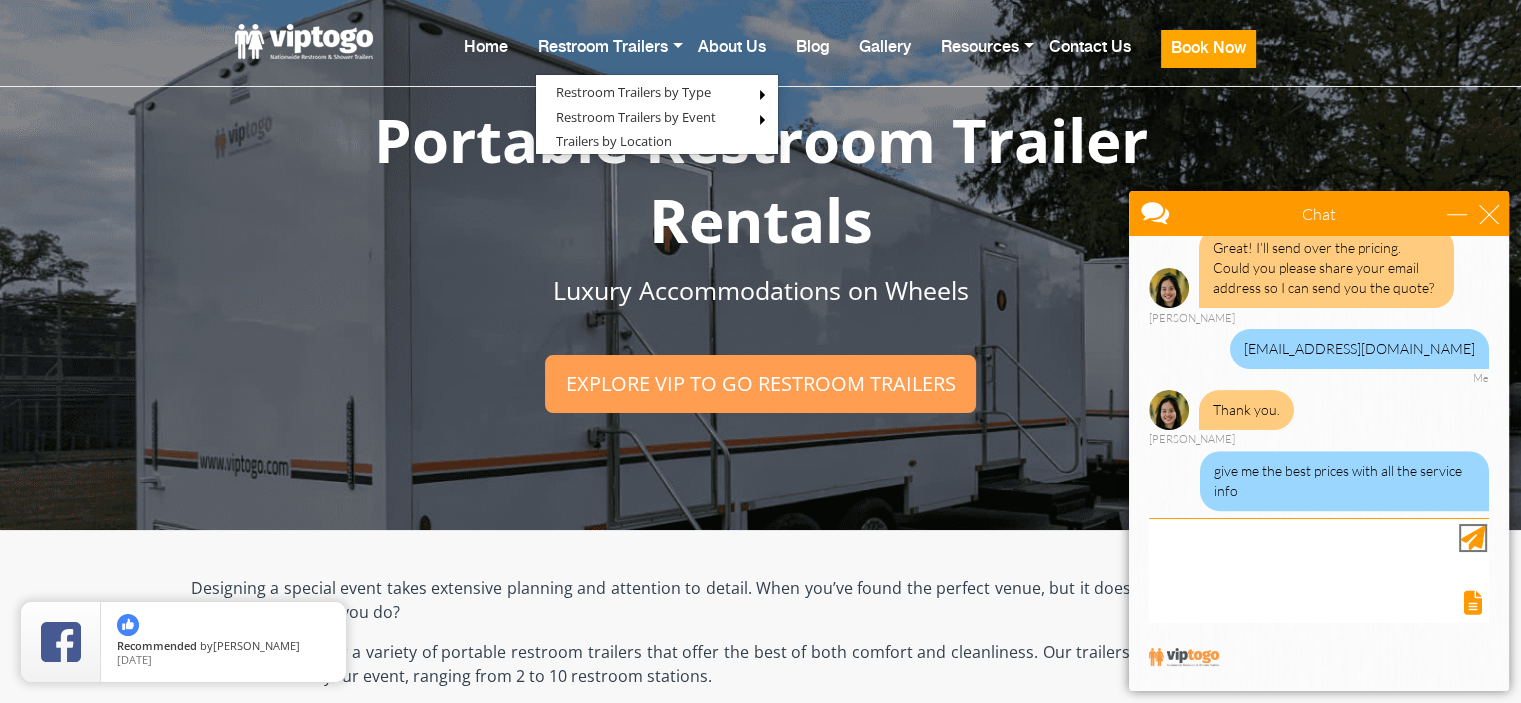 scroll, scrollTop: 796, scrollLeft: 0, axis: vertical 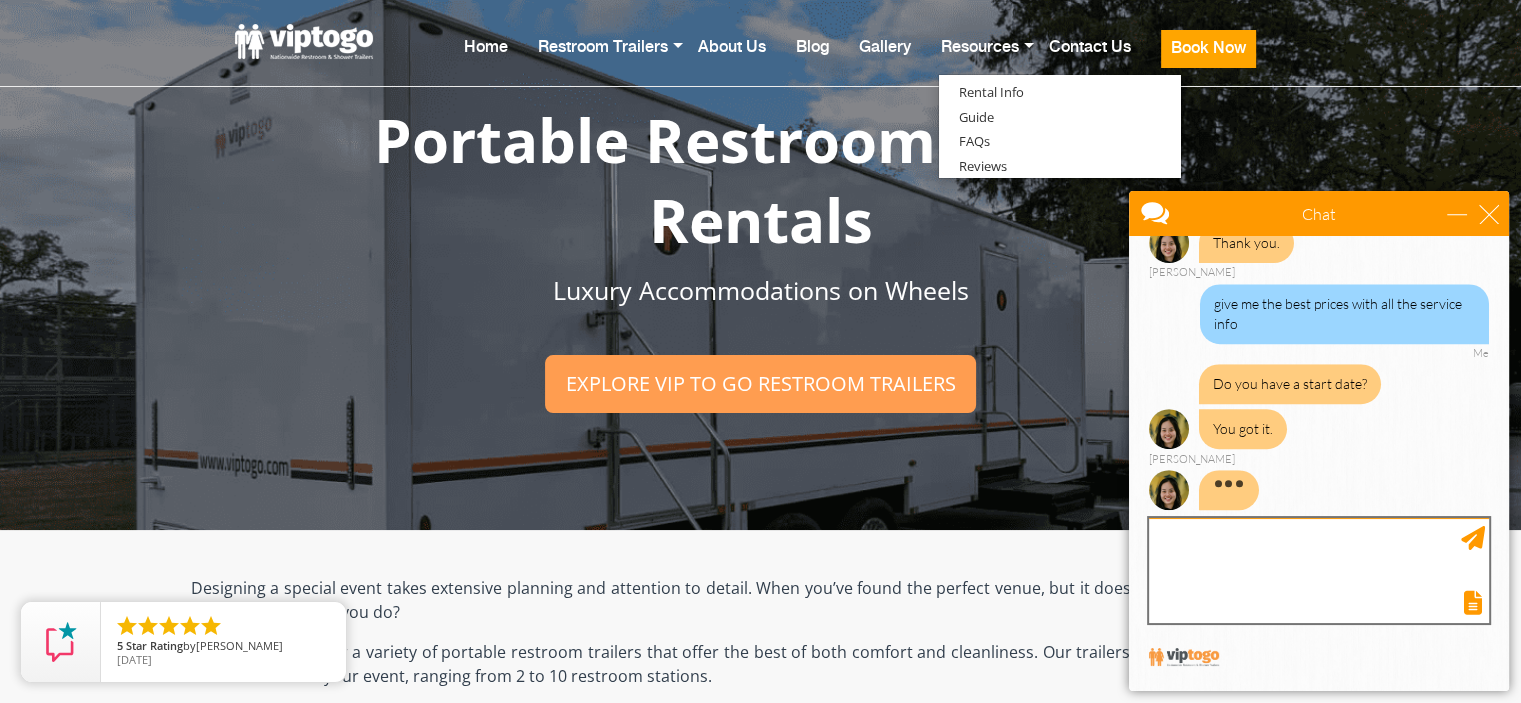 click at bounding box center (1319, 570) 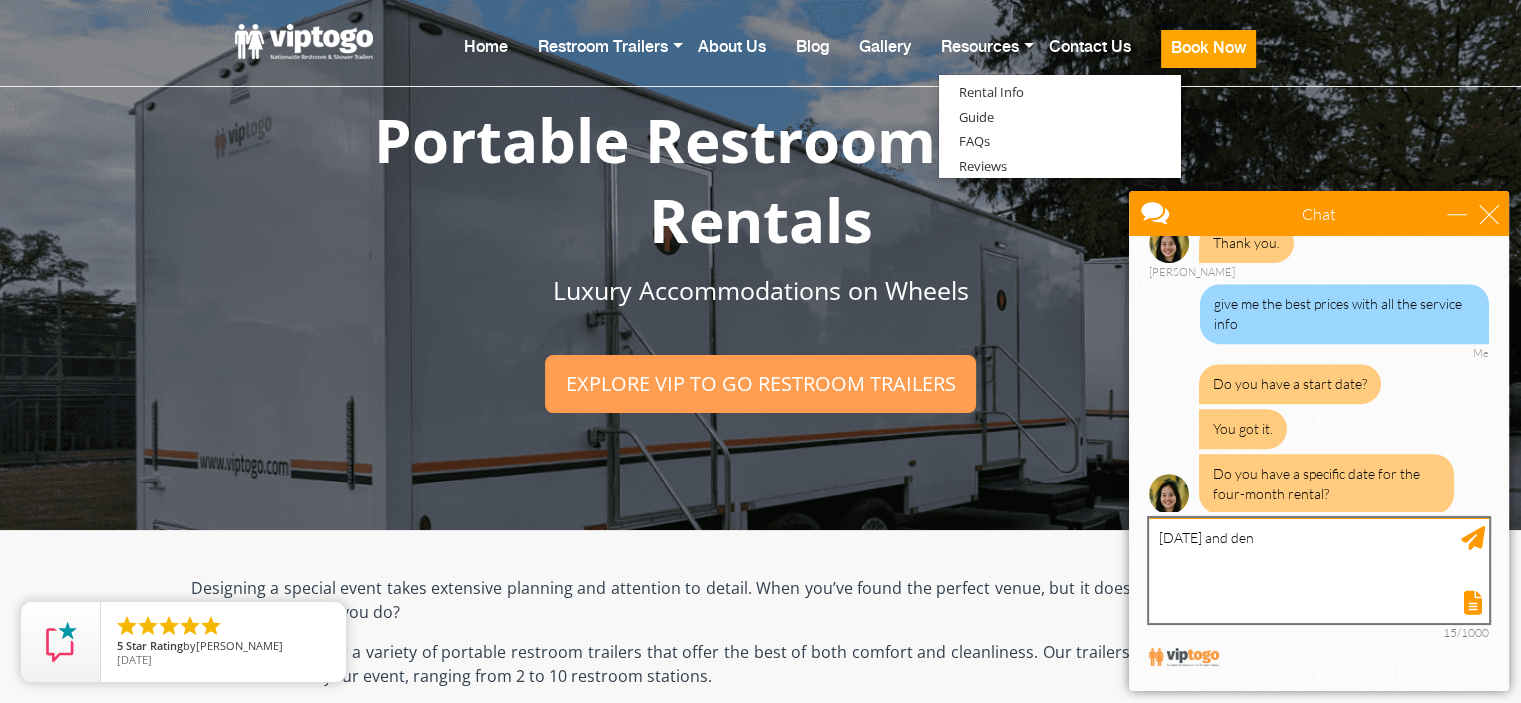 scroll, scrollTop: 907, scrollLeft: 0, axis: vertical 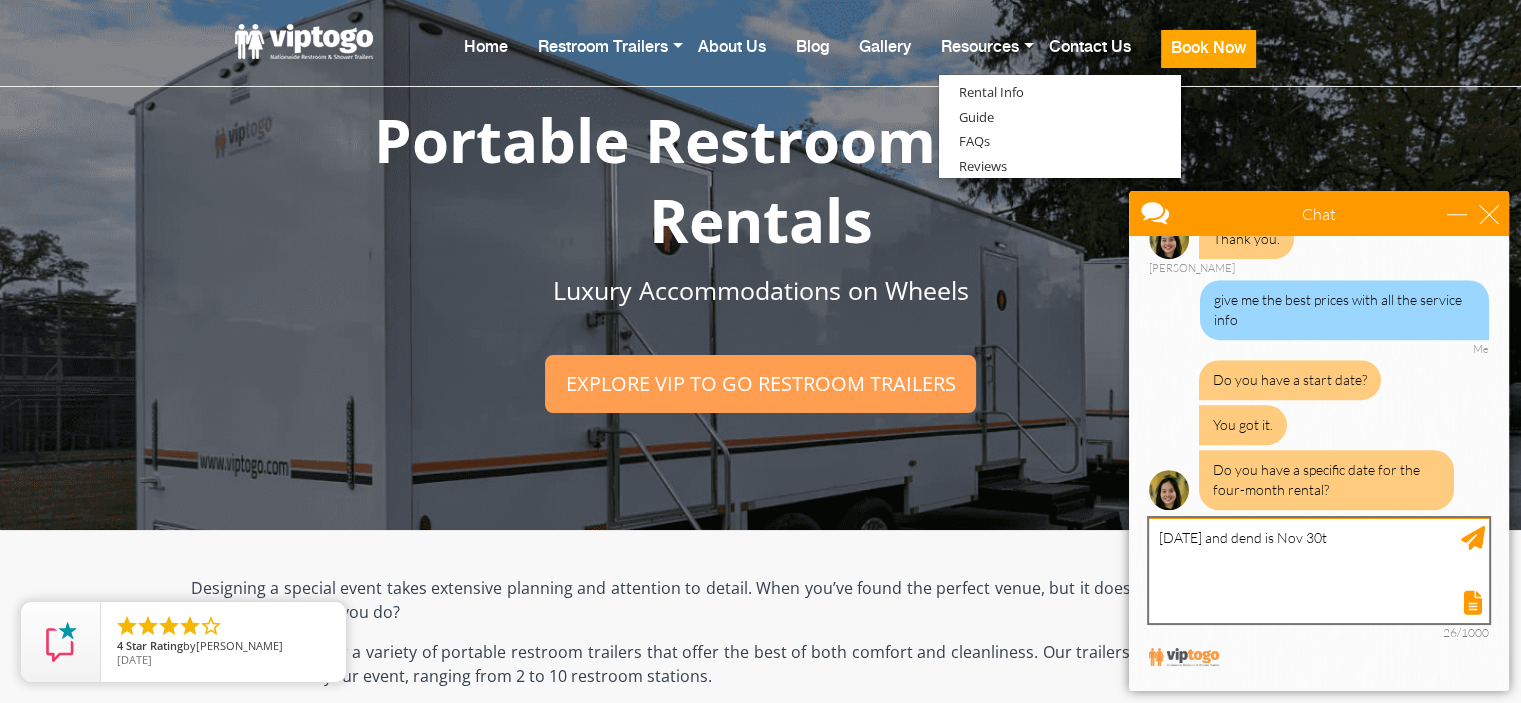 type on "[DATE] and dend is [DATE]" 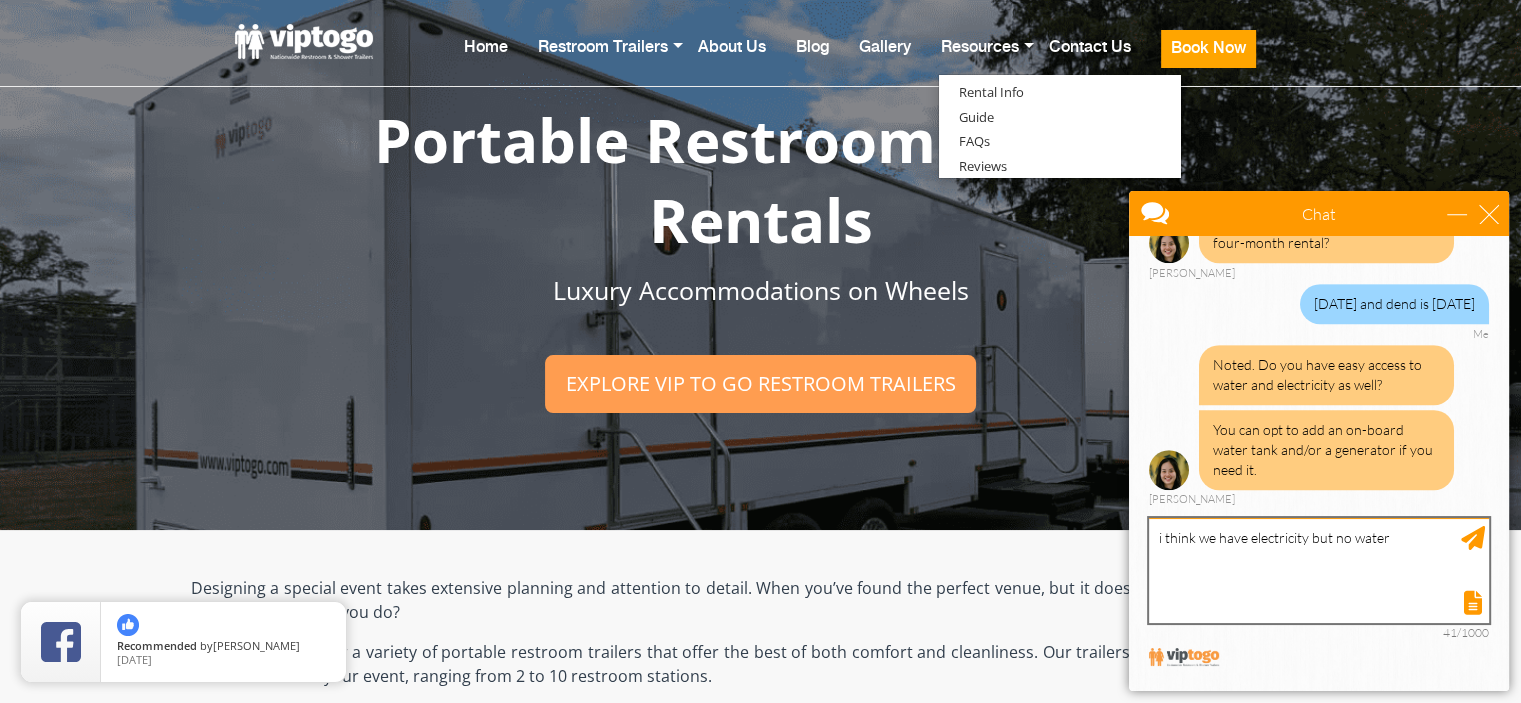 scroll, scrollTop: 1133, scrollLeft: 0, axis: vertical 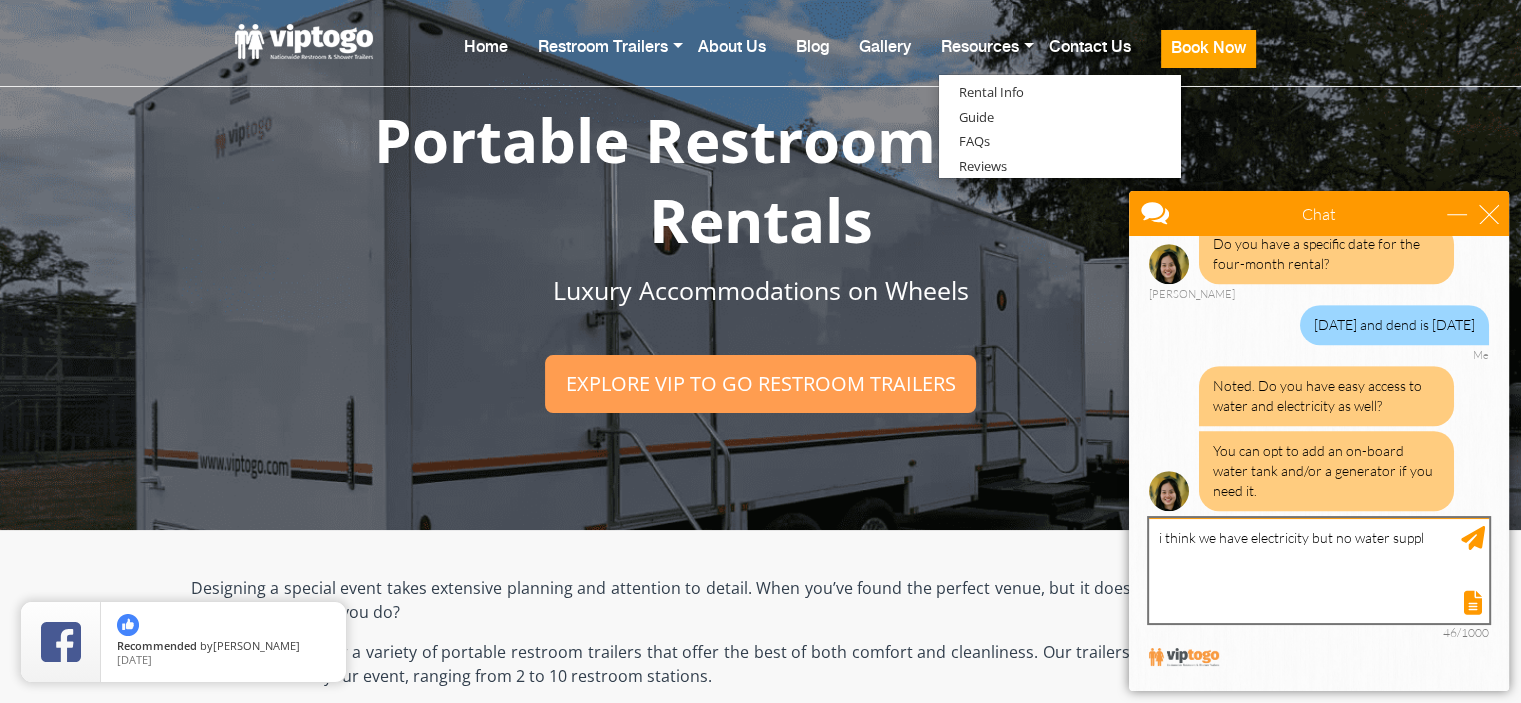 type on "i think we have electricity but no water supply" 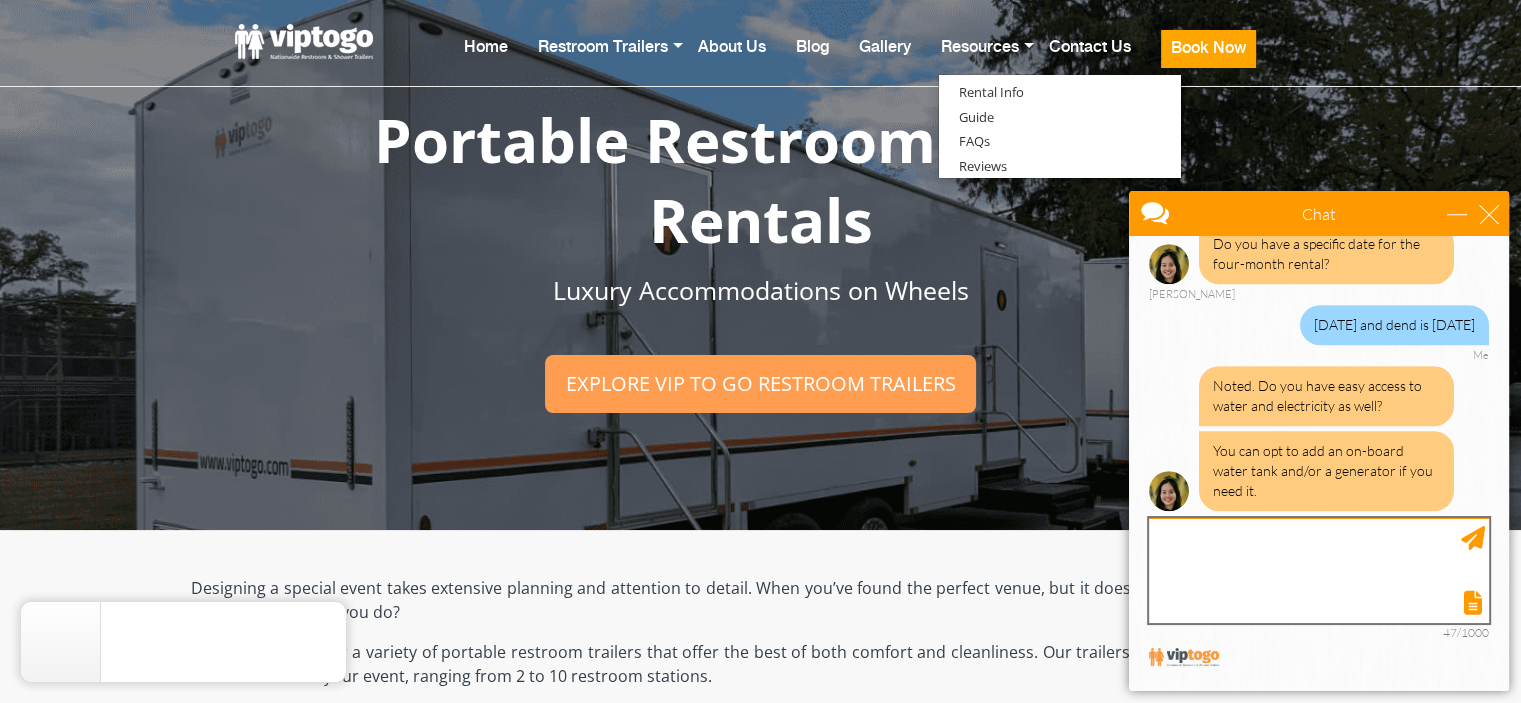 scroll, scrollTop: 1214, scrollLeft: 0, axis: vertical 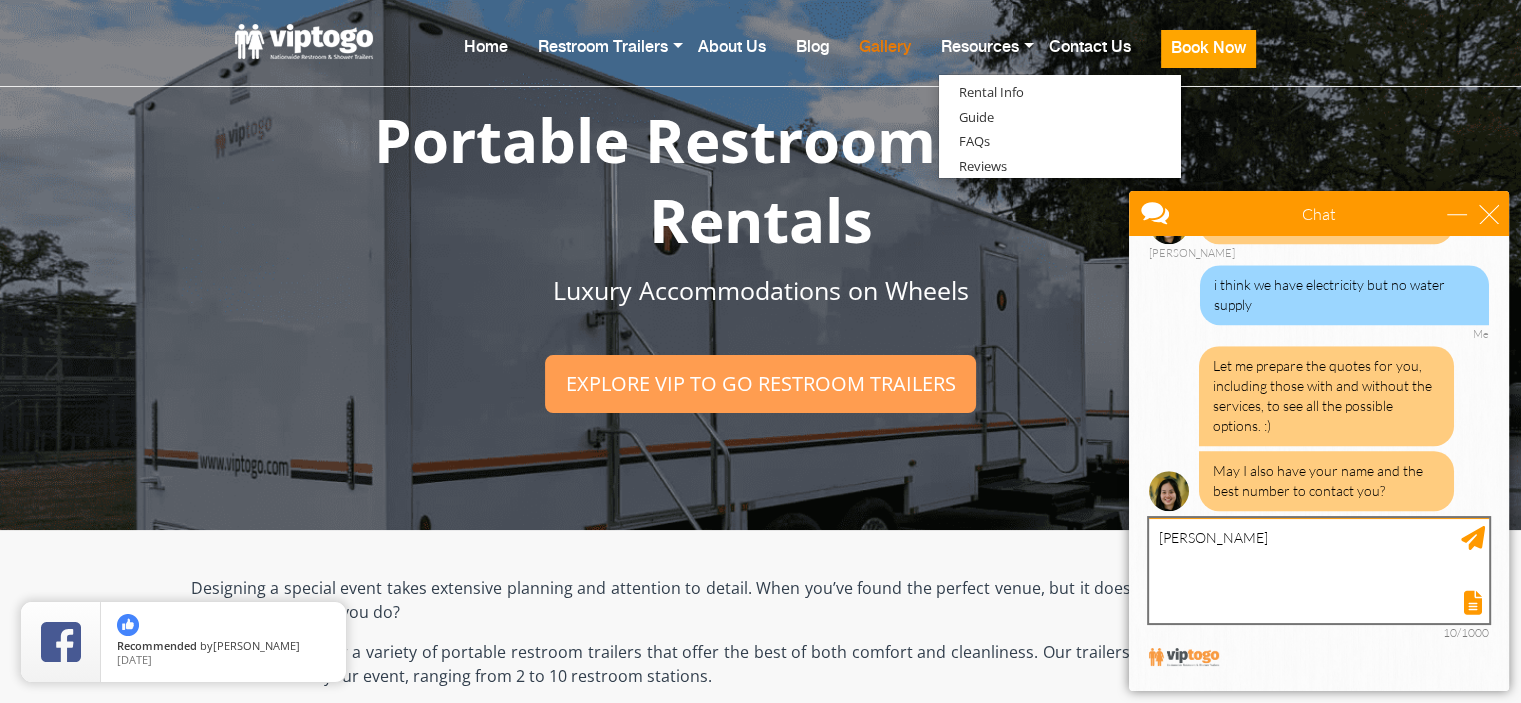 type on "[PERSON_NAME]" 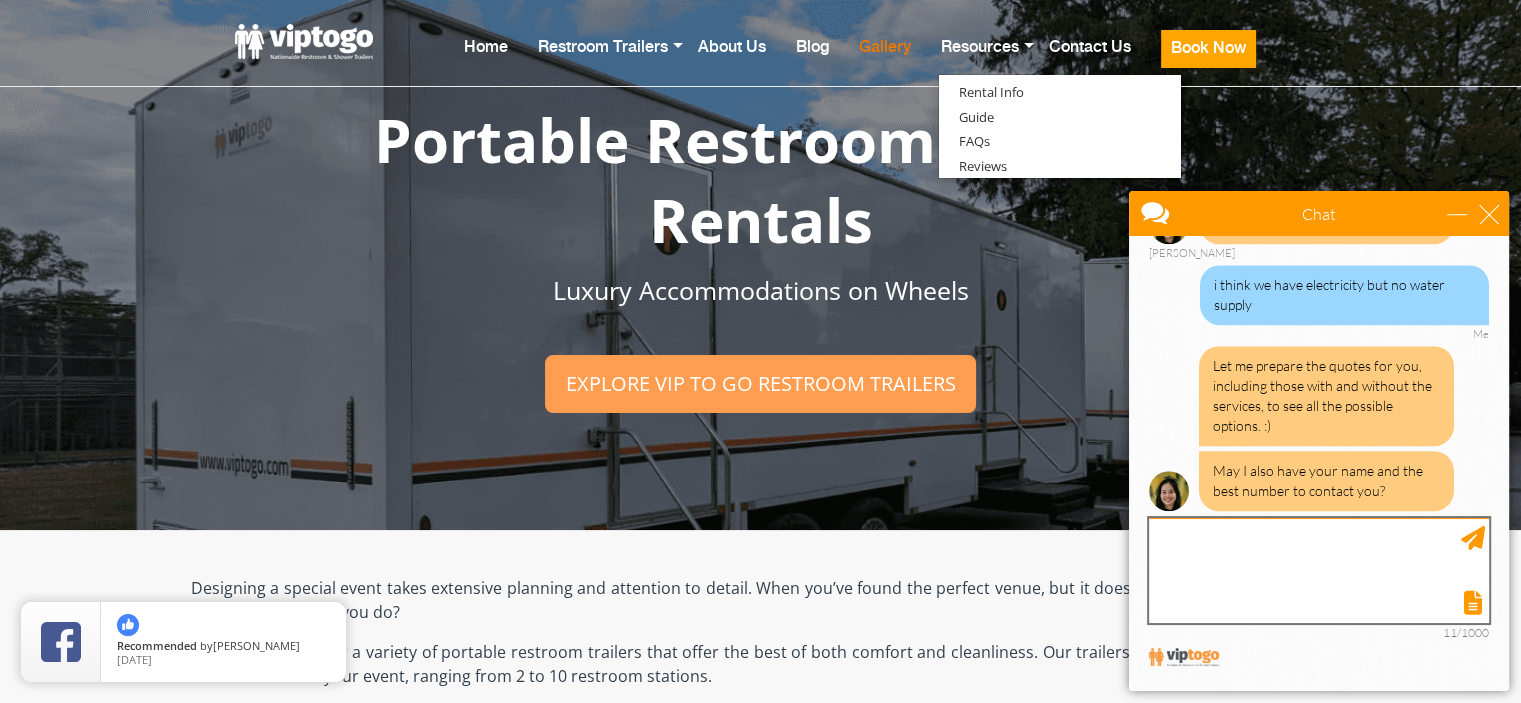 scroll, scrollTop: 1460, scrollLeft: 0, axis: vertical 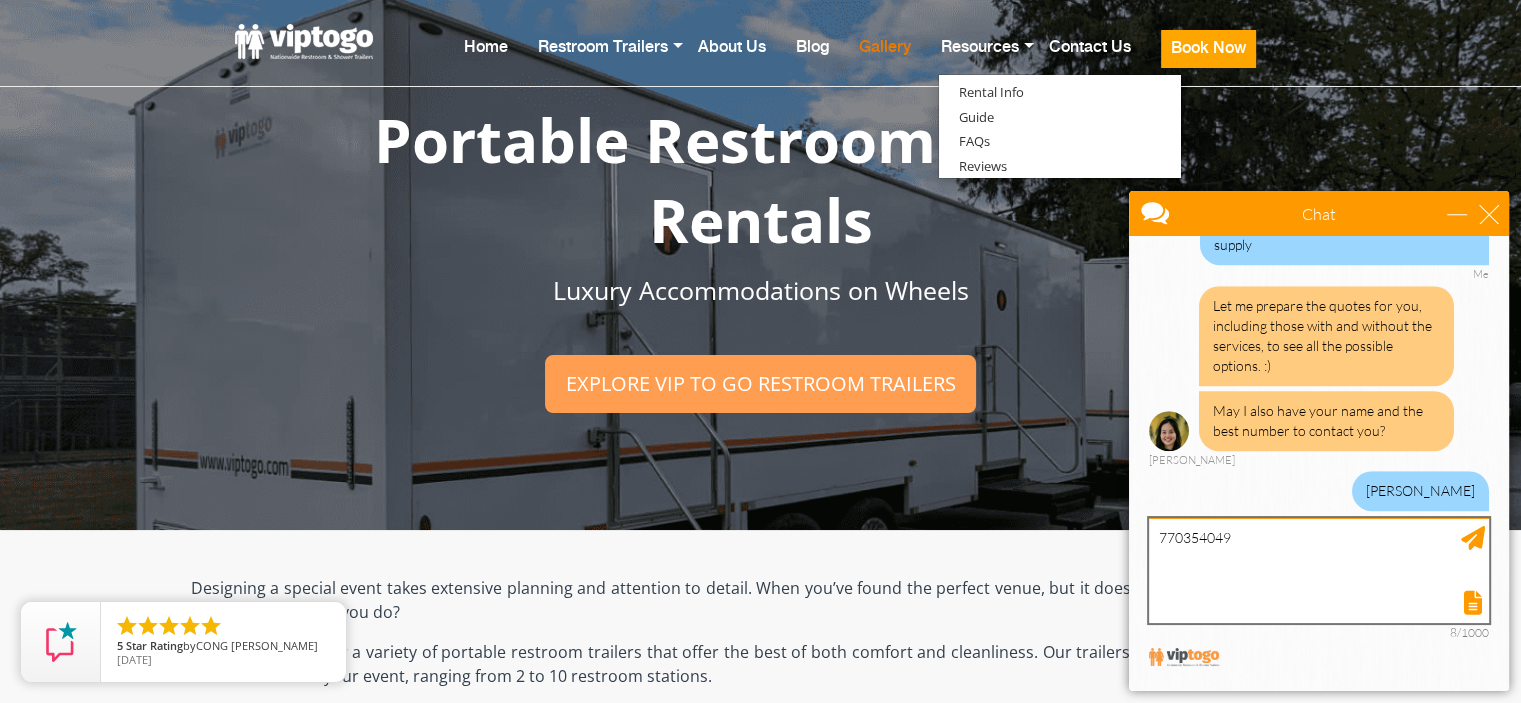 type on "7703540491" 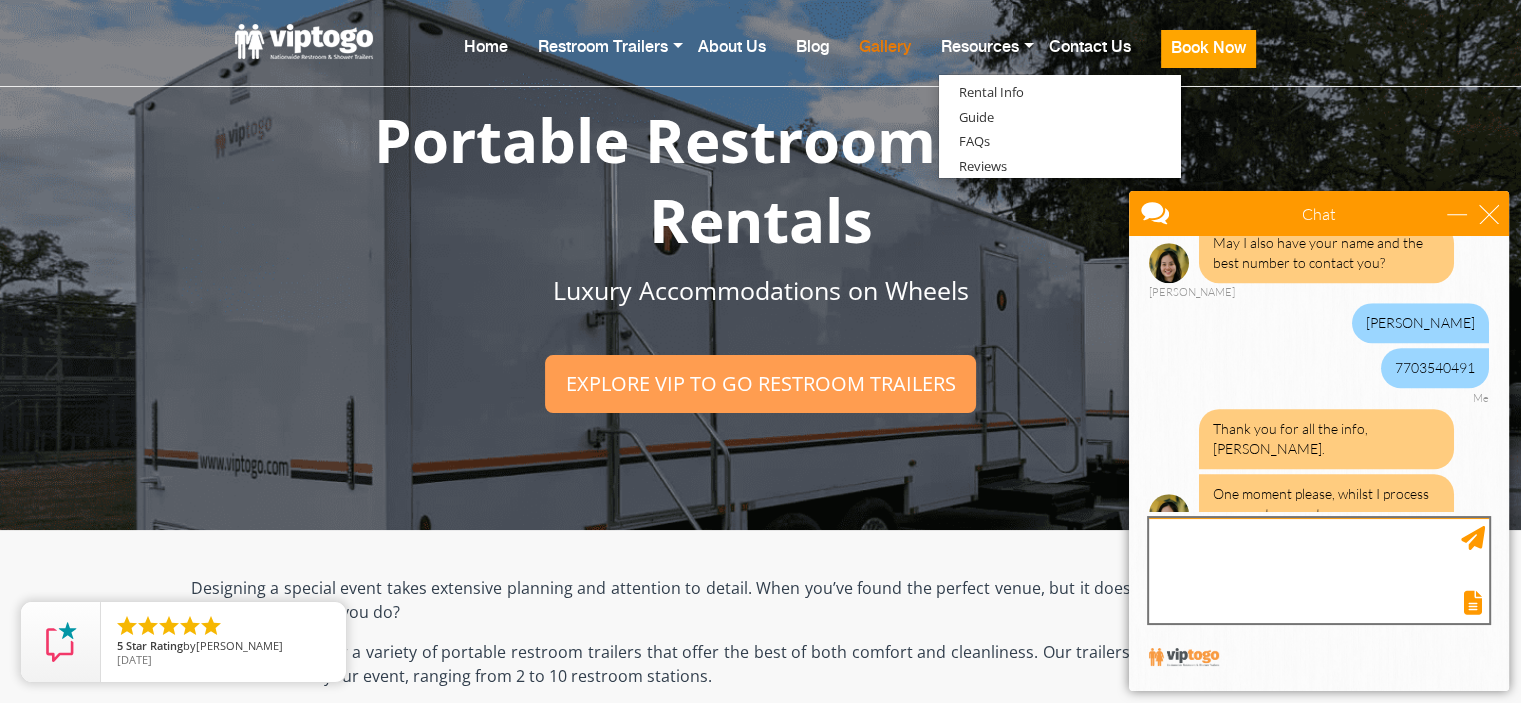 scroll, scrollTop: 1632, scrollLeft: 0, axis: vertical 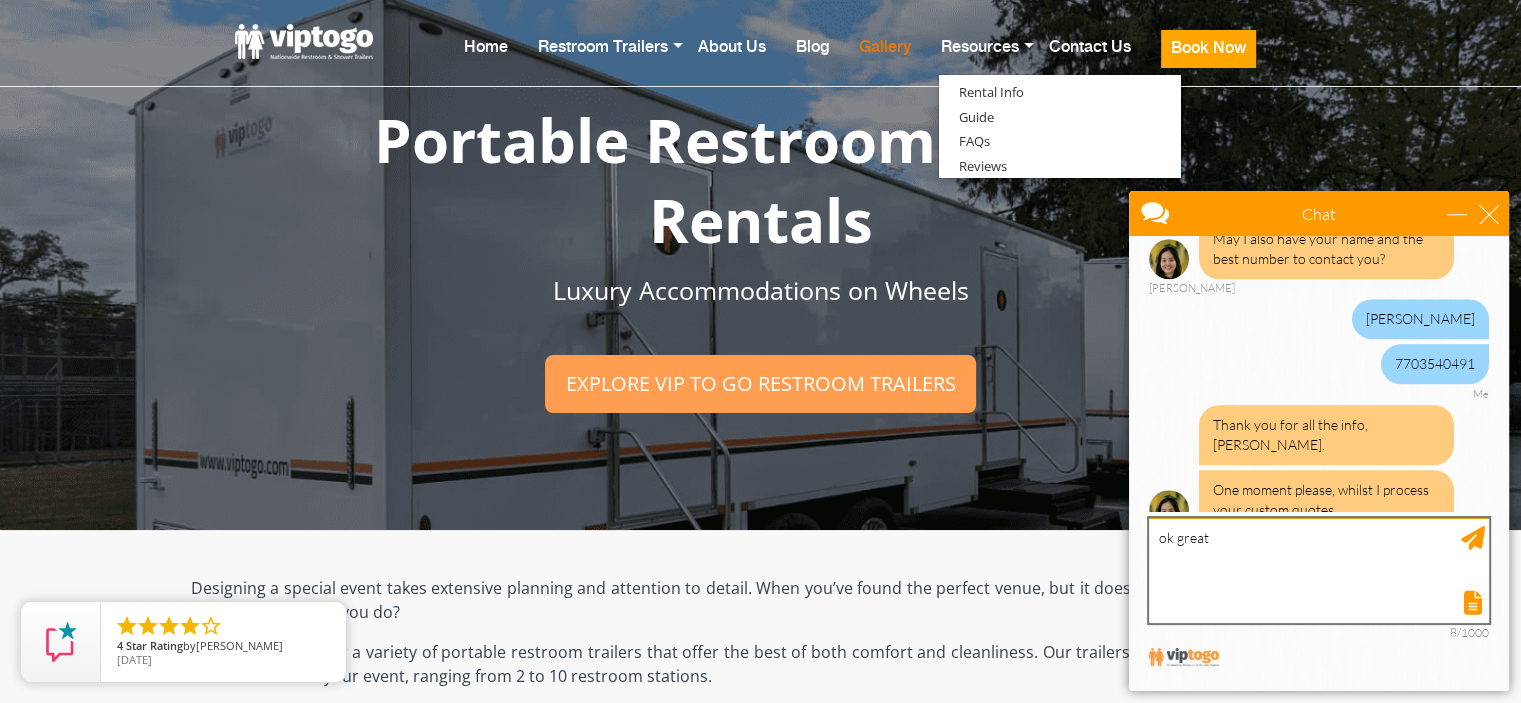 type on "ok great" 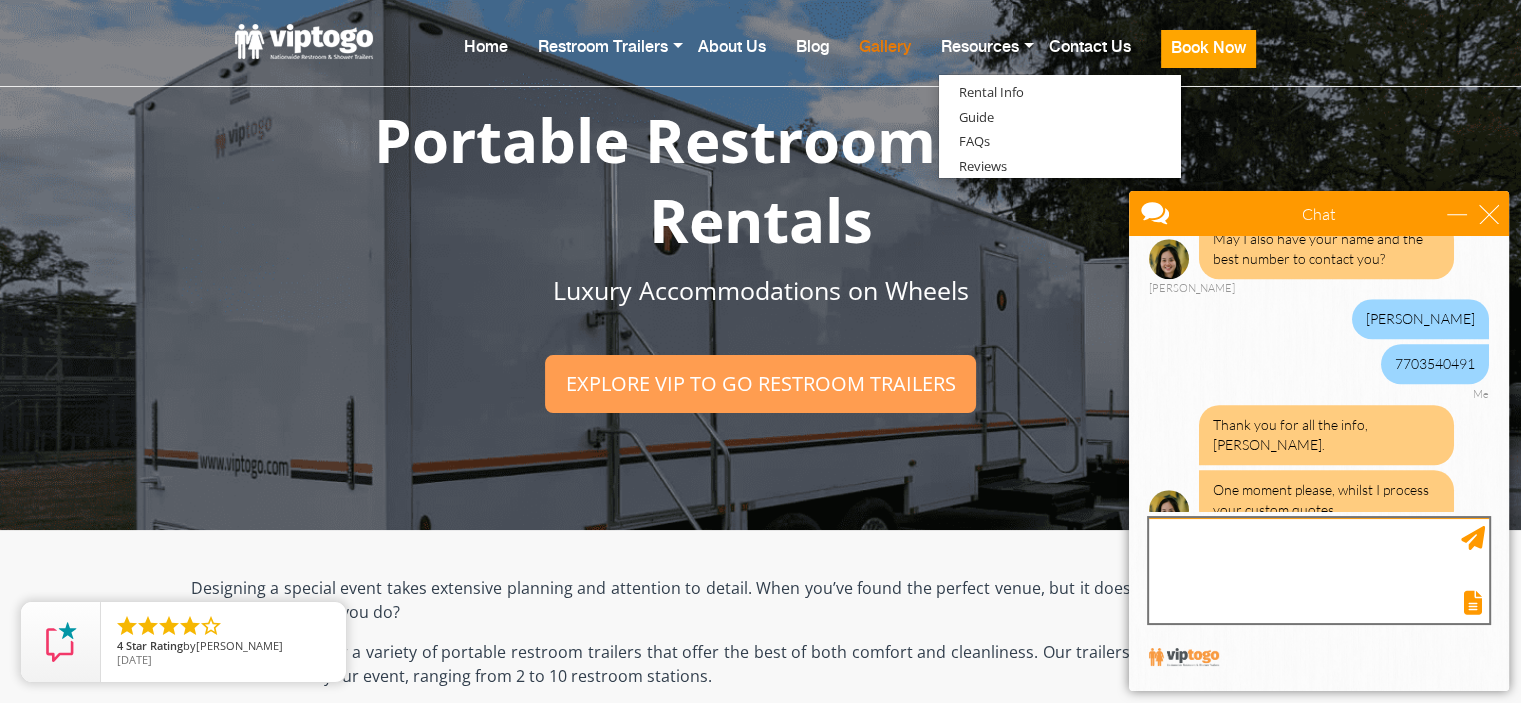 scroll, scrollTop: 1692, scrollLeft: 0, axis: vertical 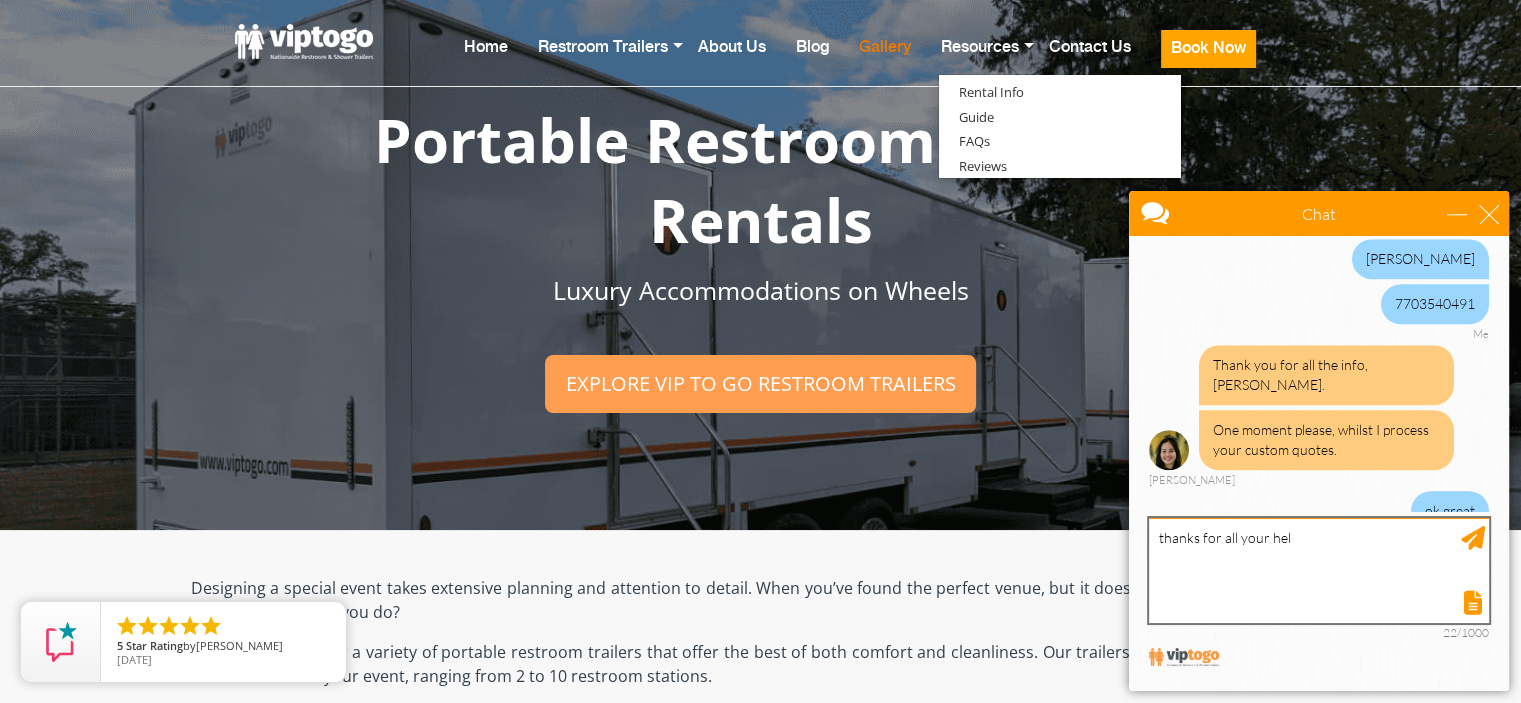 type on "thanks for all your help" 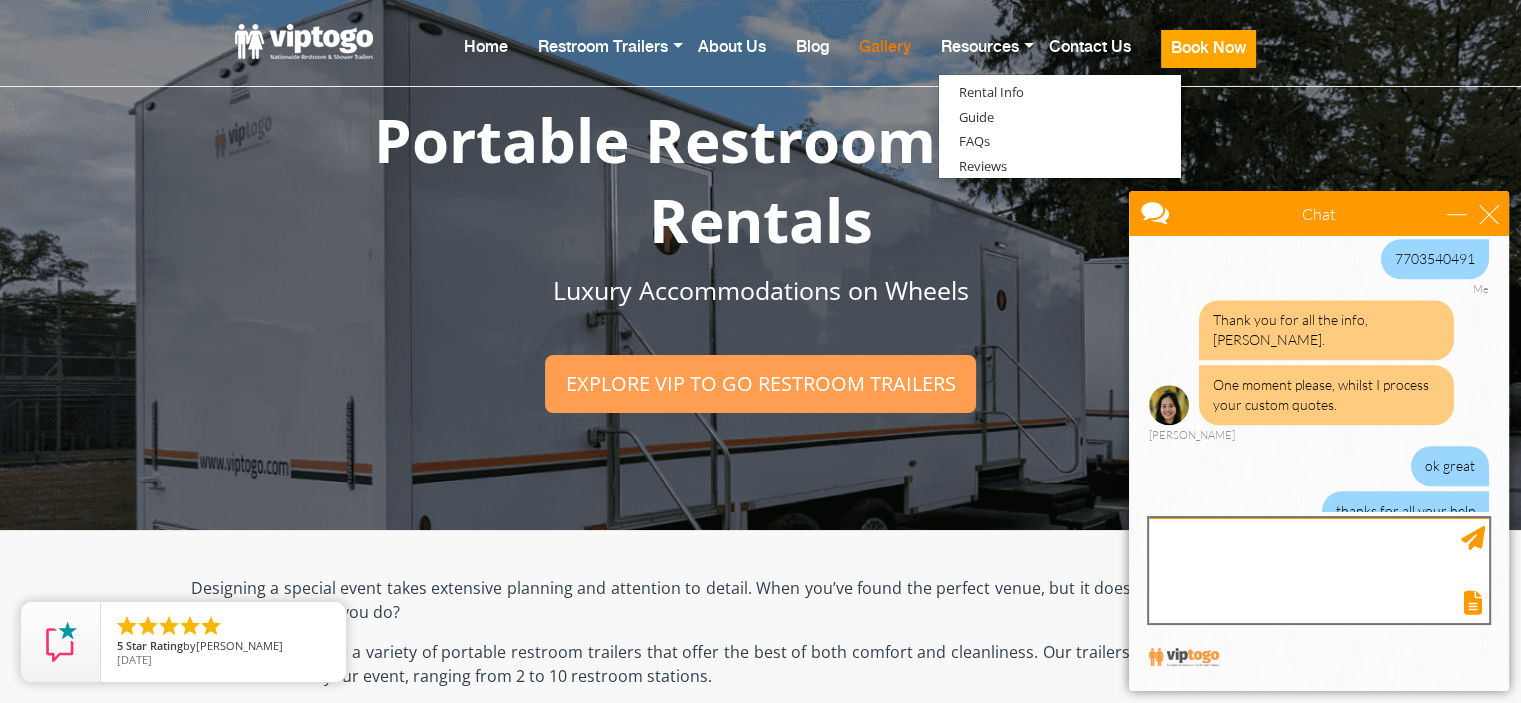 scroll, scrollTop: 1798, scrollLeft: 0, axis: vertical 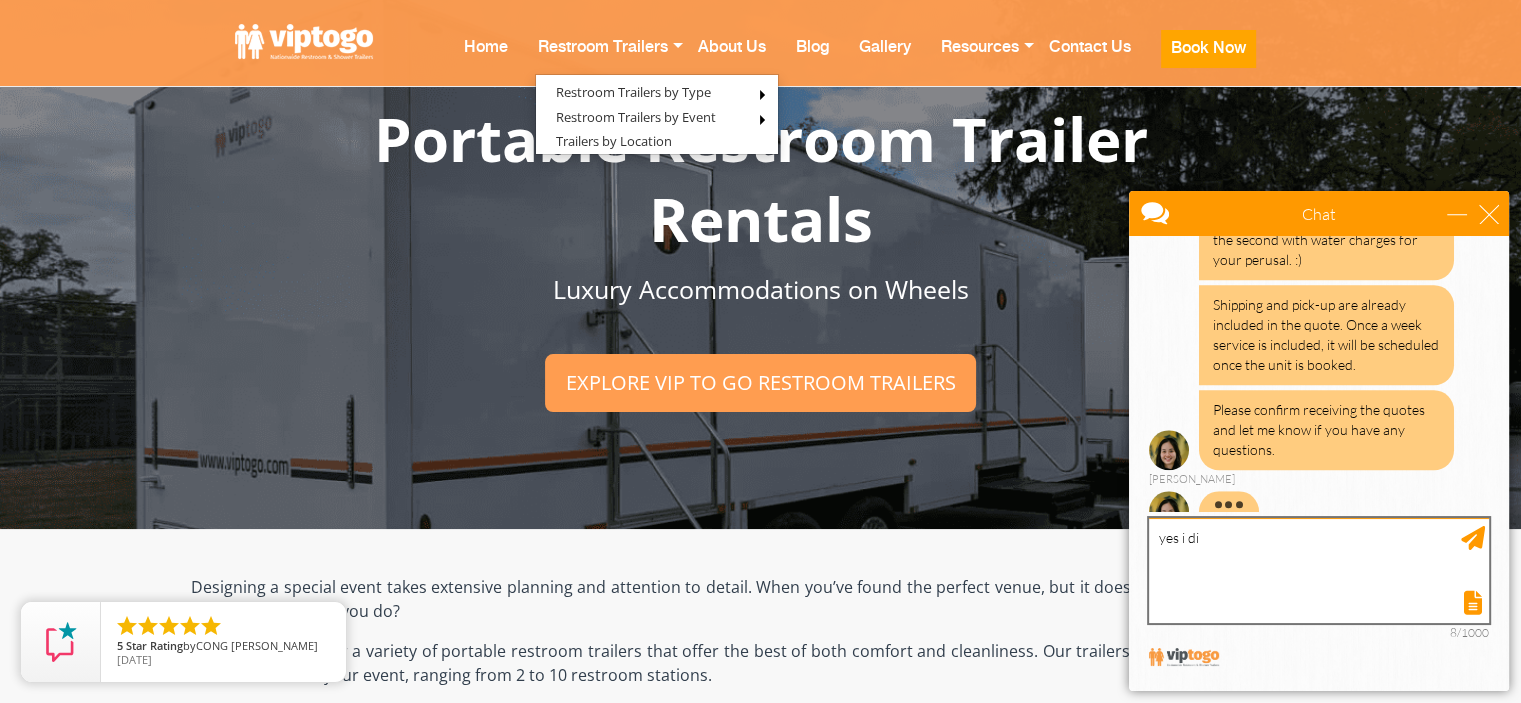 type on "yes i did" 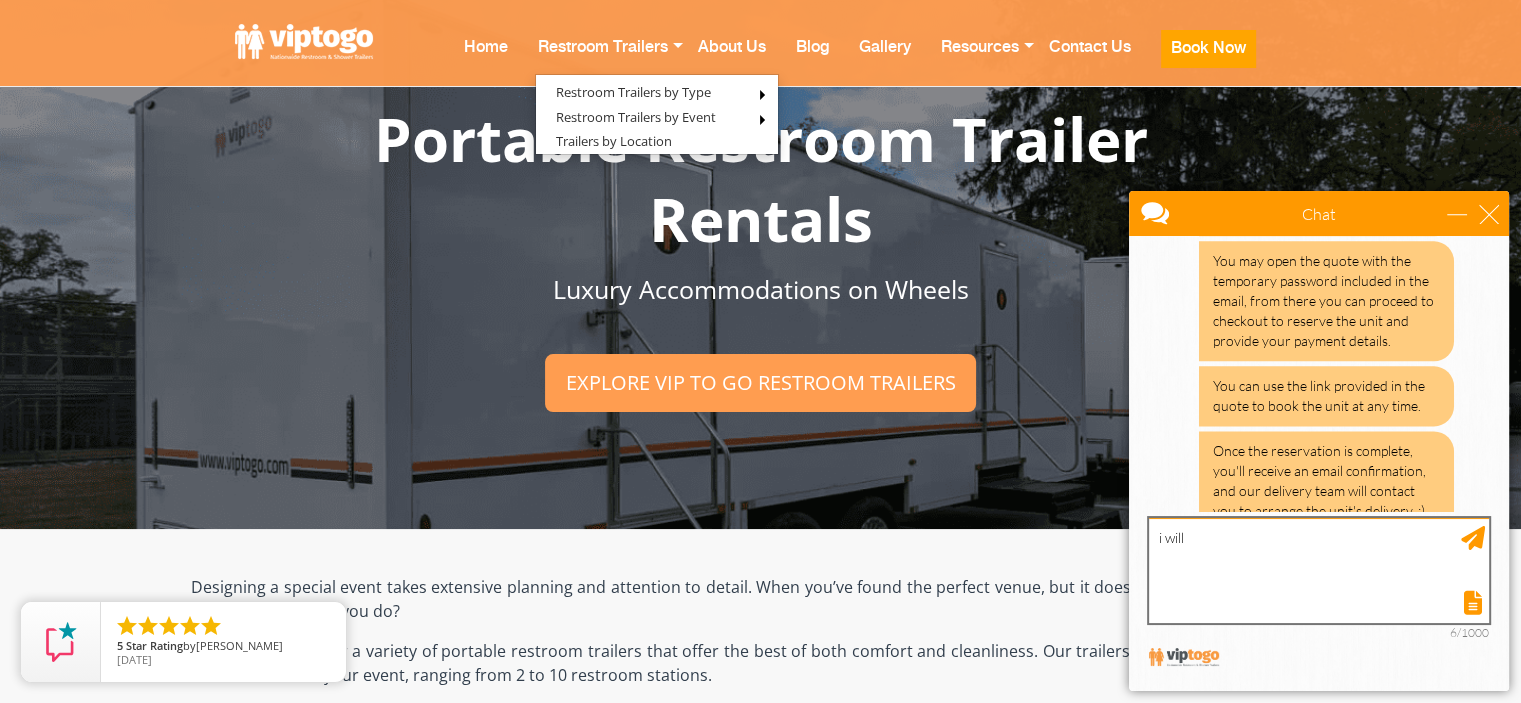 scroll, scrollTop: 2760, scrollLeft: 0, axis: vertical 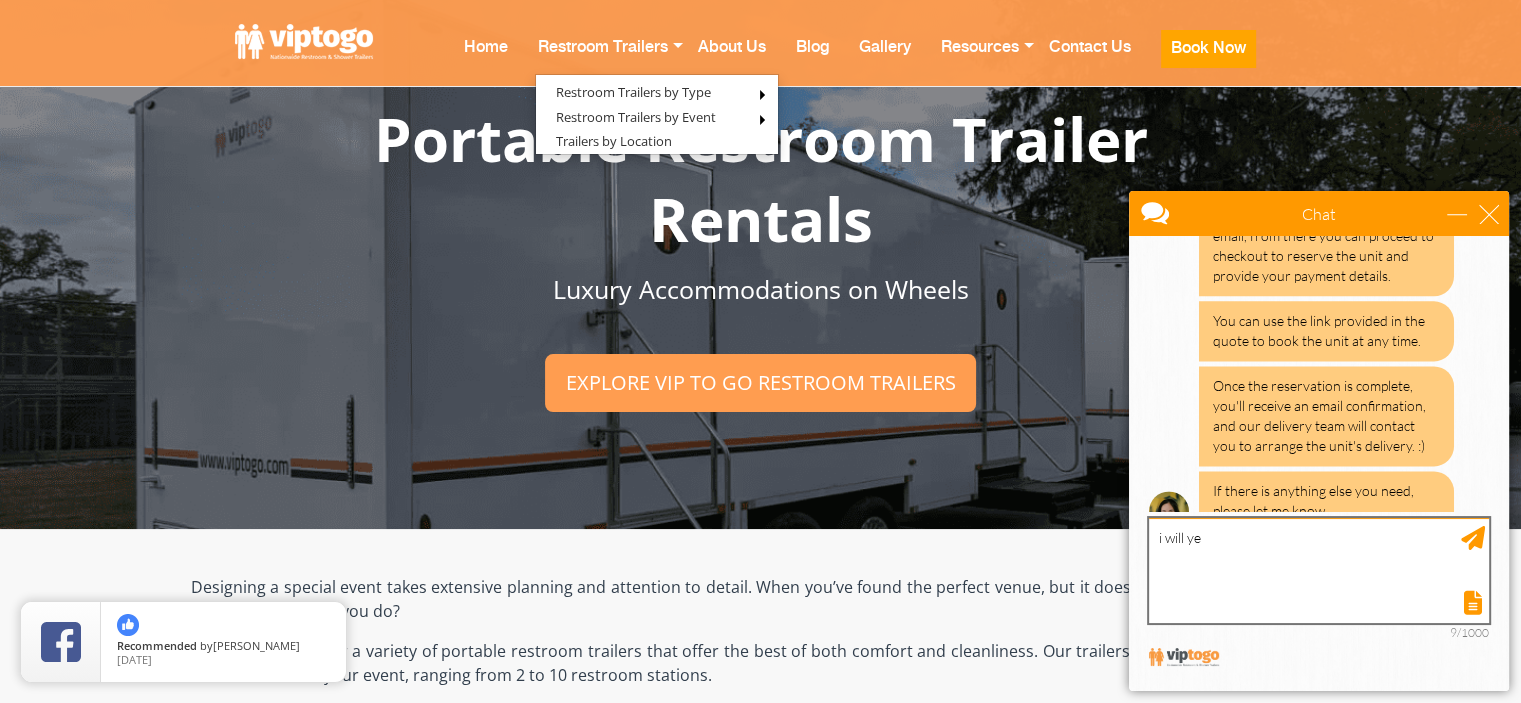 type on "i will yes" 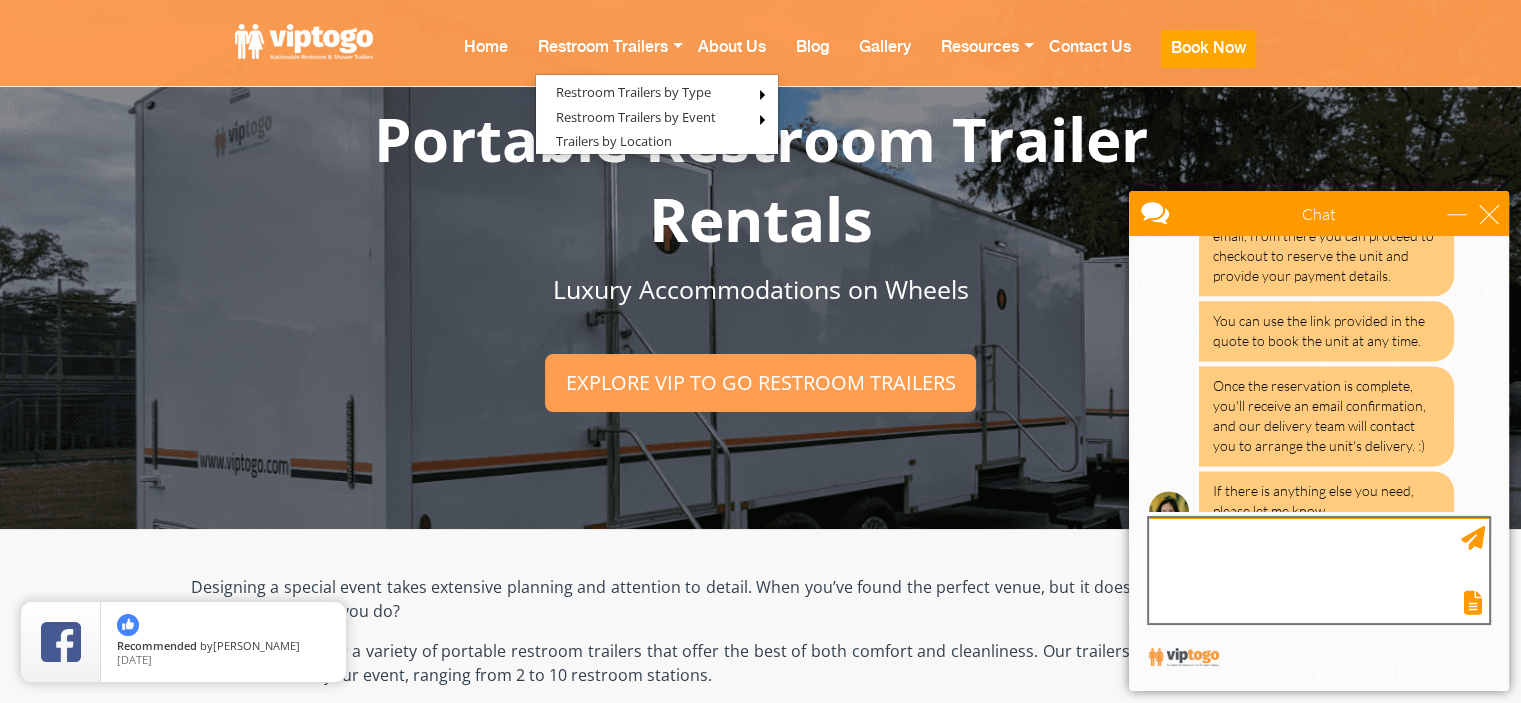 scroll, scrollTop: 2820, scrollLeft: 0, axis: vertical 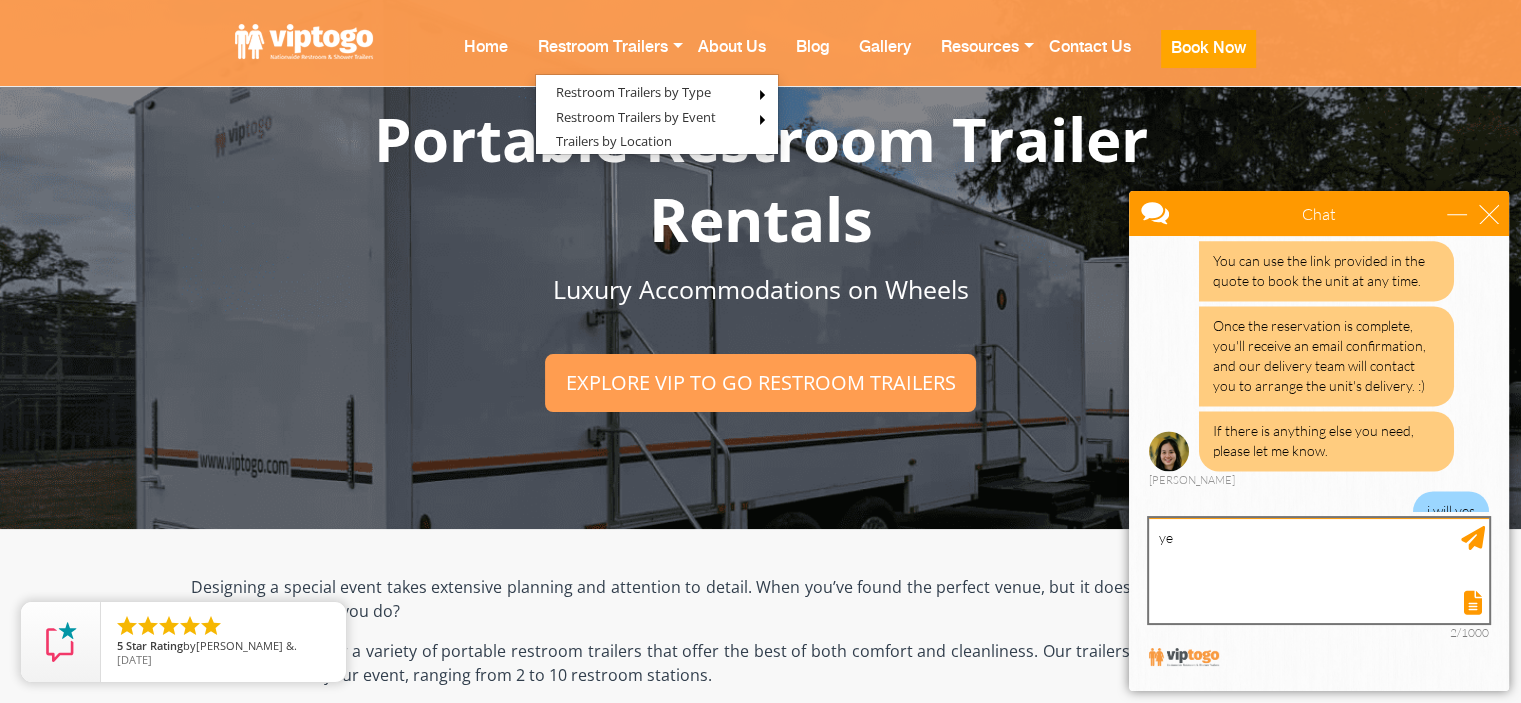 type on "yes" 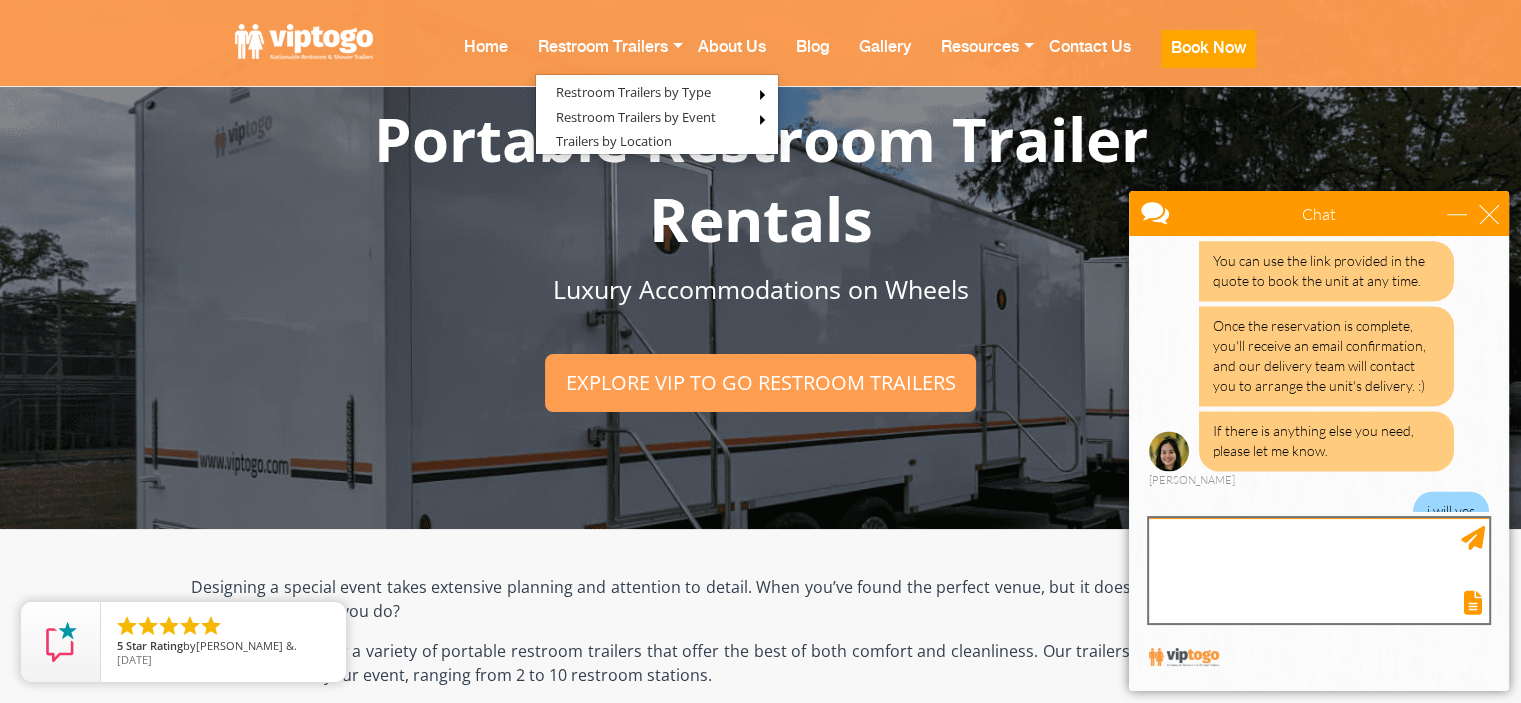 scroll, scrollTop: 2865, scrollLeft: 0, axis: vertical 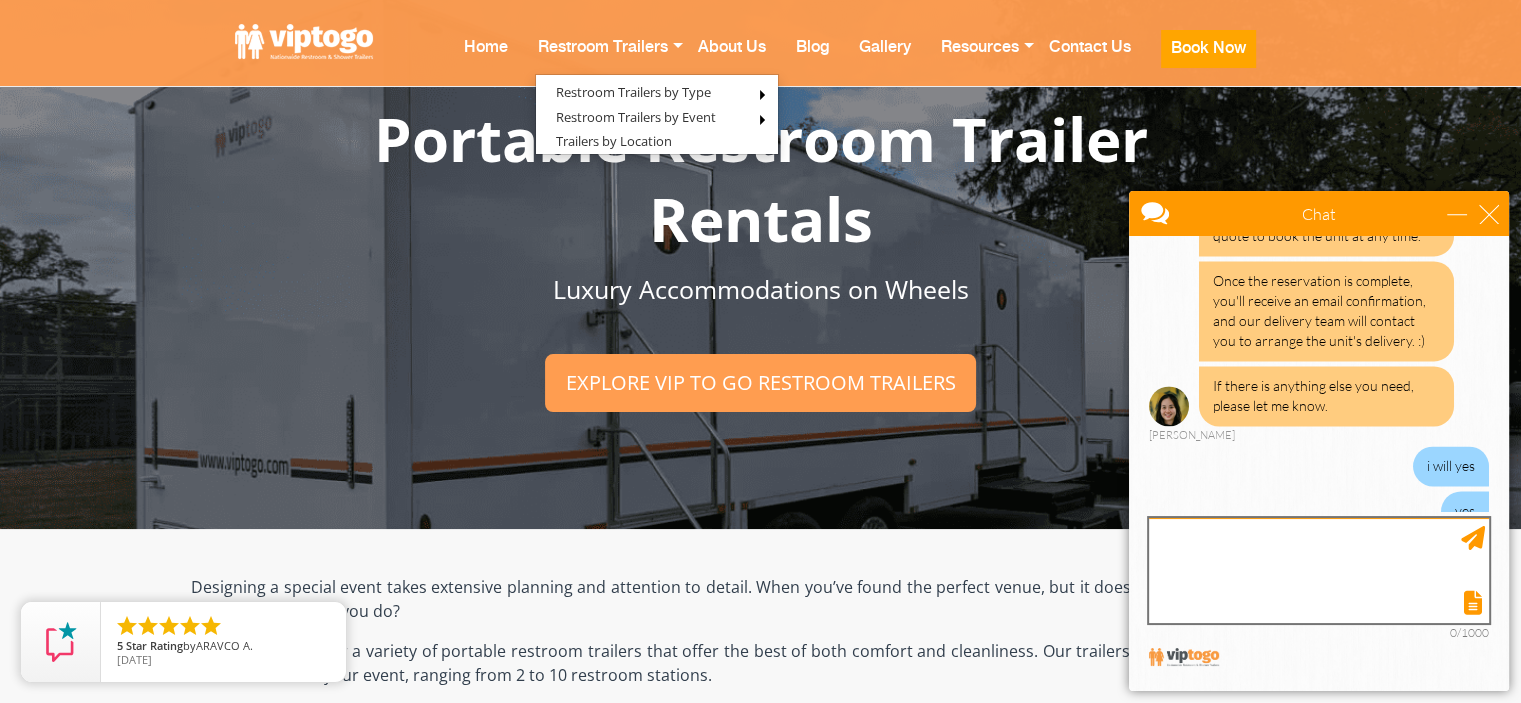 type on "w" 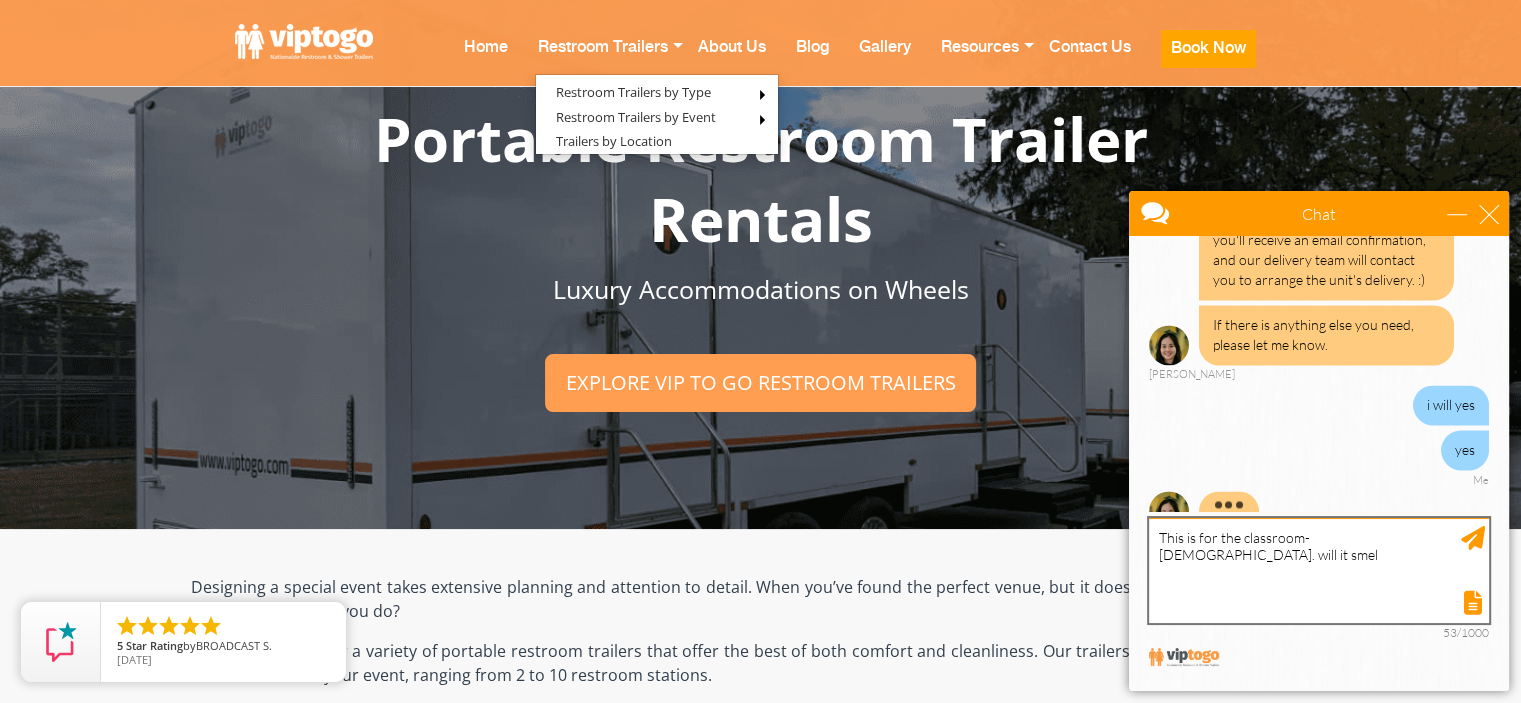 scroll, scrollTop: 2865, scrollLeft: 0, axis: vertical 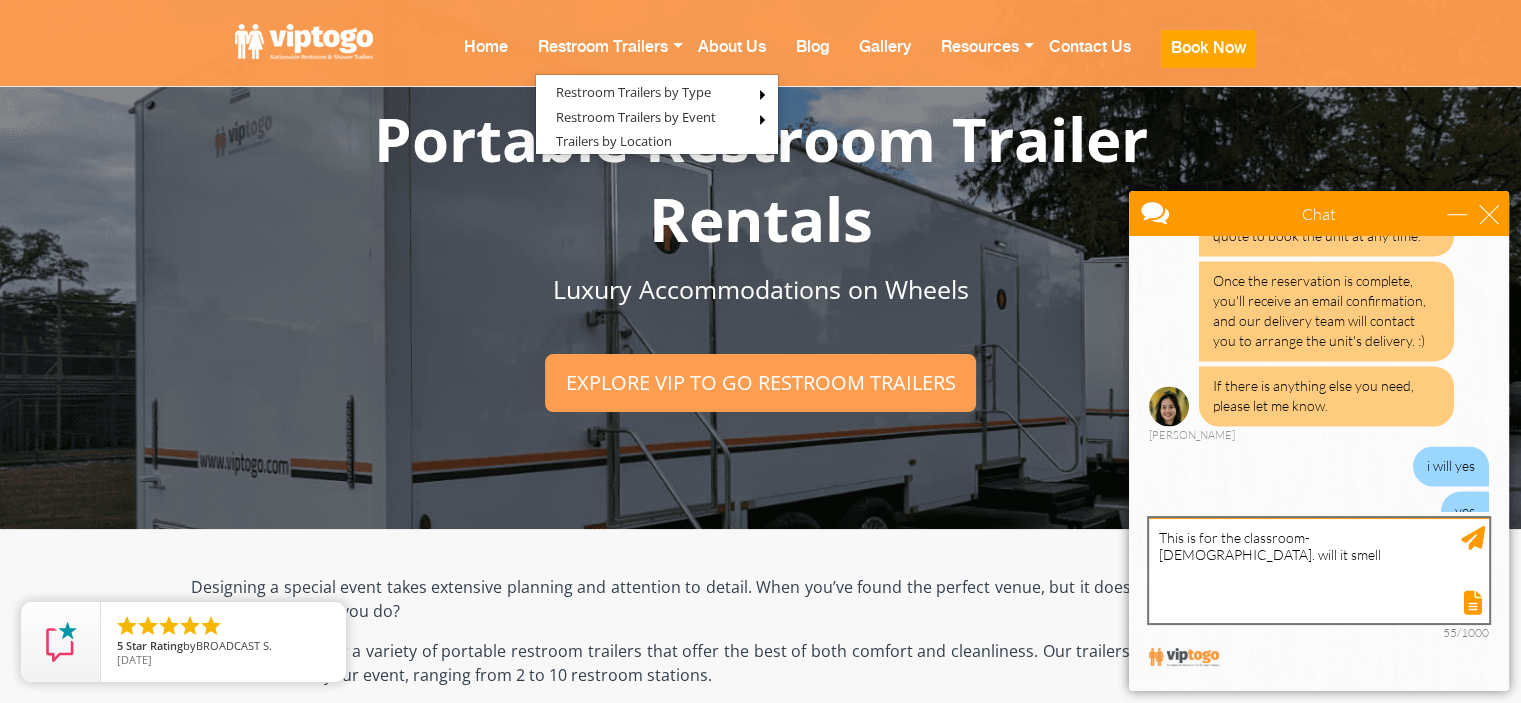 type on "This is for the classroom- [DEMOGRAPHIC_DATA]. will it smell?" 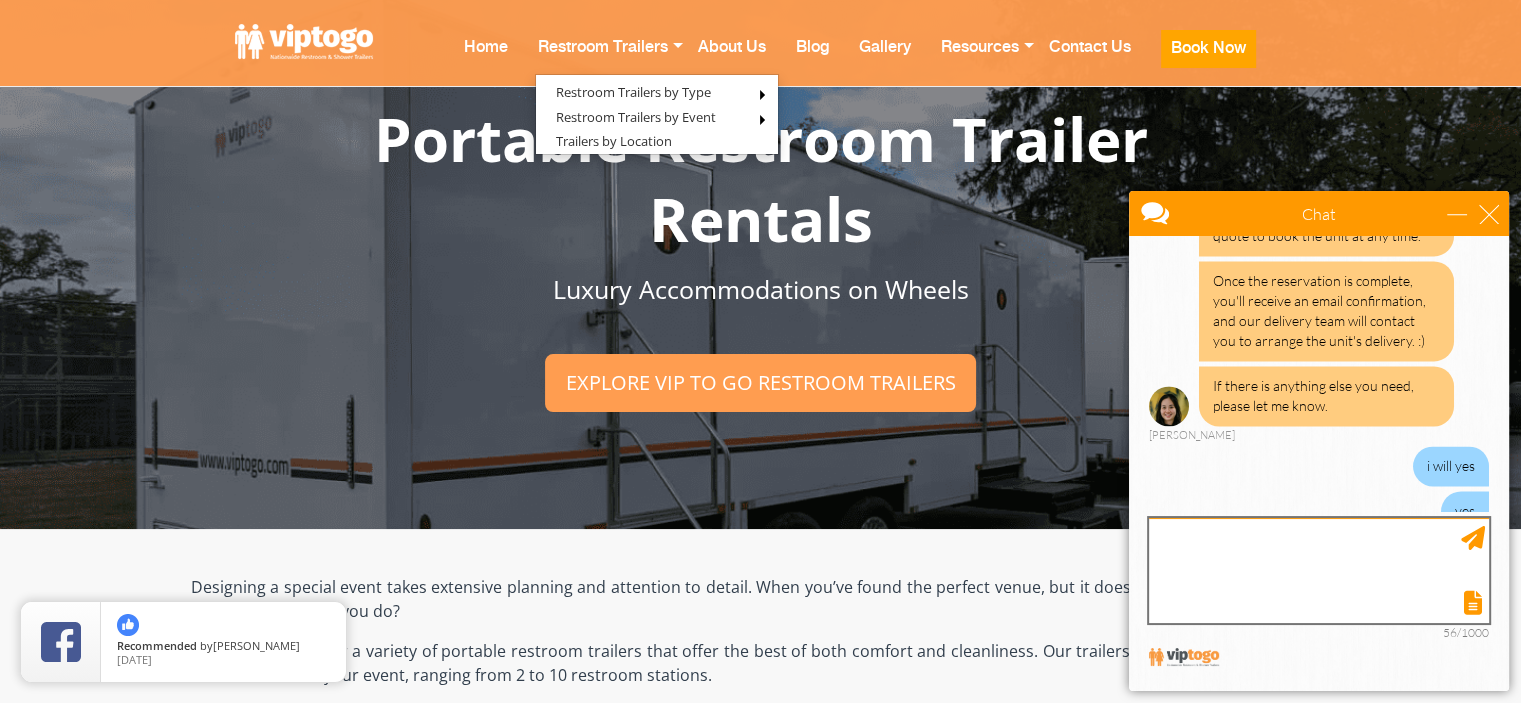 scroll, scrollTop: 2931, scrollLeft: 0, axis: vertical 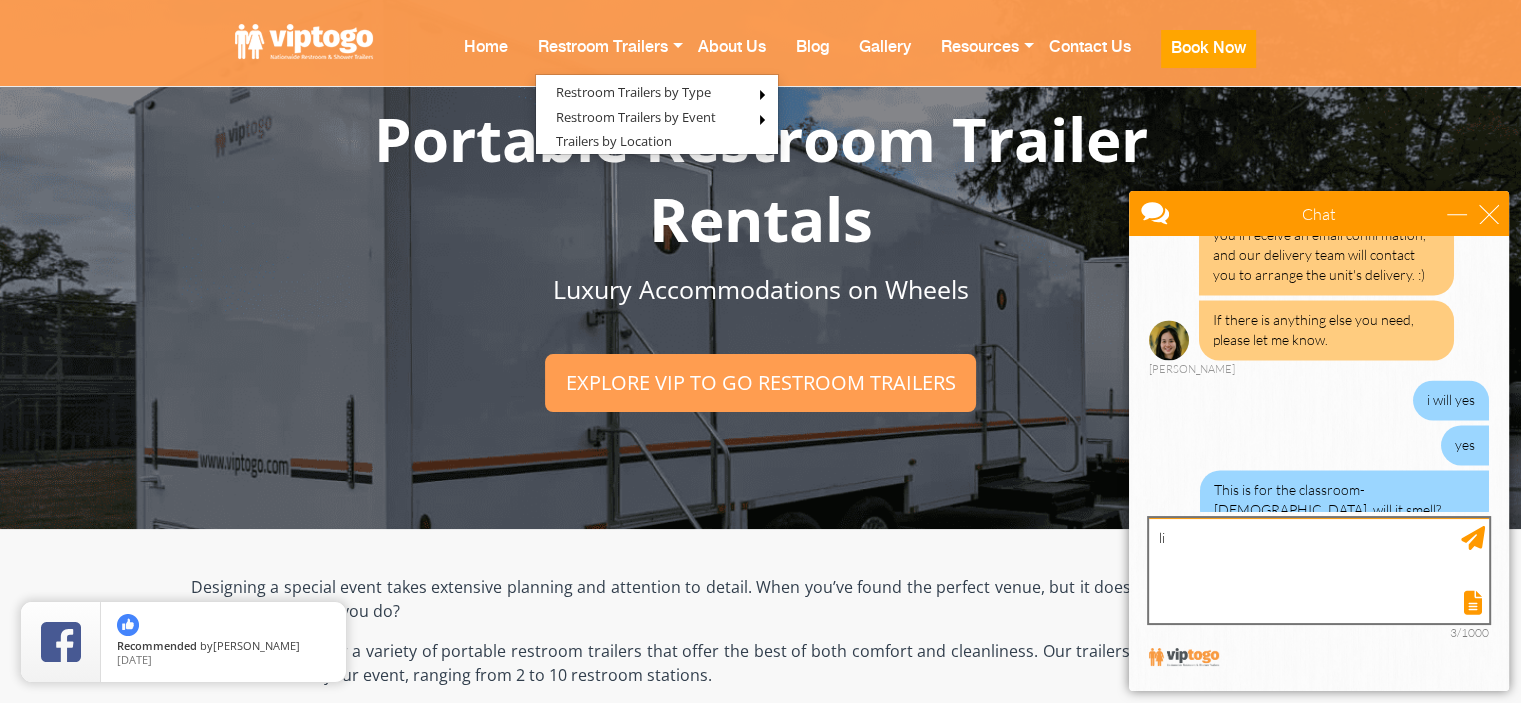 type on "l" 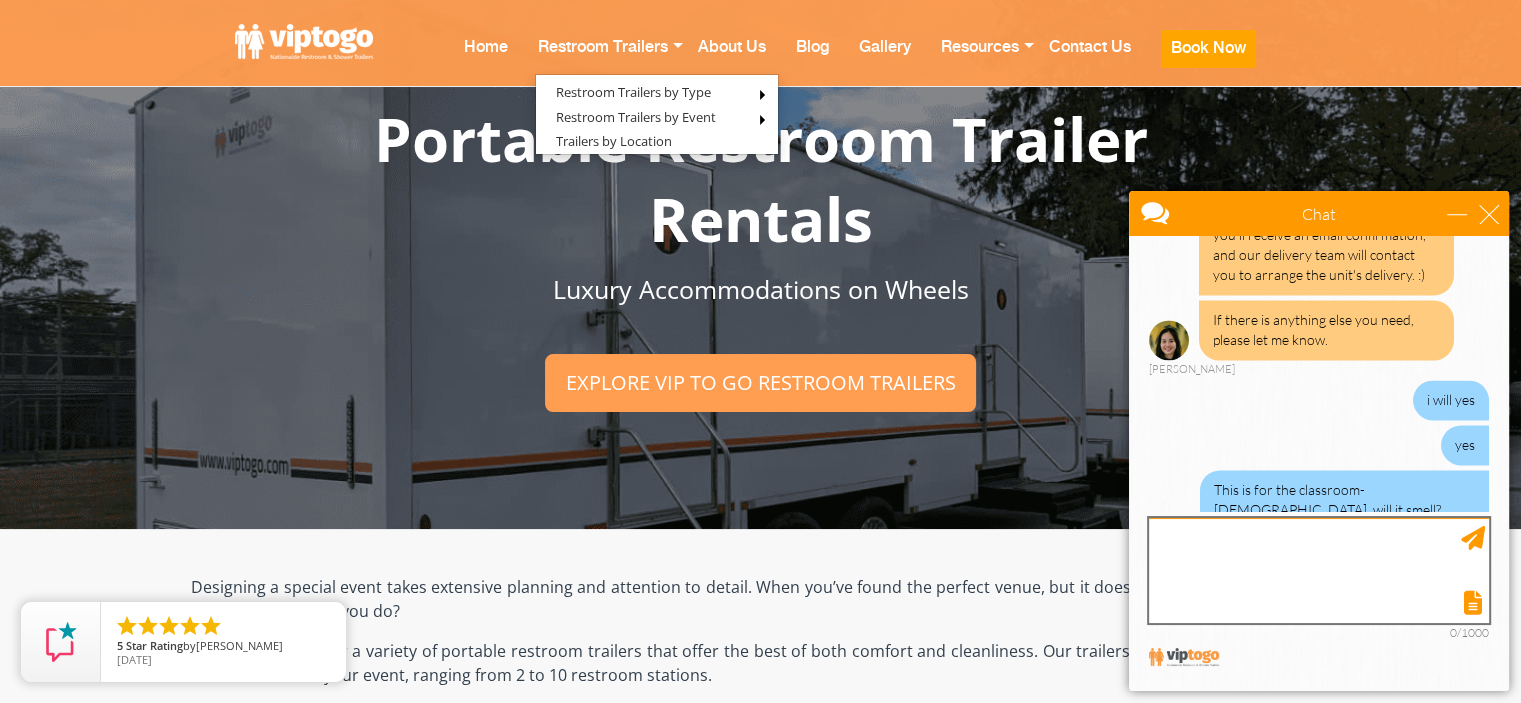 scroll, scrollTop: 2992, scrollLeft: 0, axis: vertical 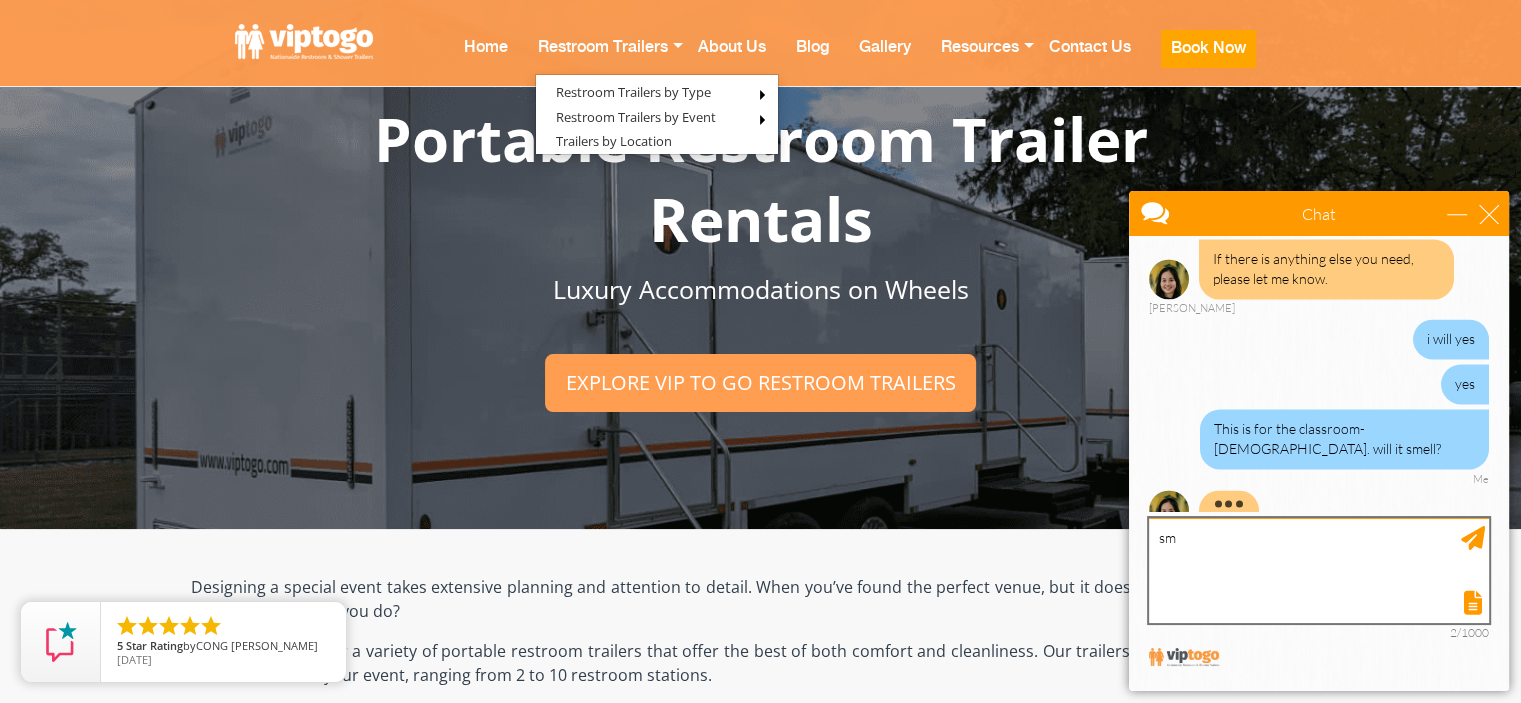 type on "s" 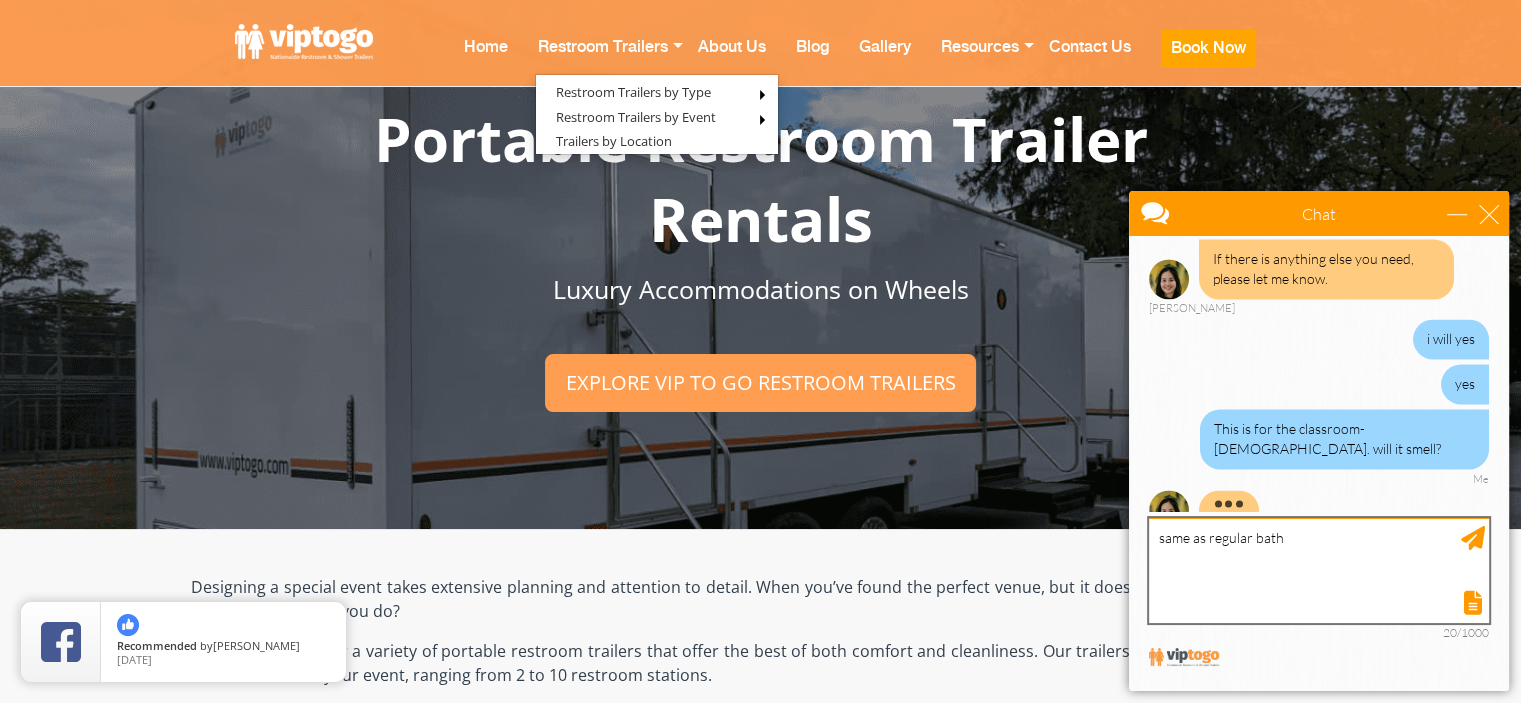 scroll, scrollTop: 2931, scrollLeft: 0, axis: vertical 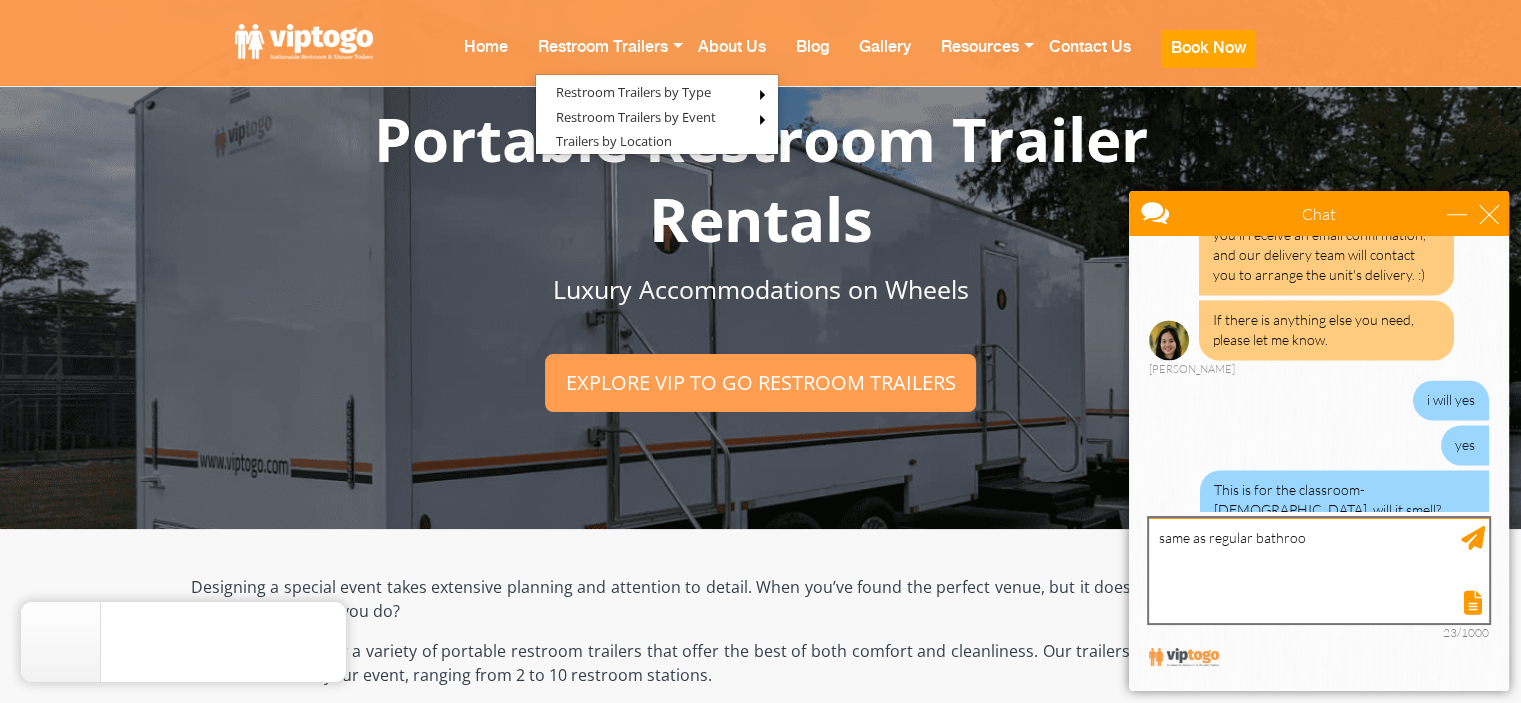 type on "same as regular bathroom" 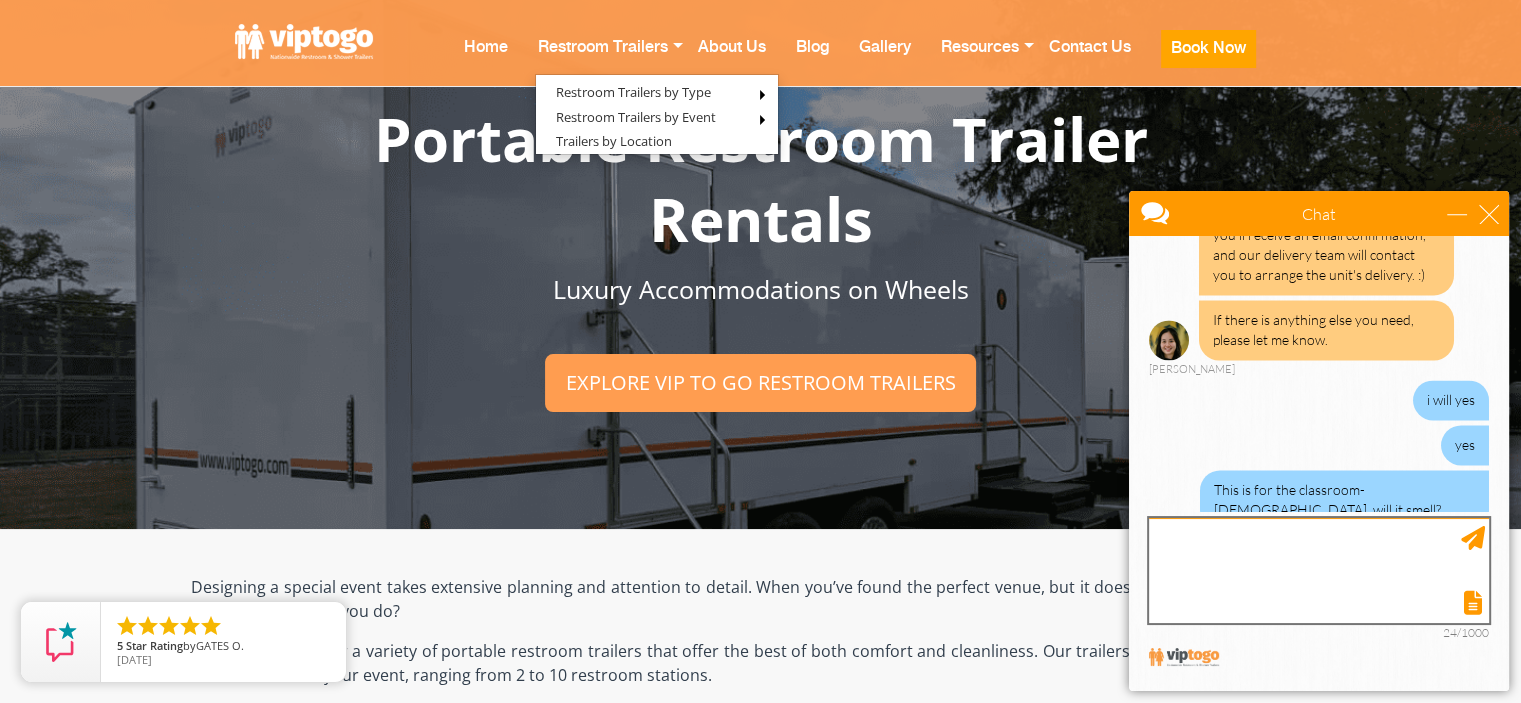 scroll, scrollTop: 2976, scrollLeft: 0, axis: vertical 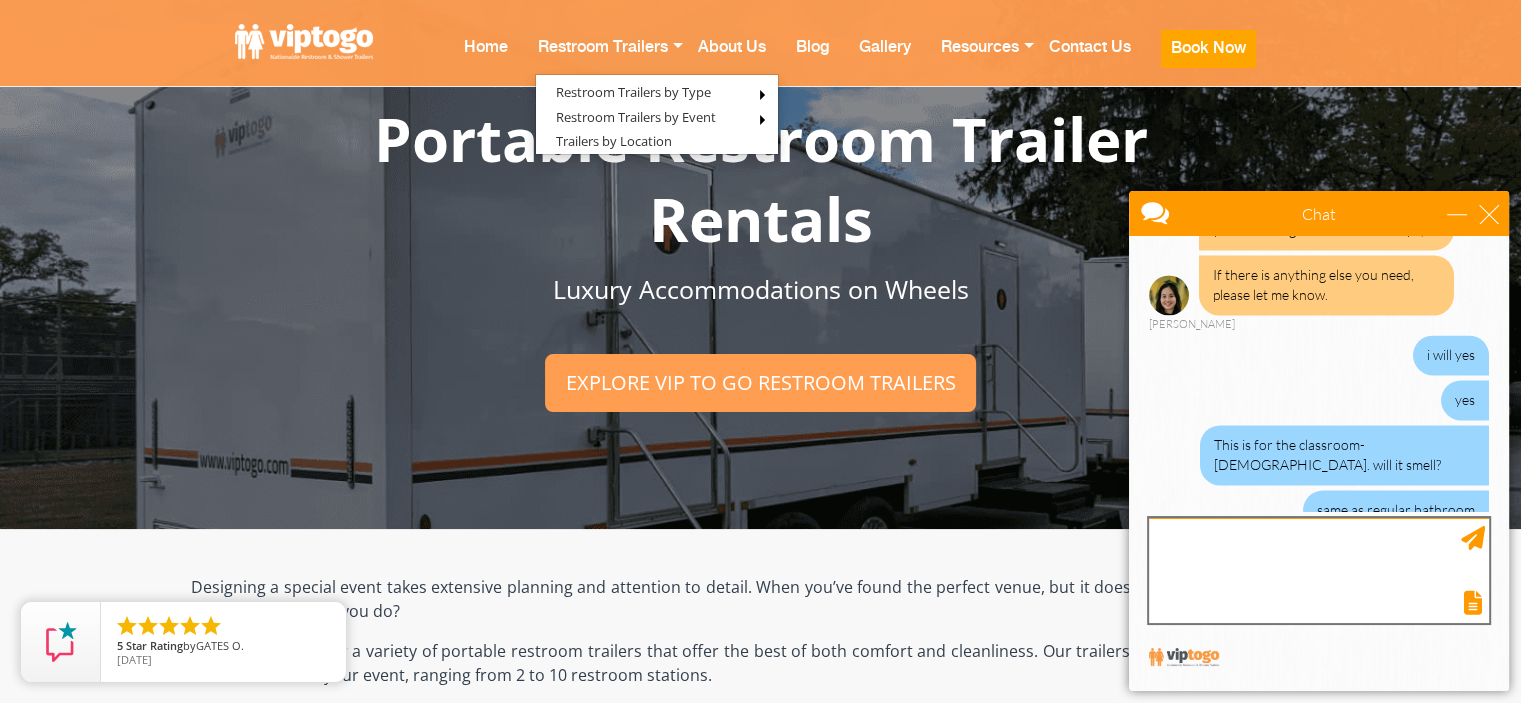 type on "?" 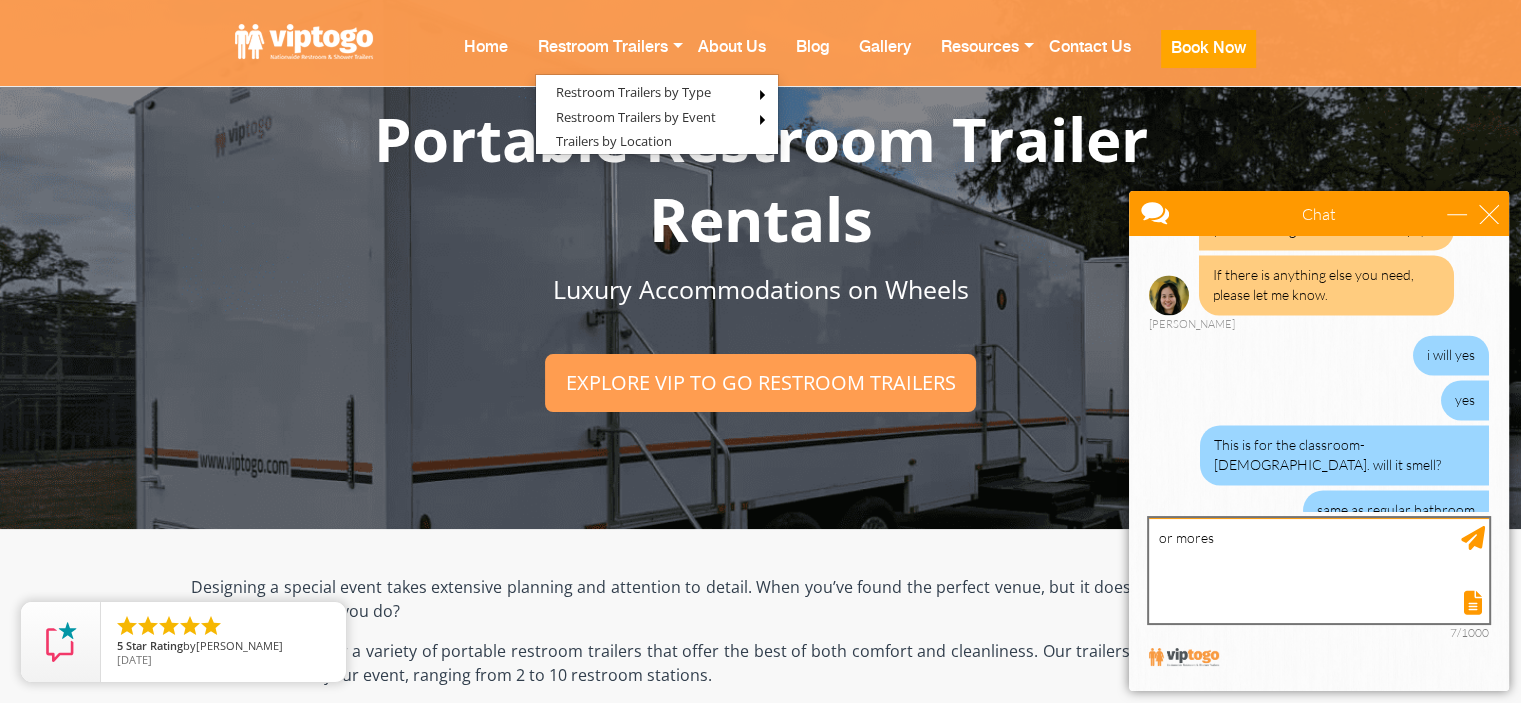 scroll, scrollTop: 3096, scrollLeft: 0, axis: vertical 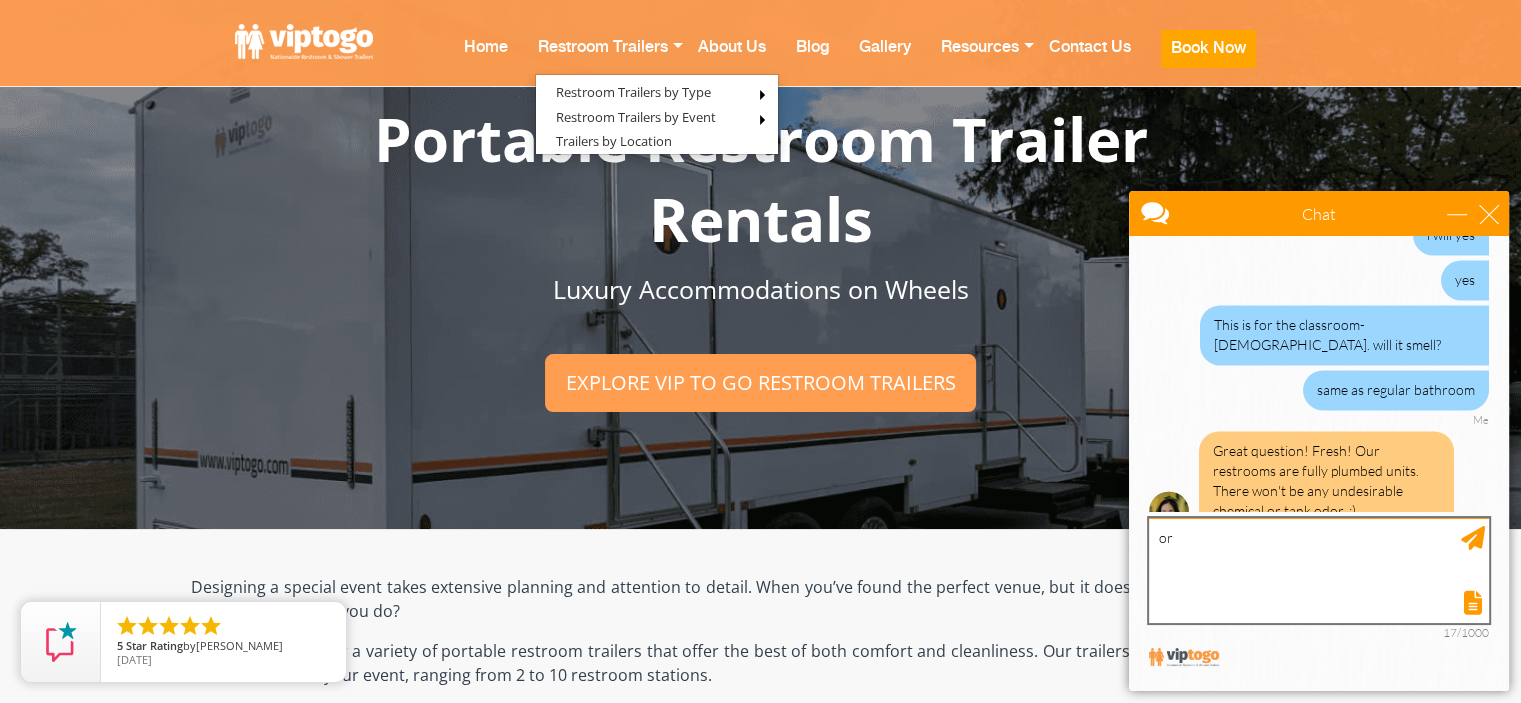 type on "o" 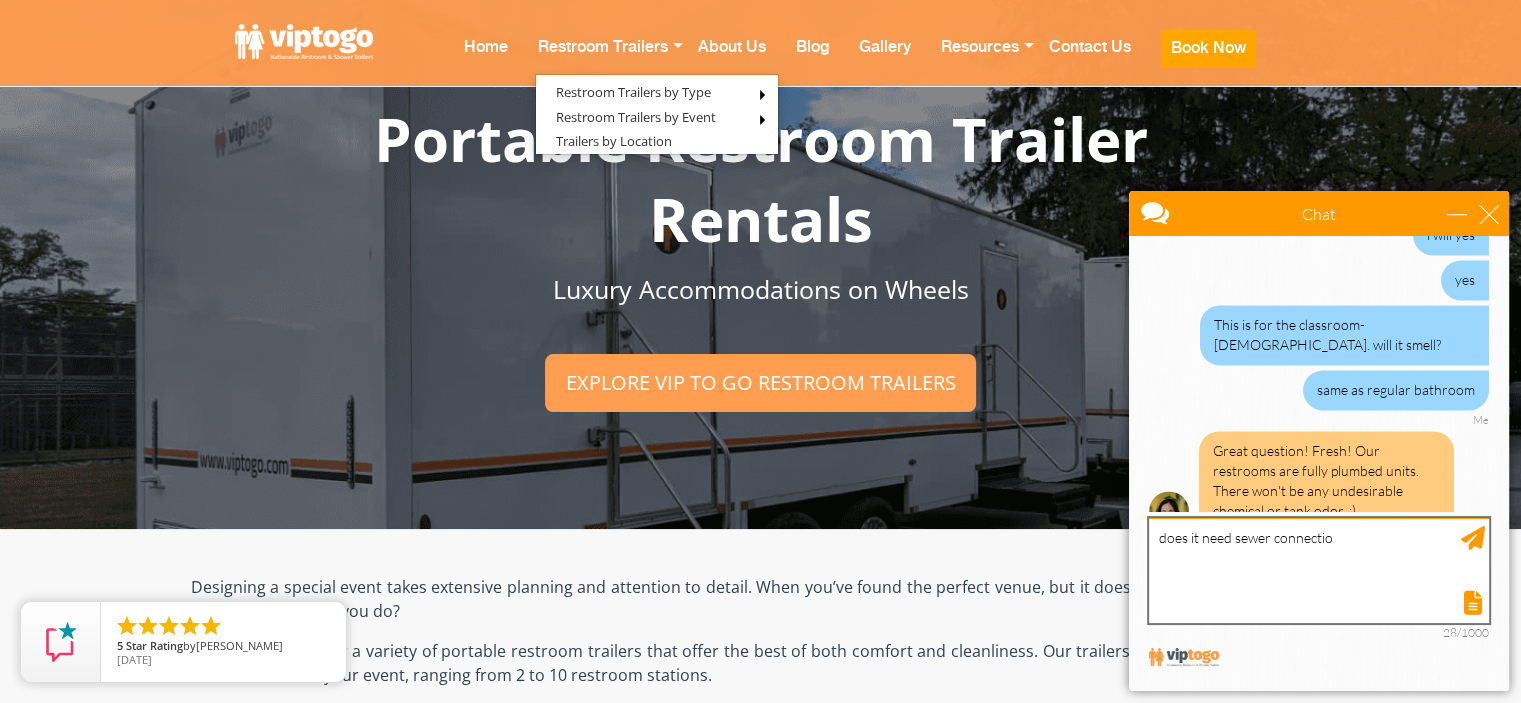 type on "does it need sewer connection" 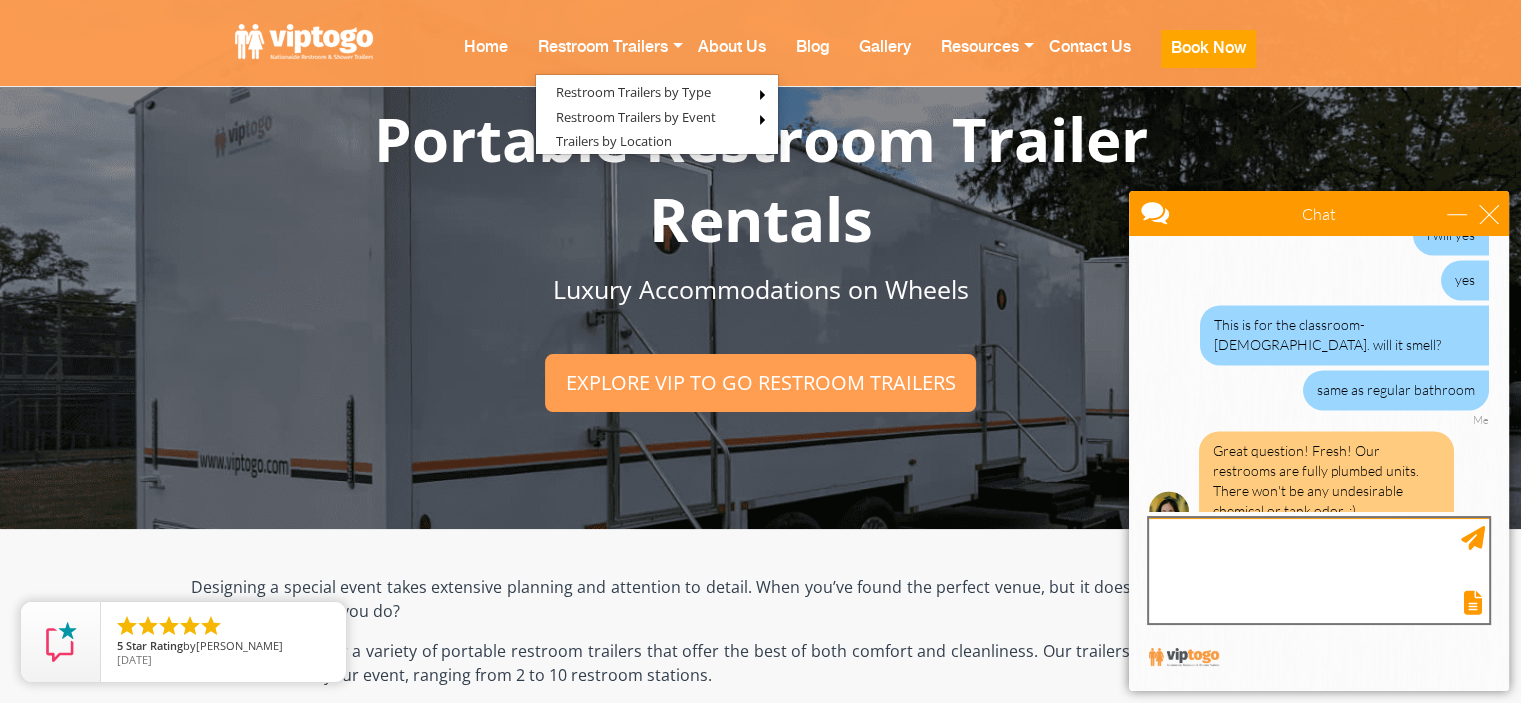 scroll, scrollTop: 3157, scrollLeft: 0, axis: vertical 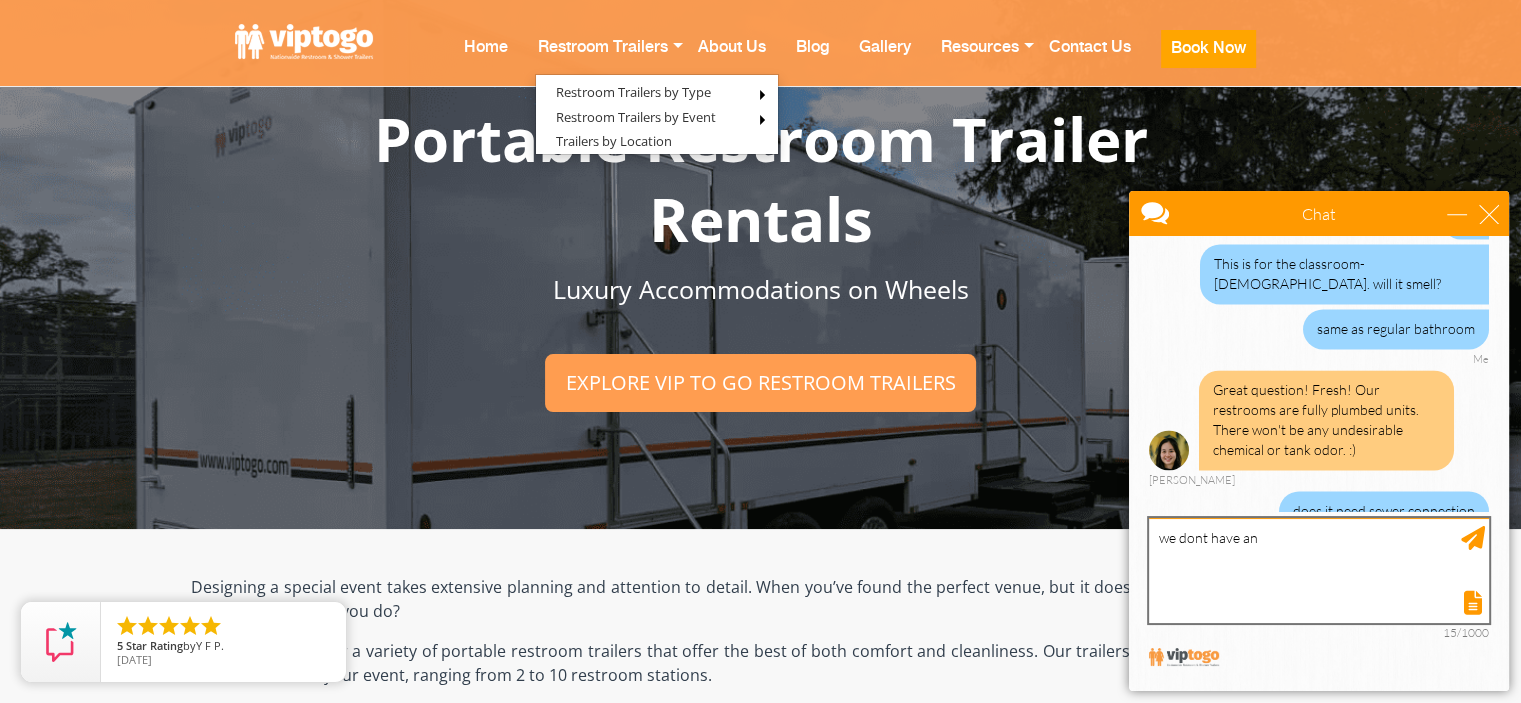 type on "we dont have any" 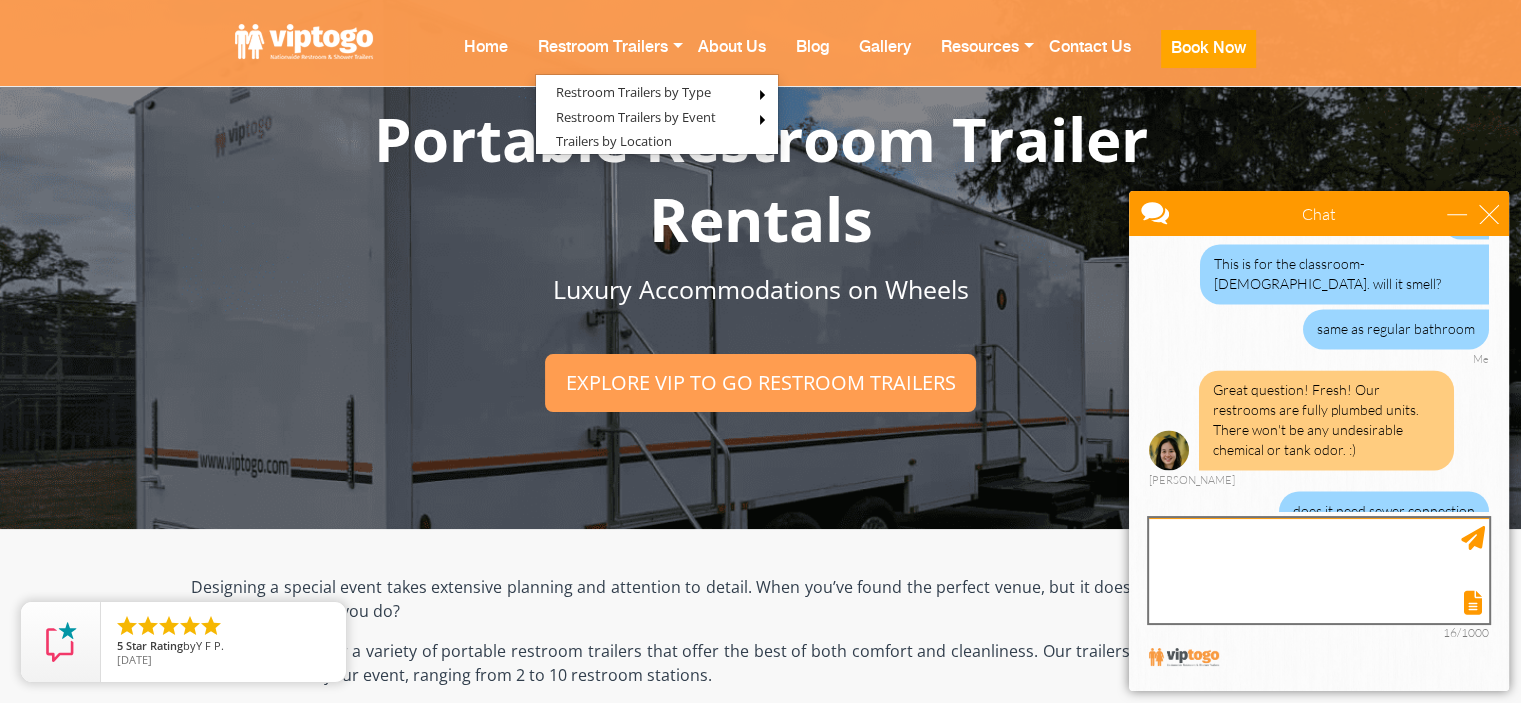 scroll, scrollTop: 3202, scrollLeft: 0, axis: vertical 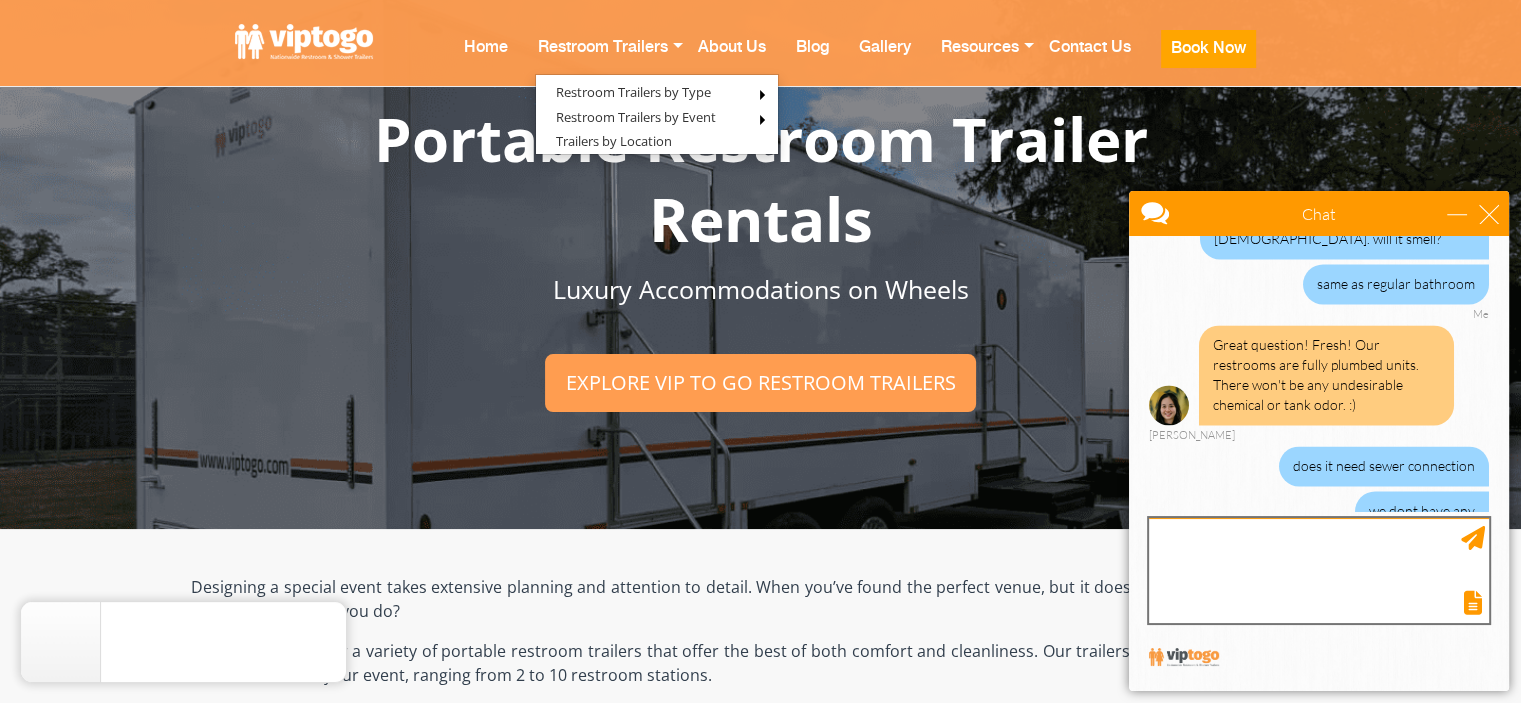 type on "?" 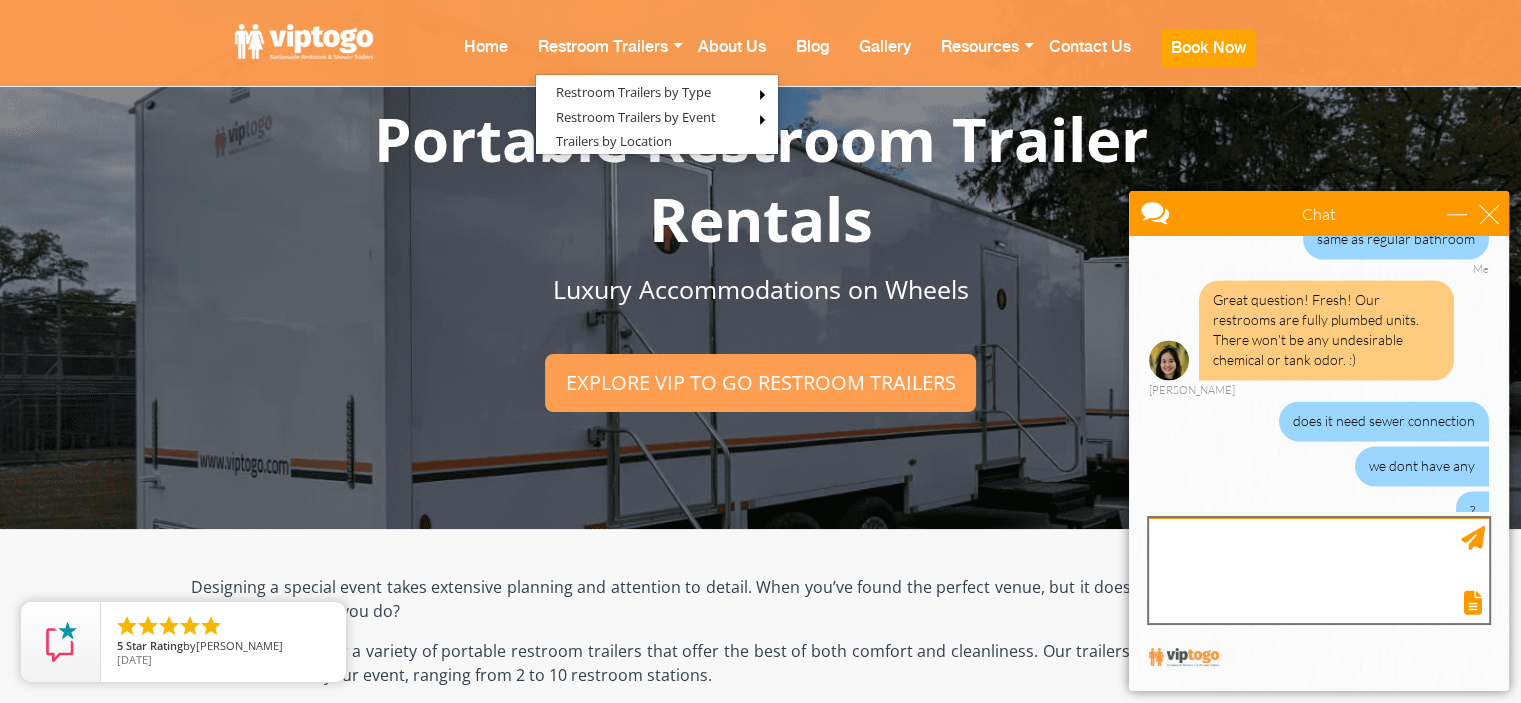 scroll, scrollTop: 3308, scrollLeft: 0, axis: vertical 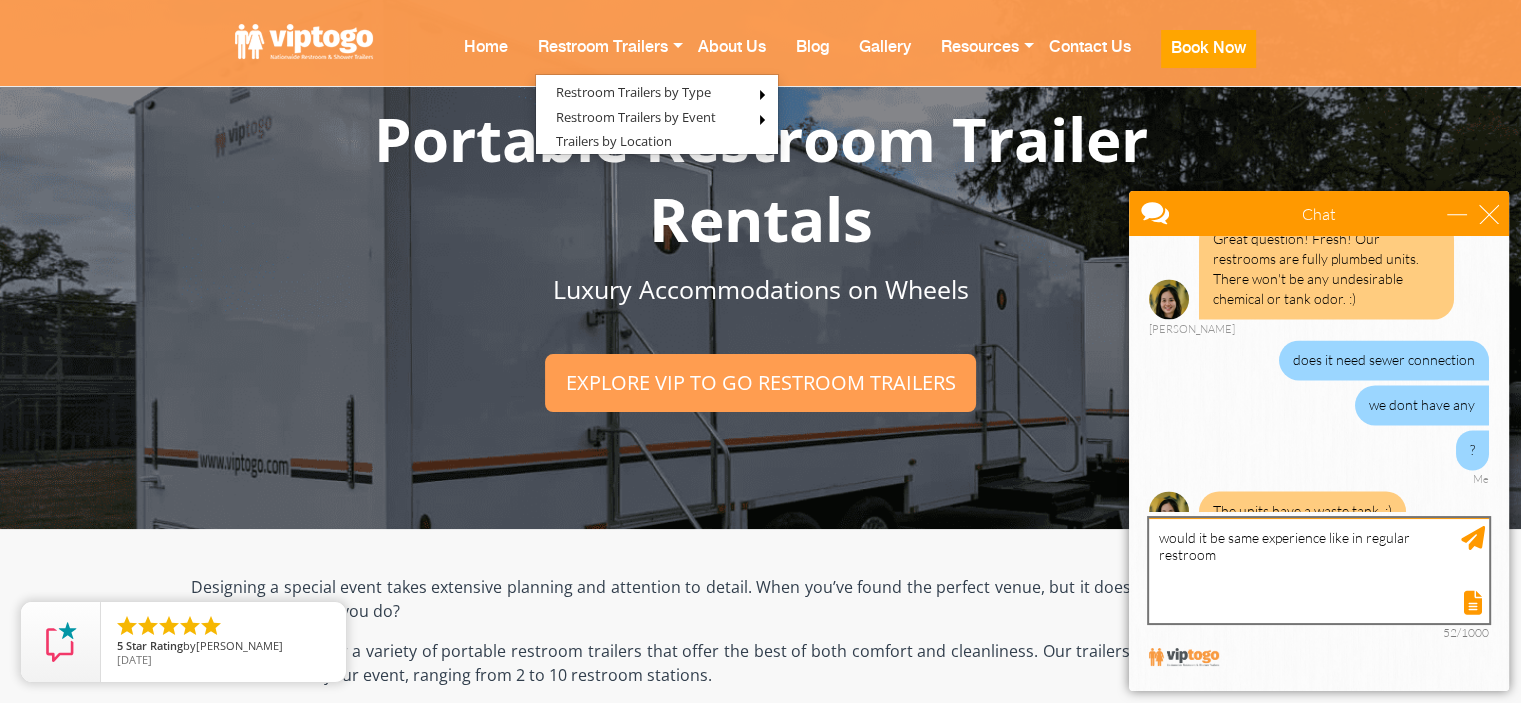 type on "would it be same experience like in regular restroom?" 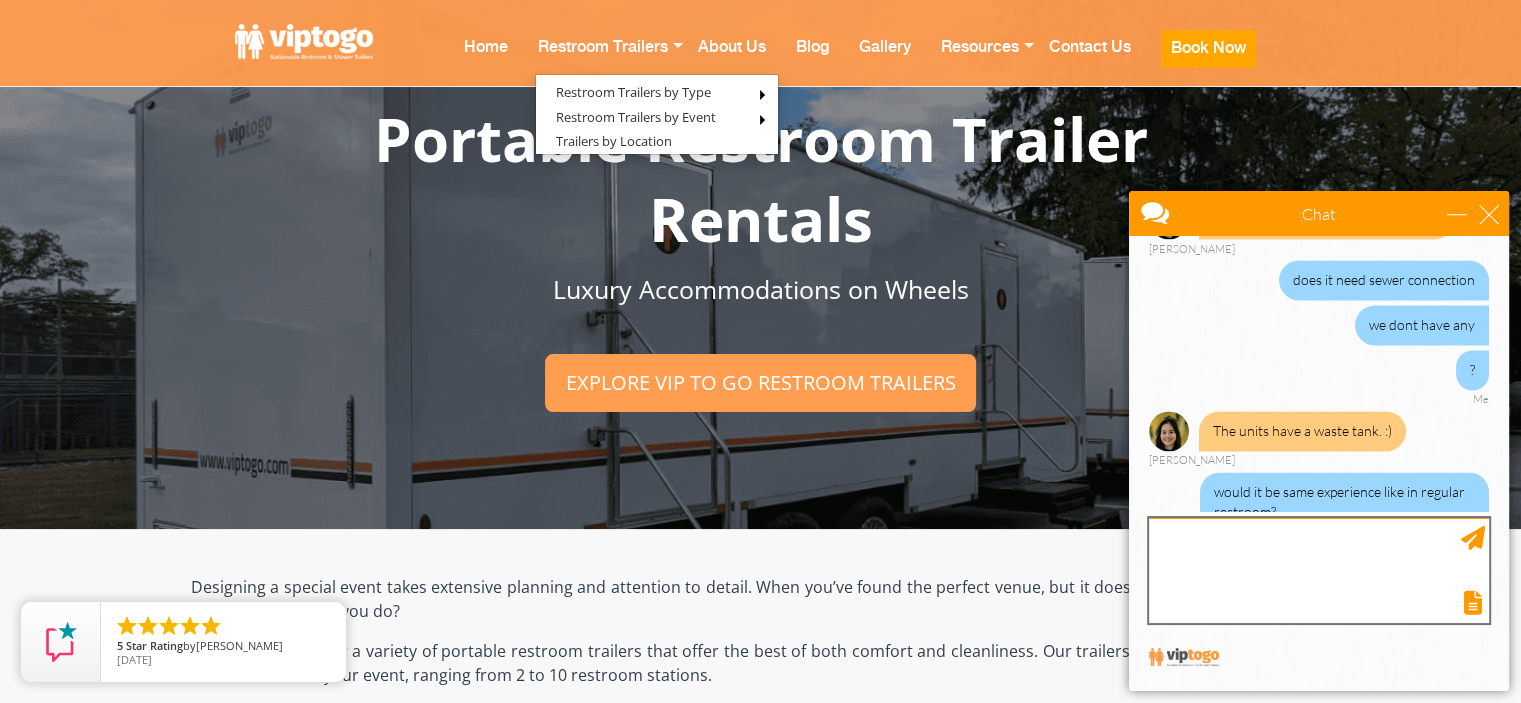 scroll, scrollTop: 3489, scrollLeft: 0, axis: vertical 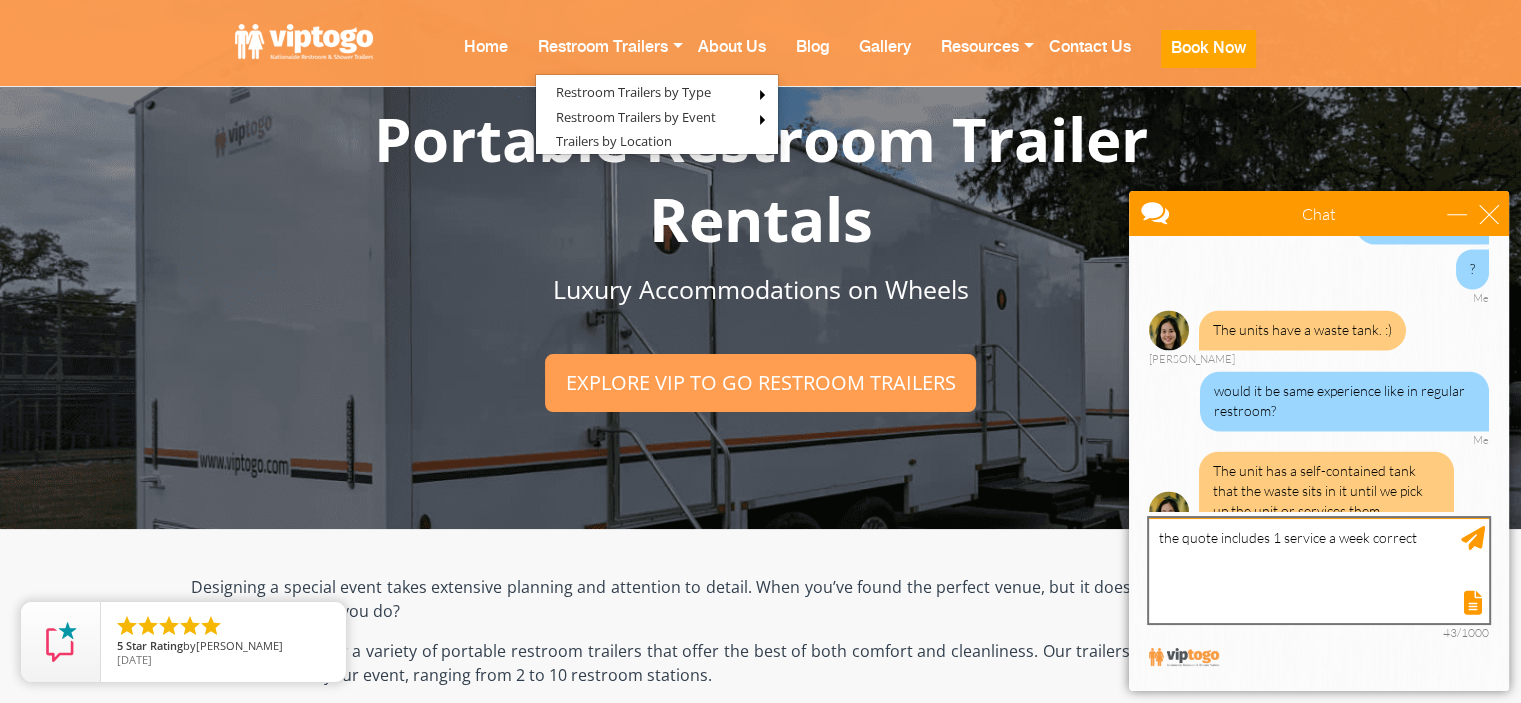 type on "the quote includes 1 service a week correct" 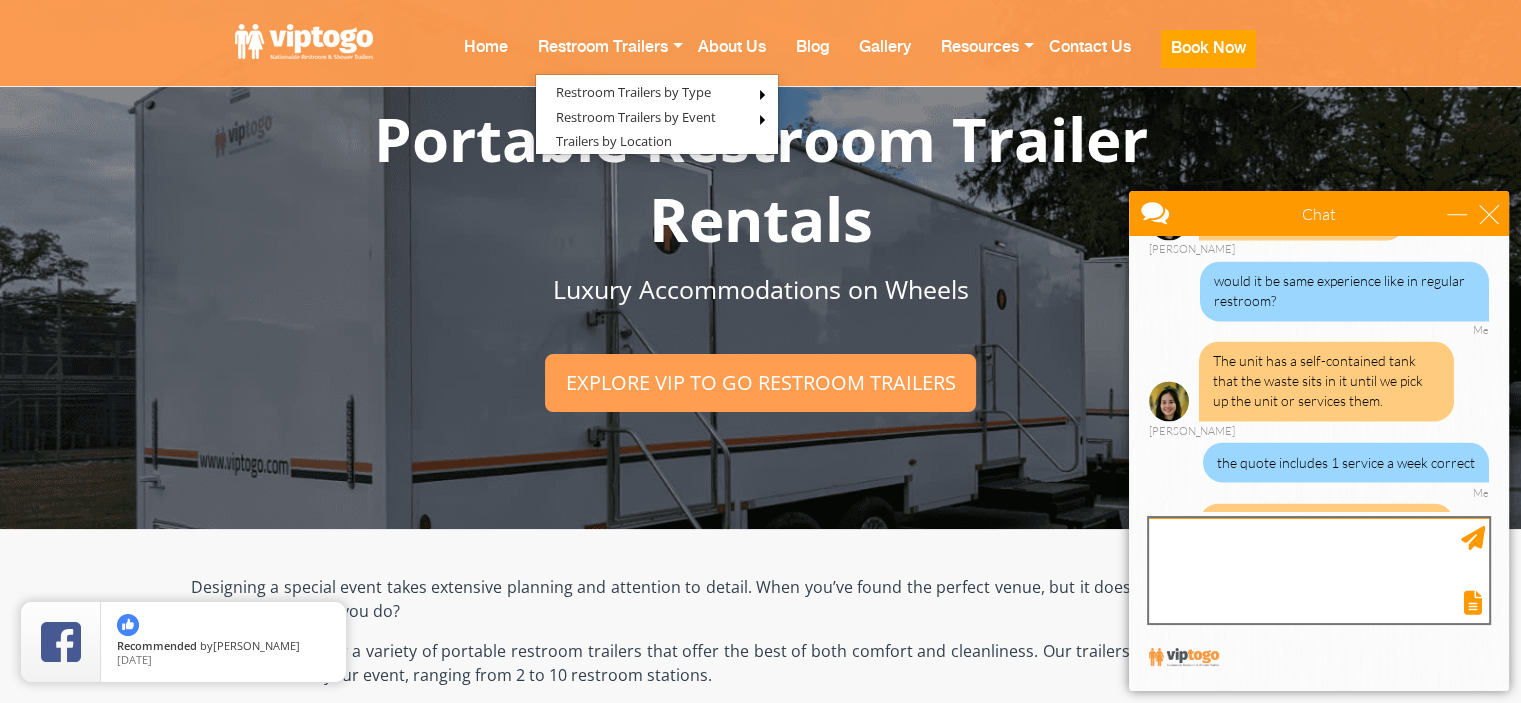 scroll, scrollTop: 3672, scrollLeft: 0, axis: vertical 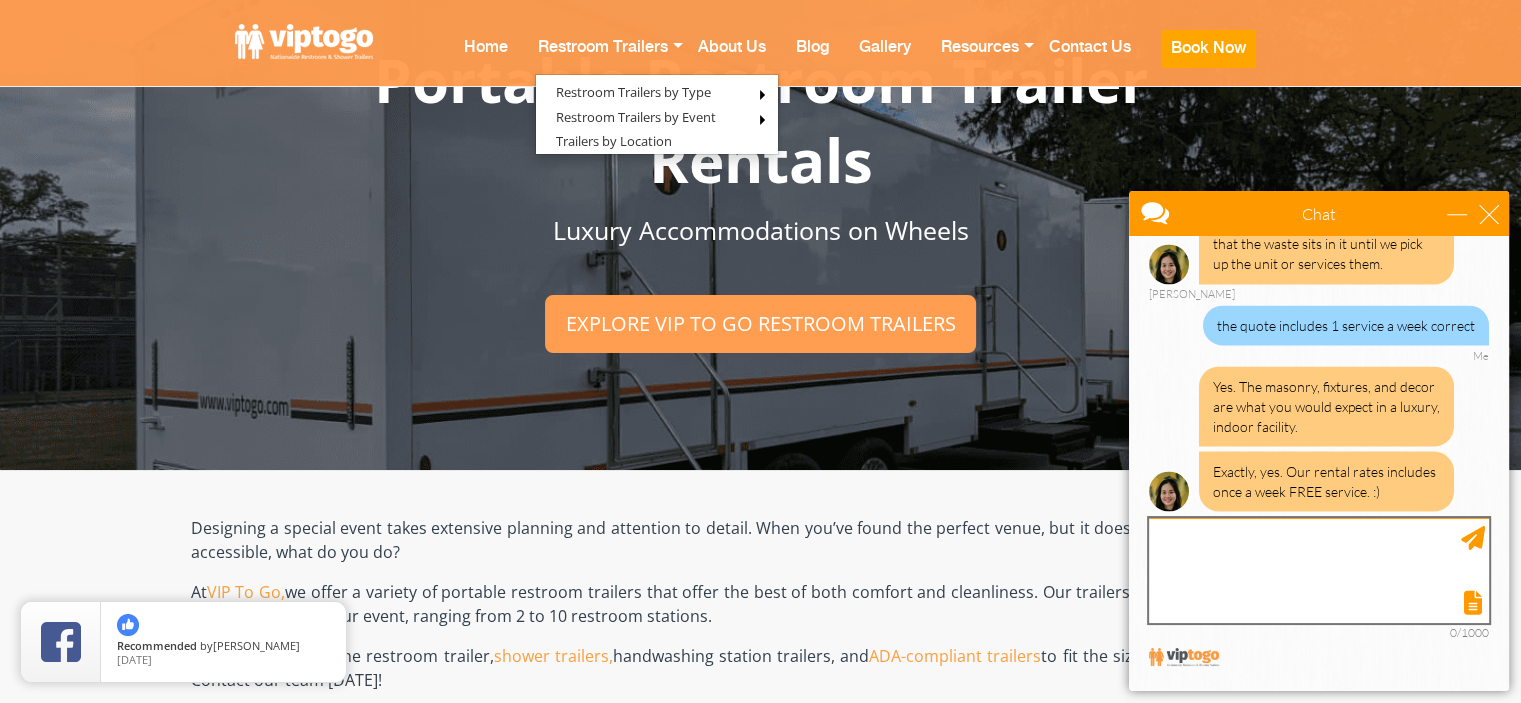 click at bounding box center (1319, 570) 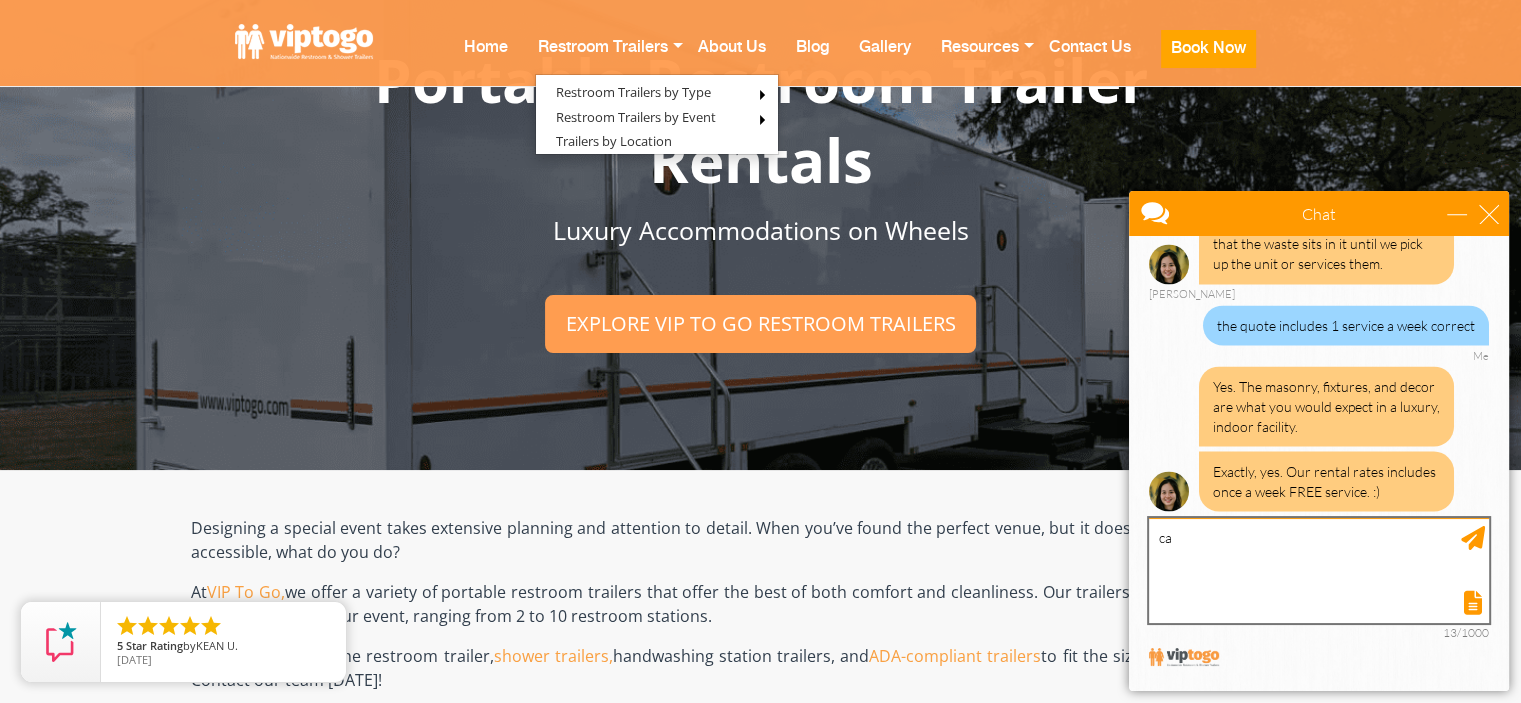 type on "c" 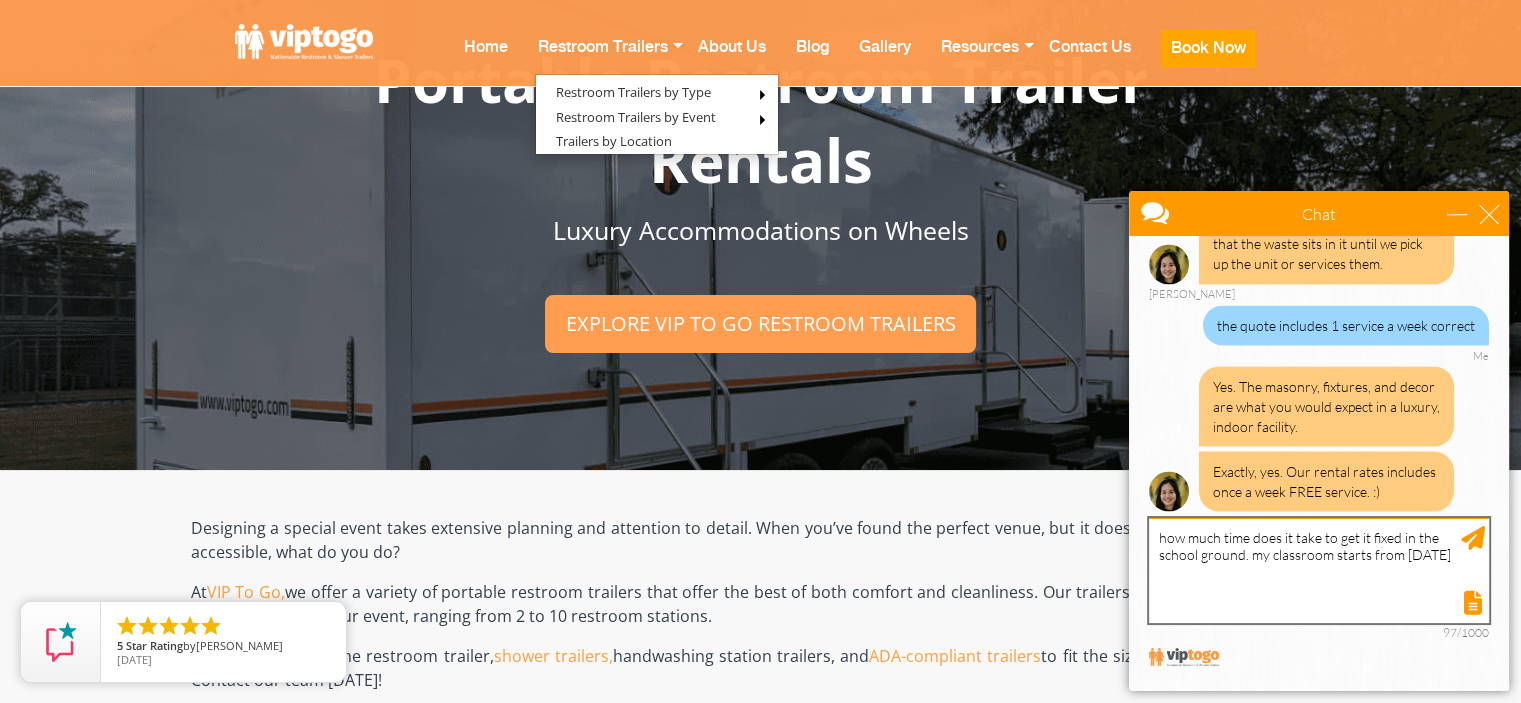 type on "how much time does it take to get it fixed in the school ground. my classroom starts from [DATE]?" 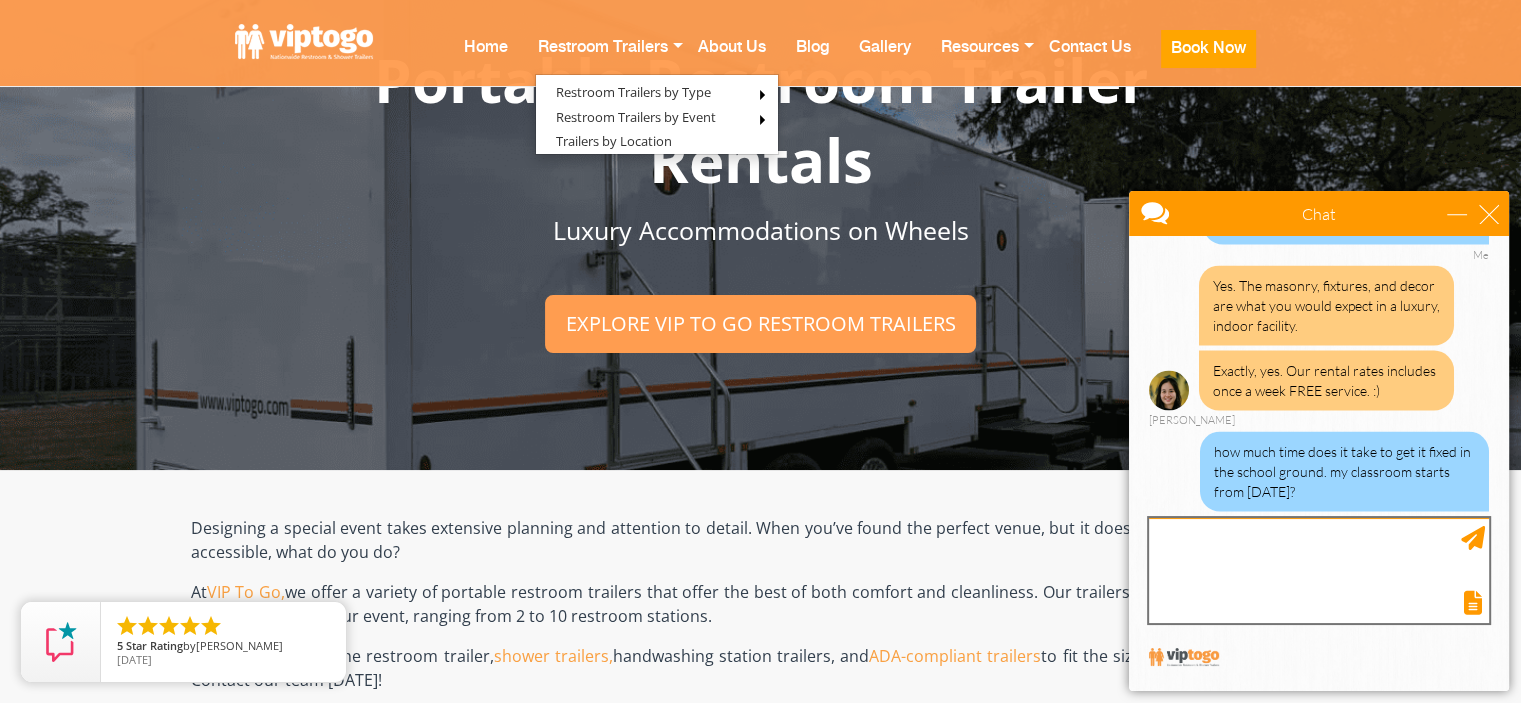 scroll, scrollTop: 3938, scrollLeft: 0, axis: vertical 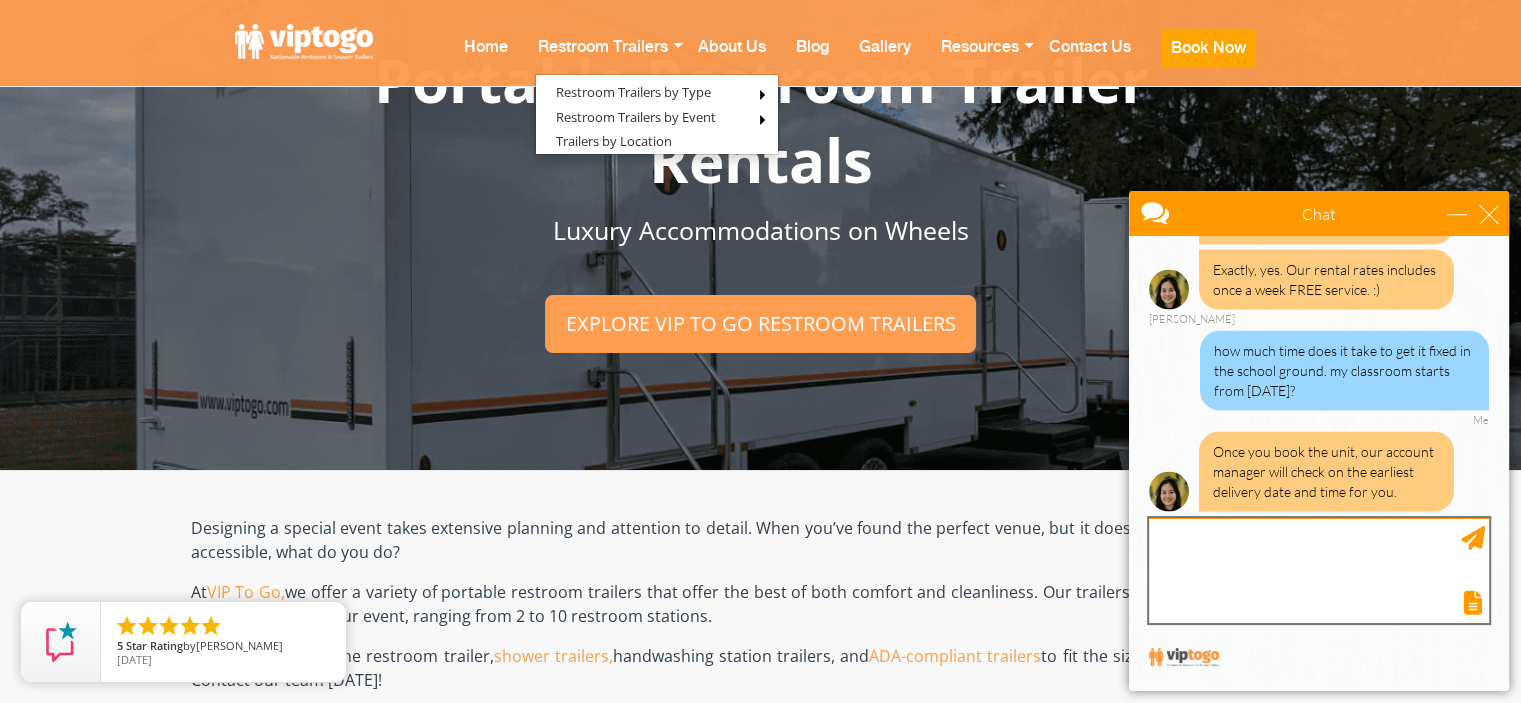 type on "i" 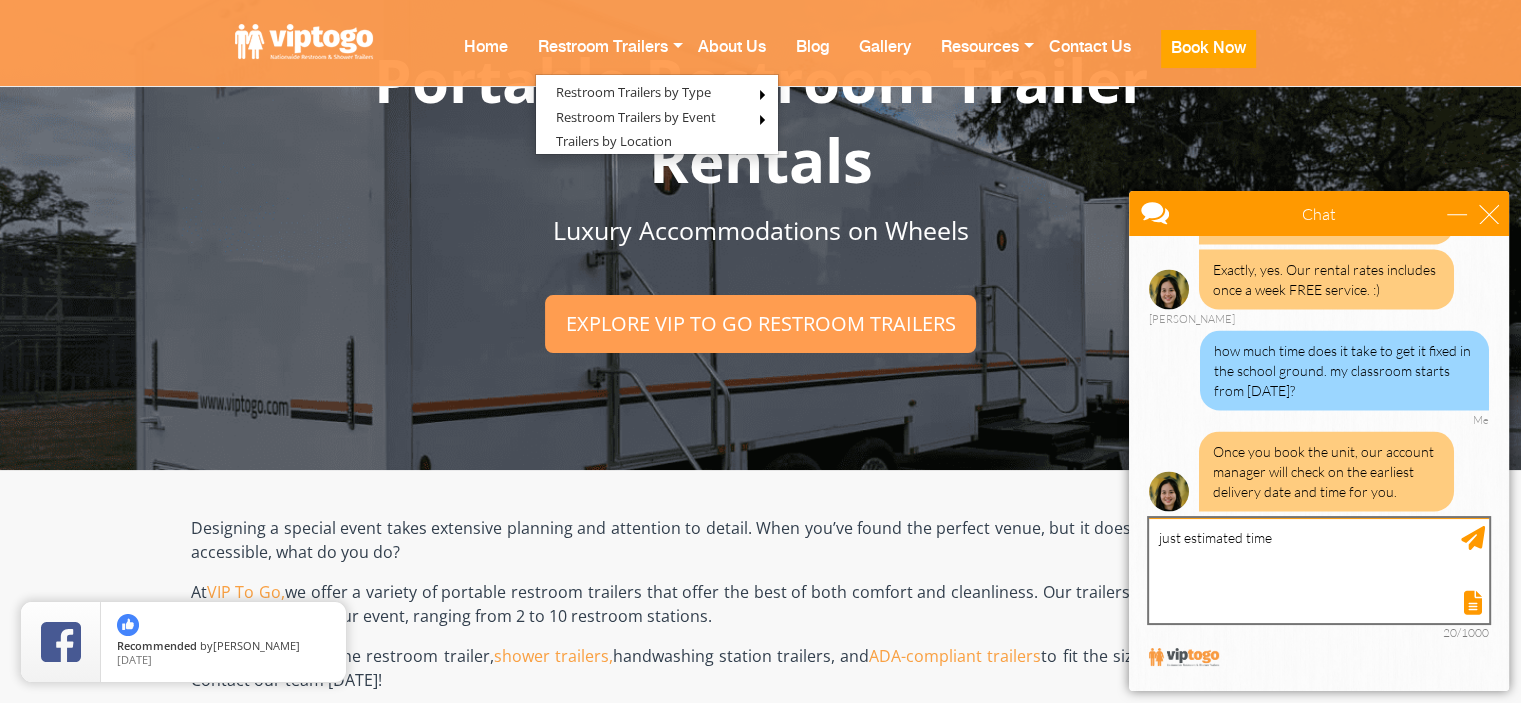 click on "just estimated time" at bounding box center [1319, 570] 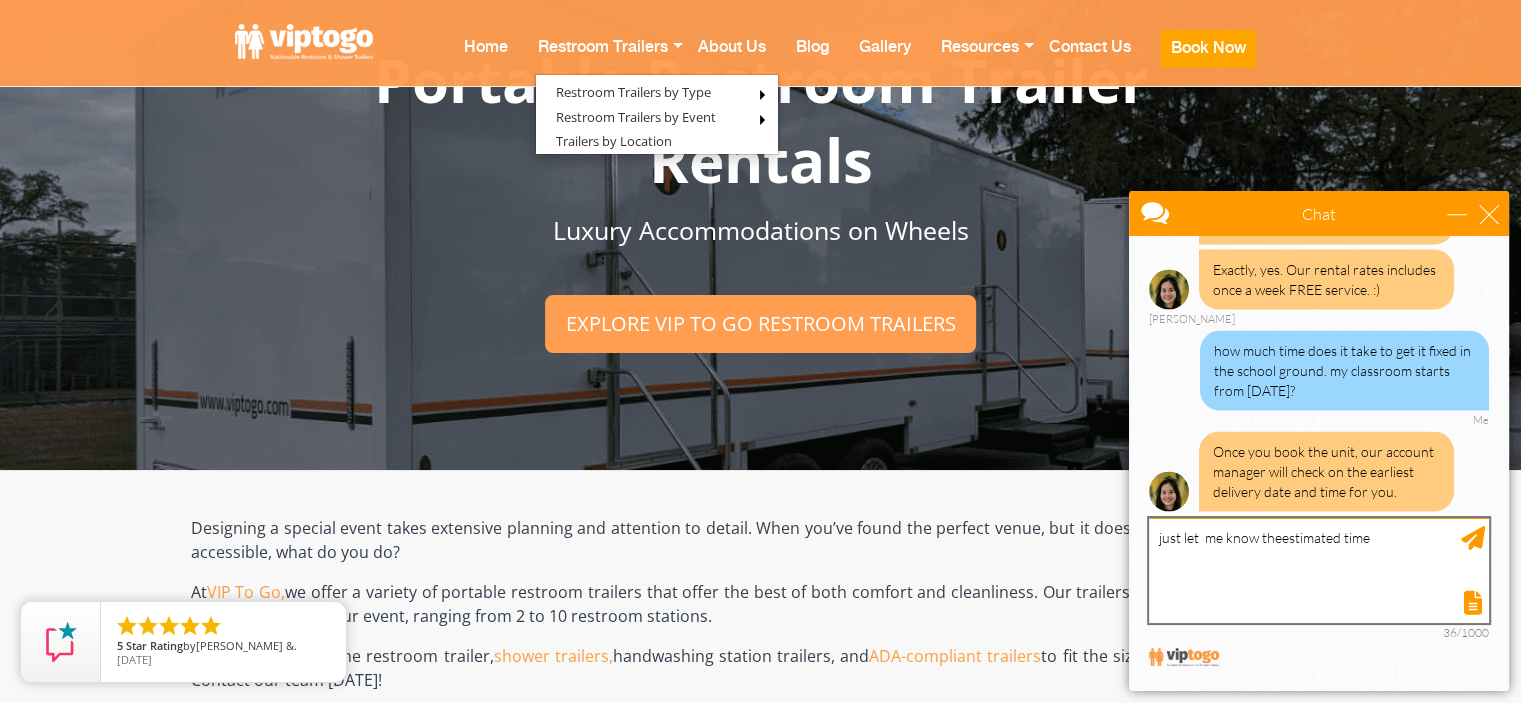 type on "just let  me know the estimated time" 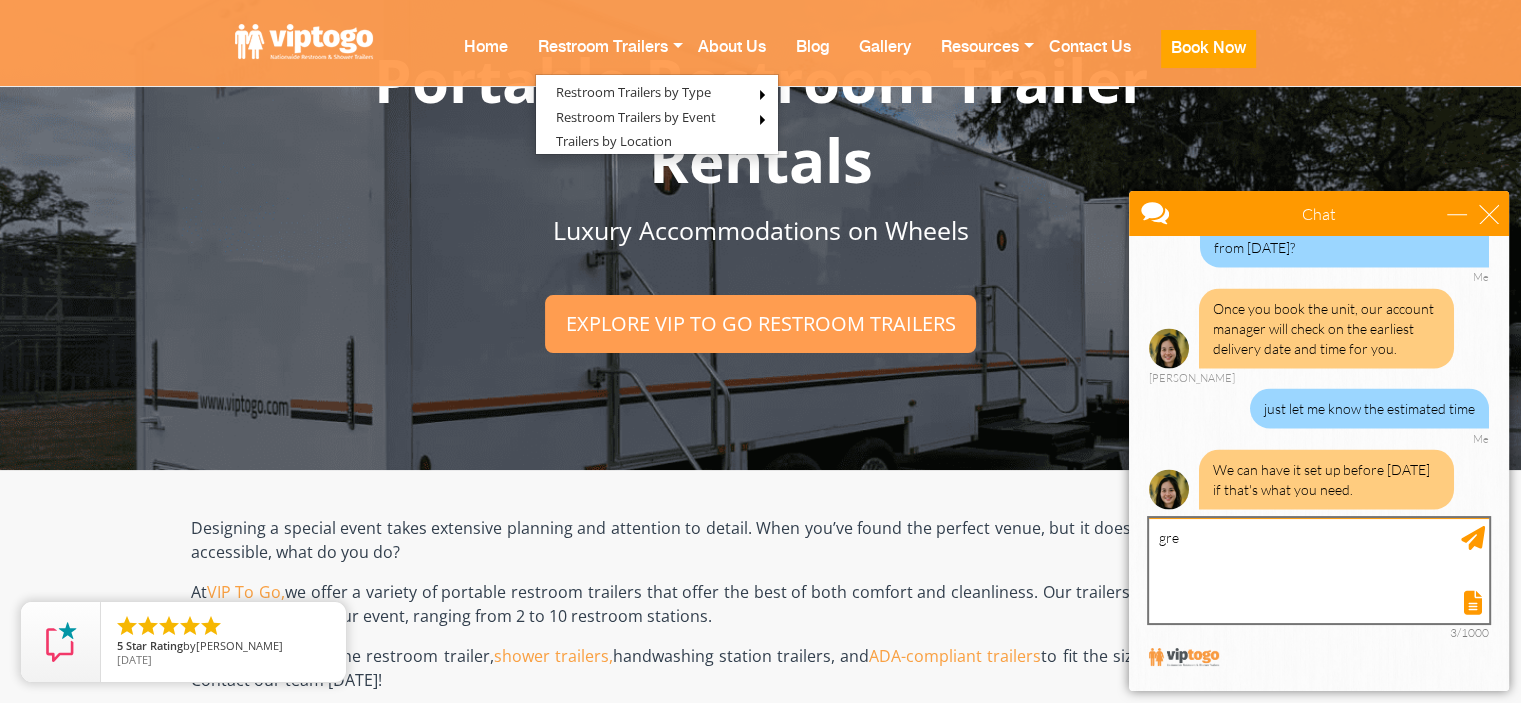 scroll, scrollTop: 4140, scrollLeft: 0, axis: vertical 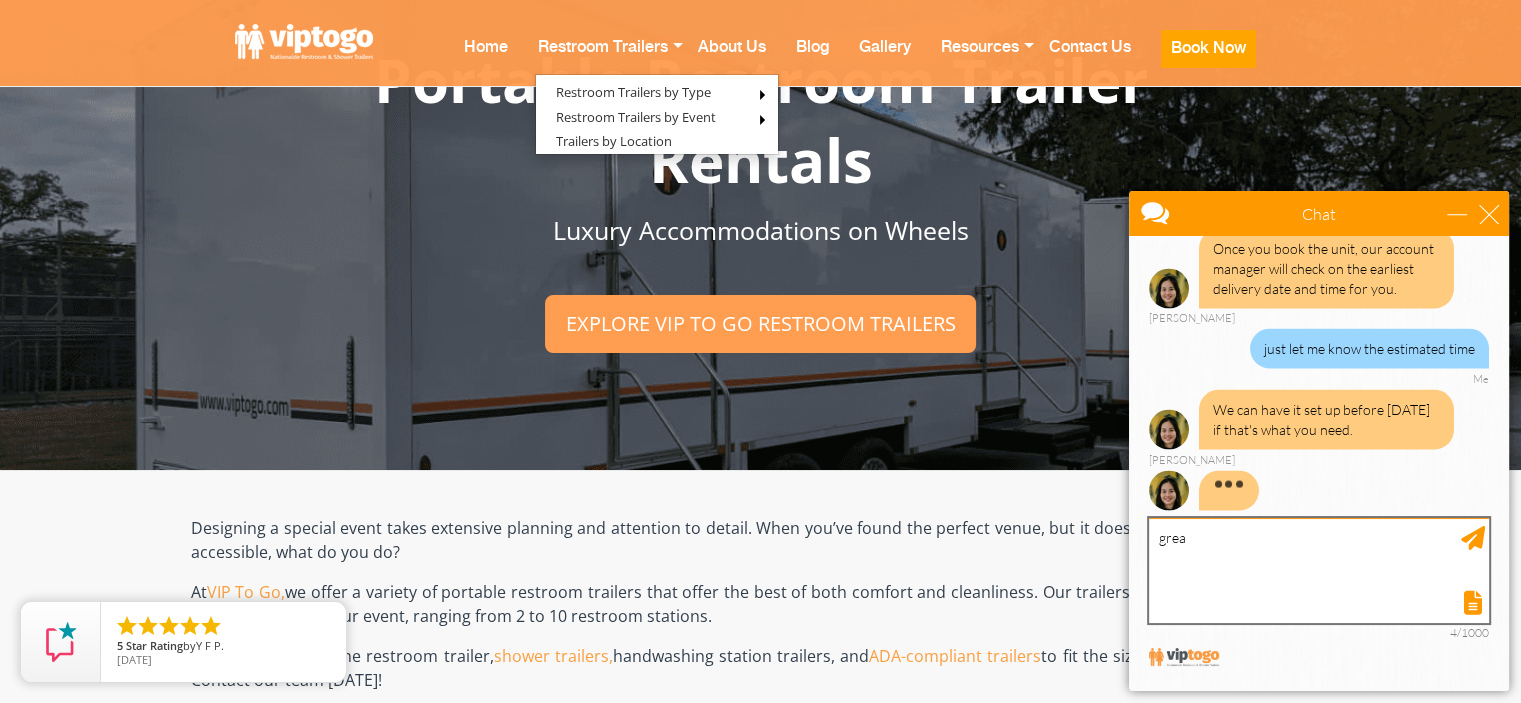 type on "great" 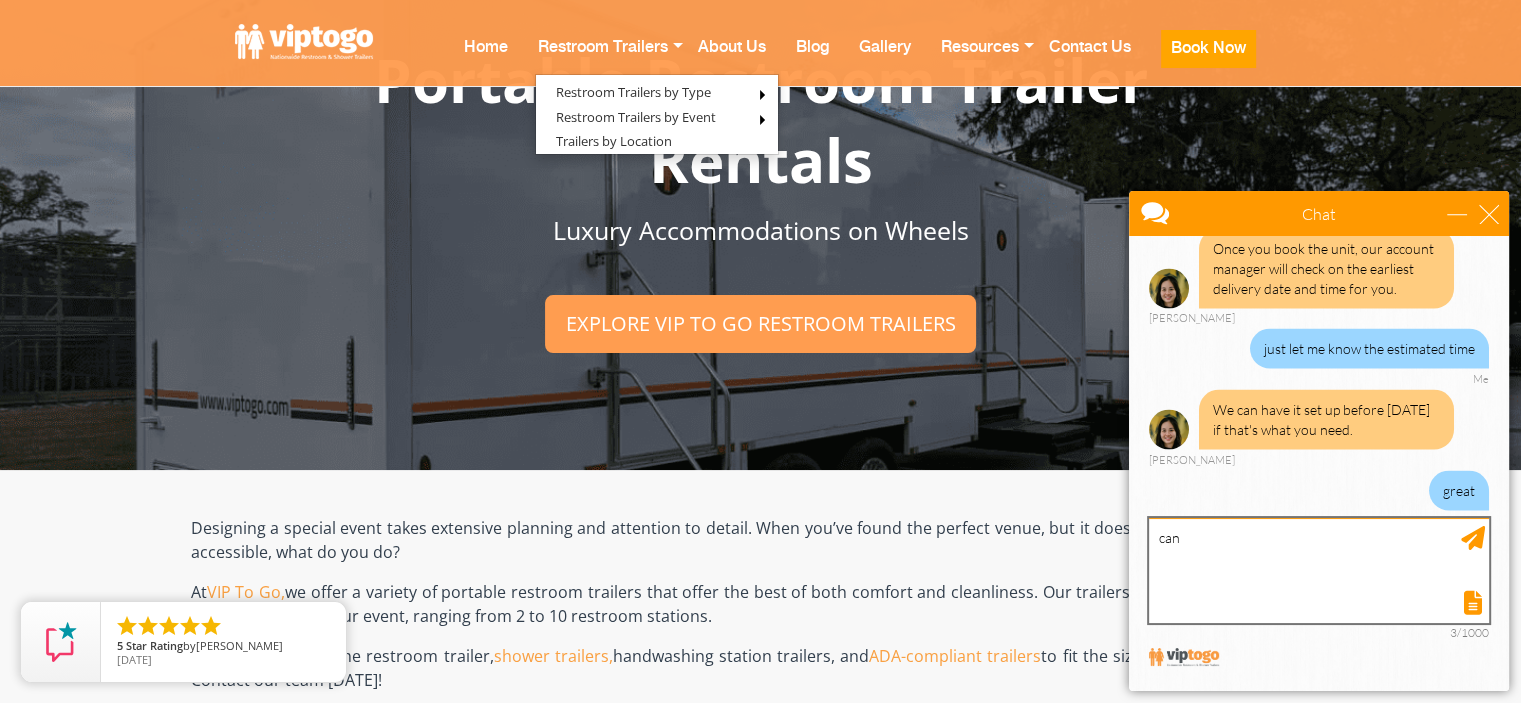 scroll, scrollTop: 4281, scrollLeft: 0, axis: vertical 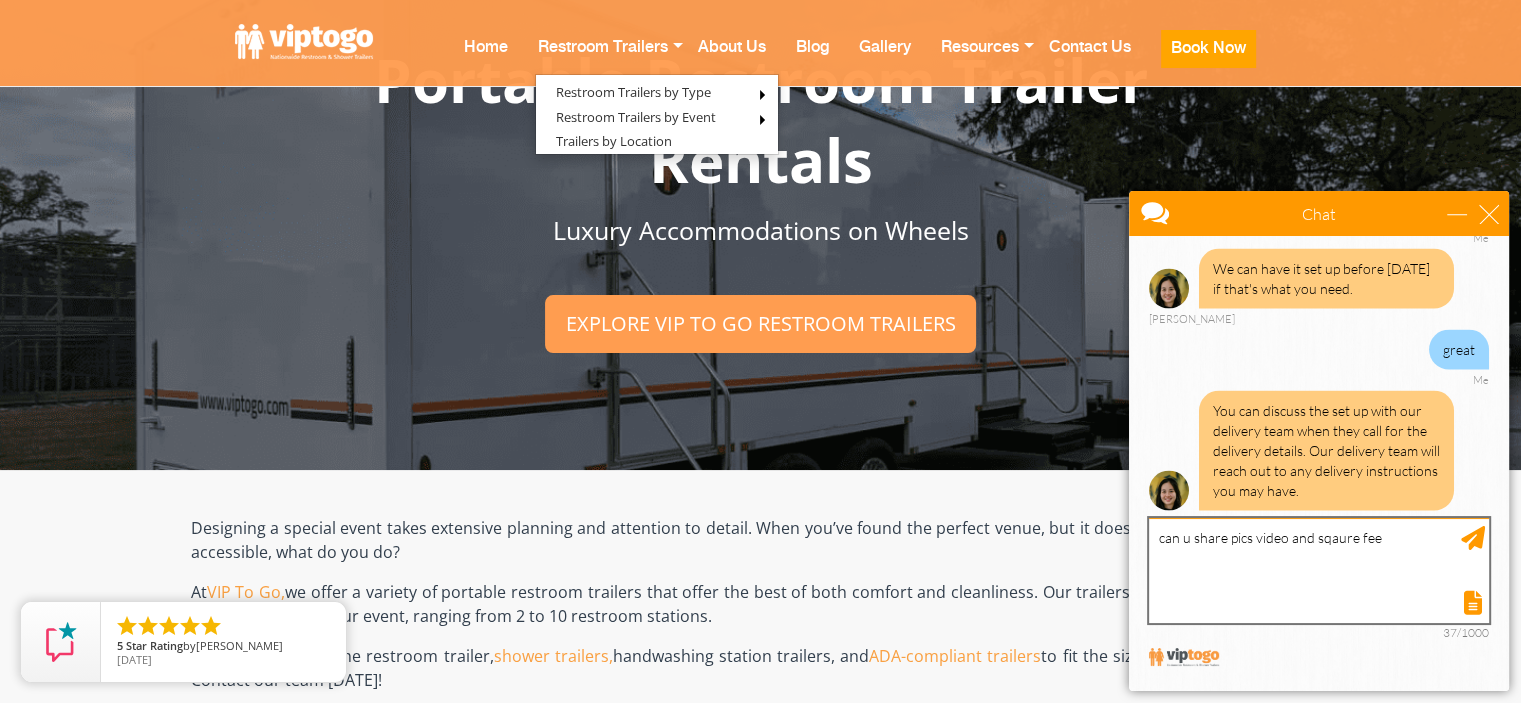 type on "can u share pics video and sqaure feet" 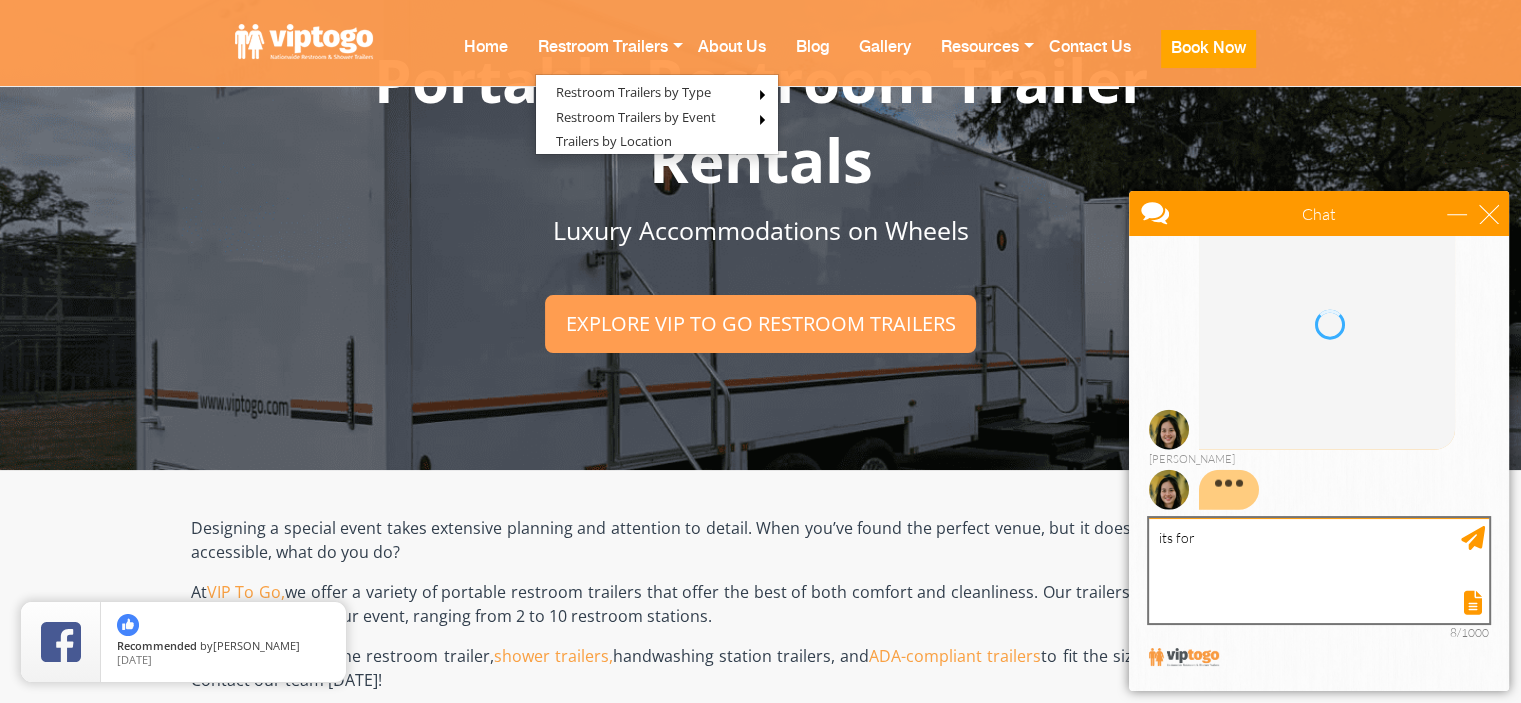 scroll, scrollTop: 4504, scrollLeft: 0, axis: vertical 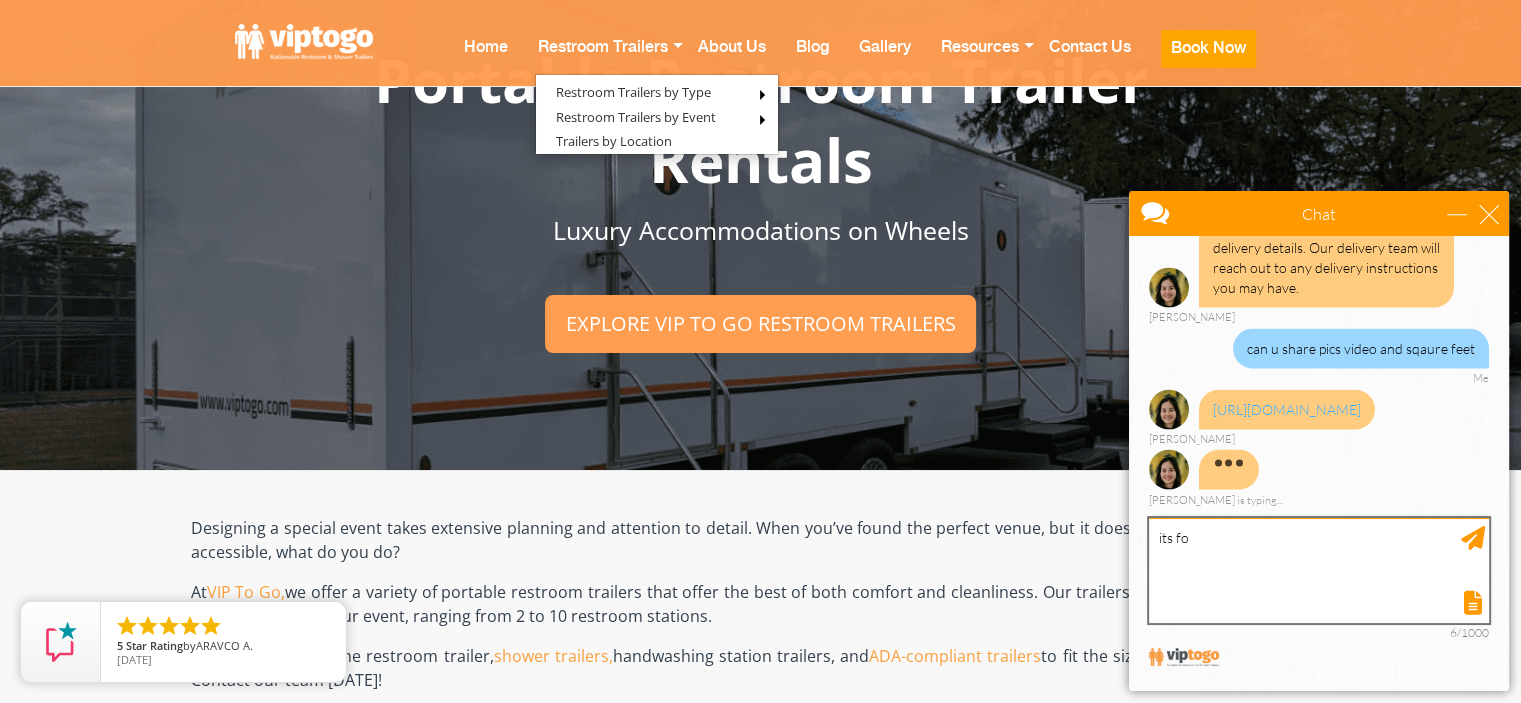 type on "its fo" 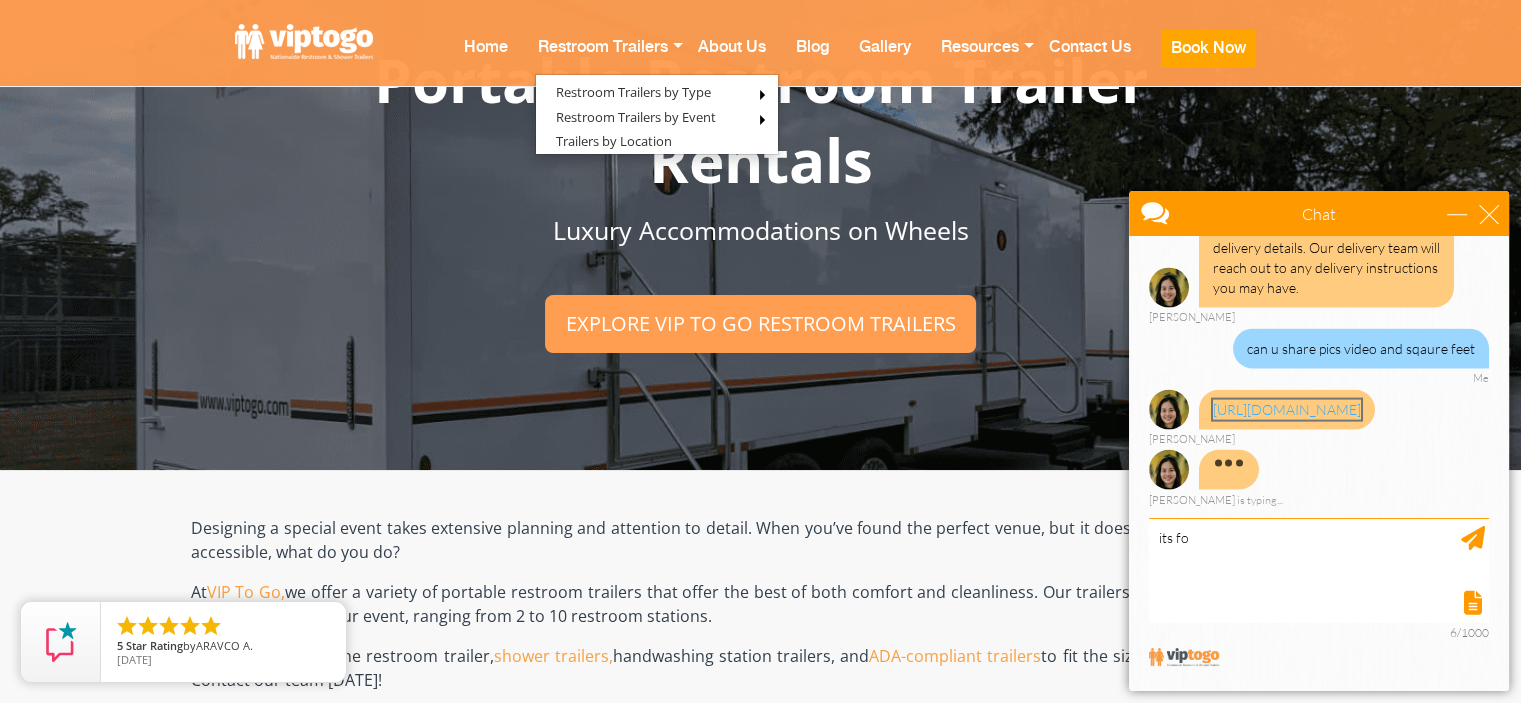 click on "[URL][DOMAIN_NAME]" at bounding box center [1287, 410] 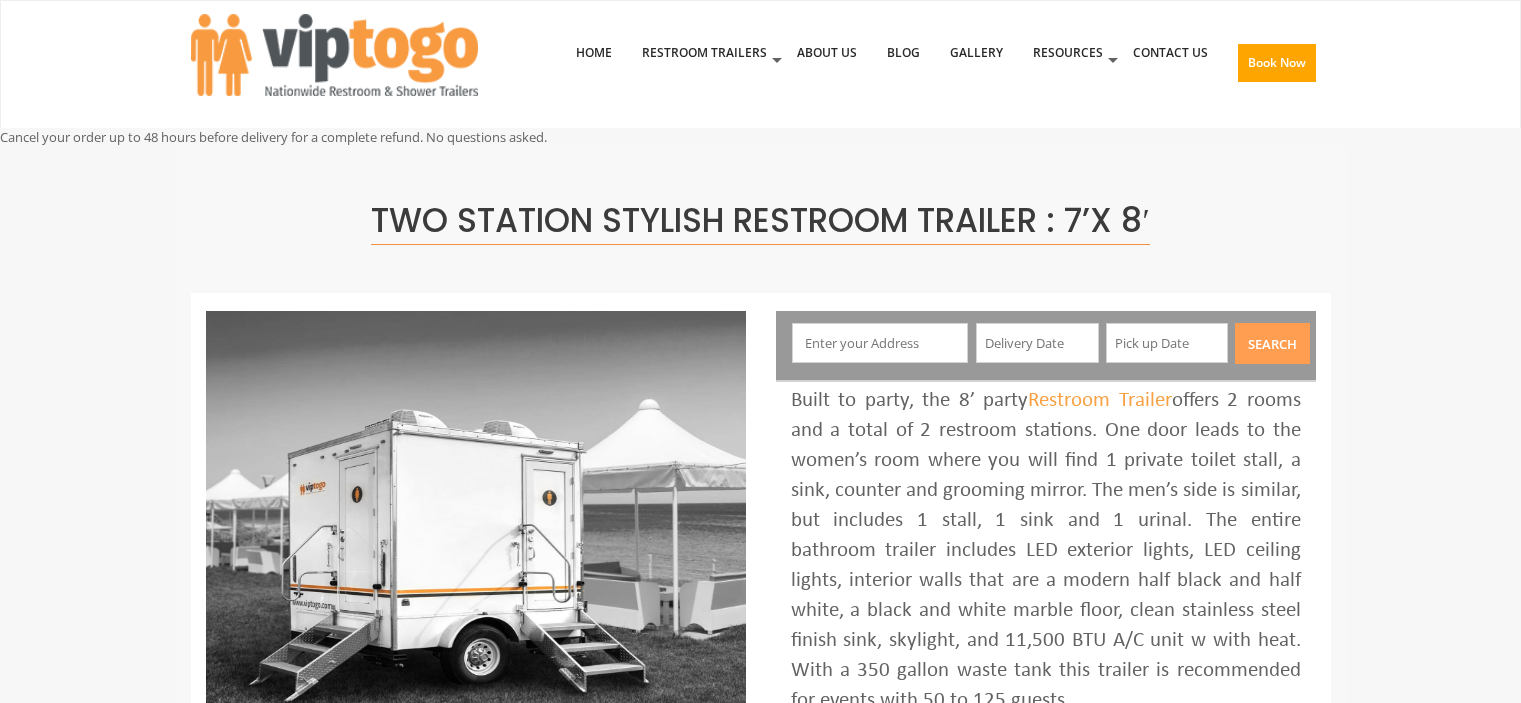 scroll, scrollTop: 0, scrollLeft: 0, axis: both 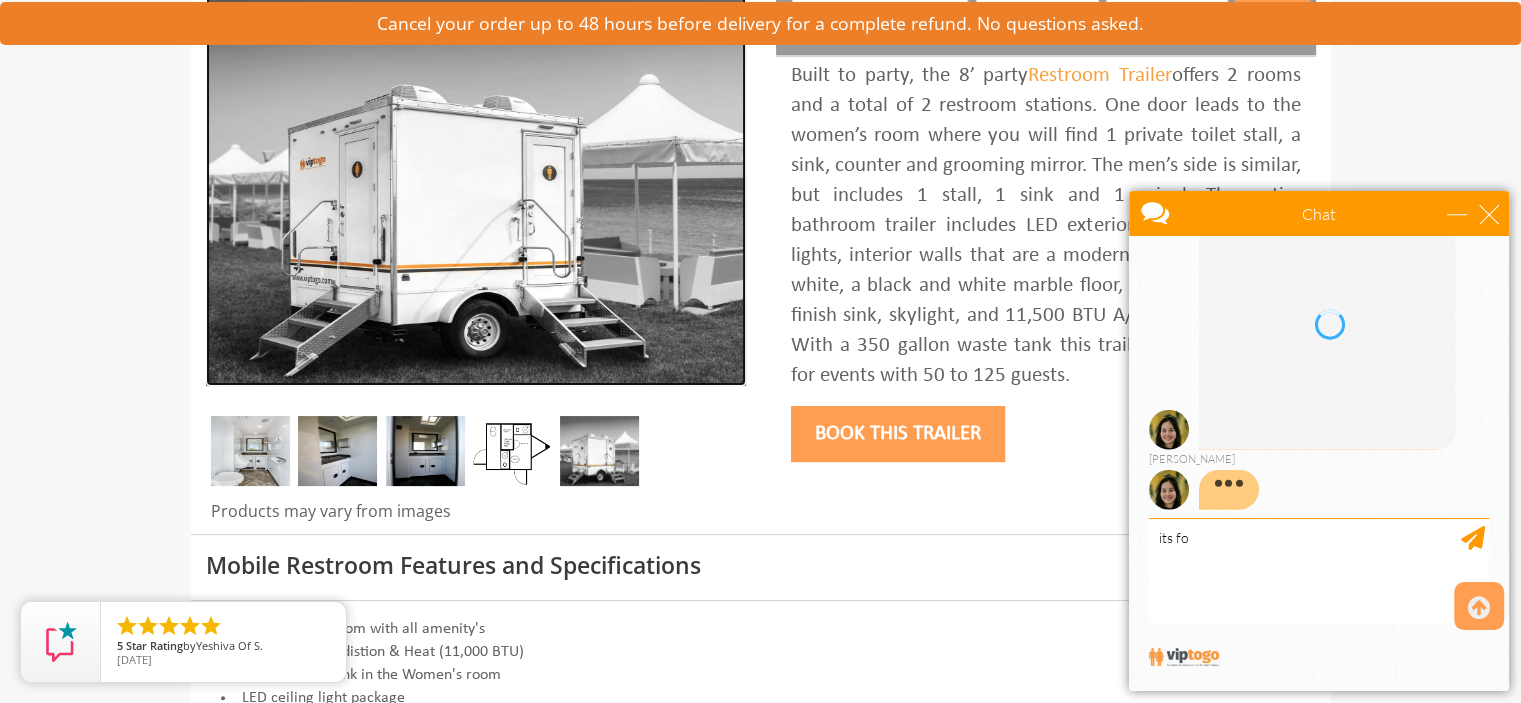 click at bounding box center [476, 186] 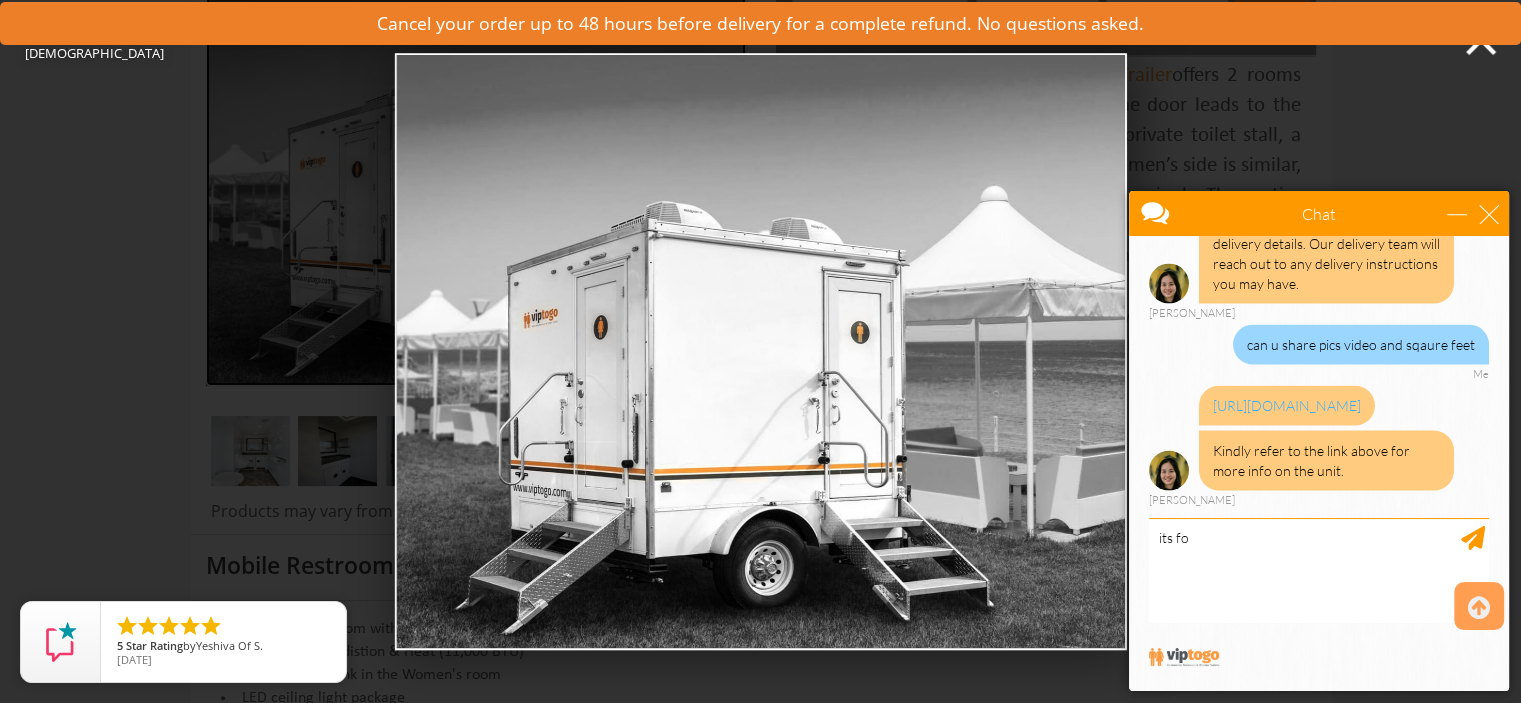 scroll, scrollTop: 4508, scrollLeft: 0, axis: vertical 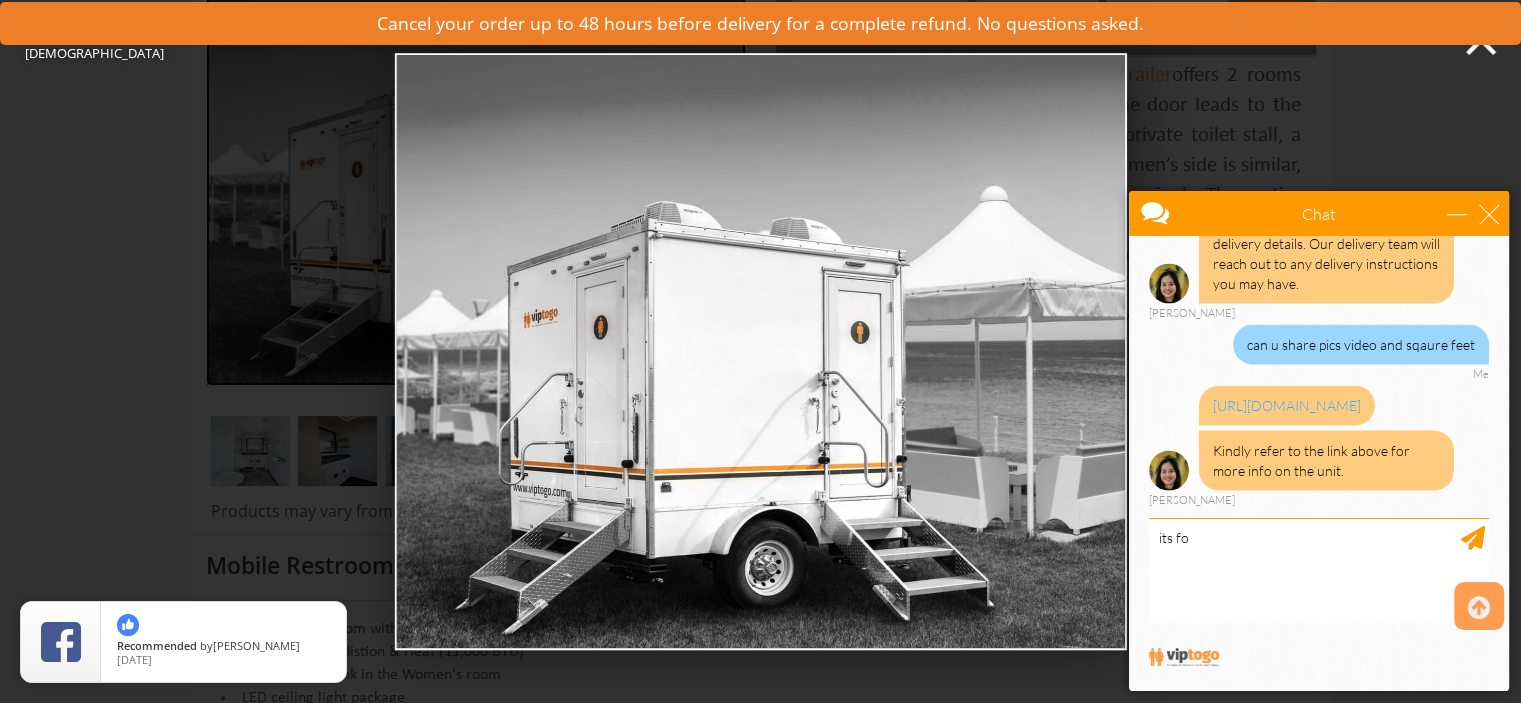 click at bounding box center [760, 352] 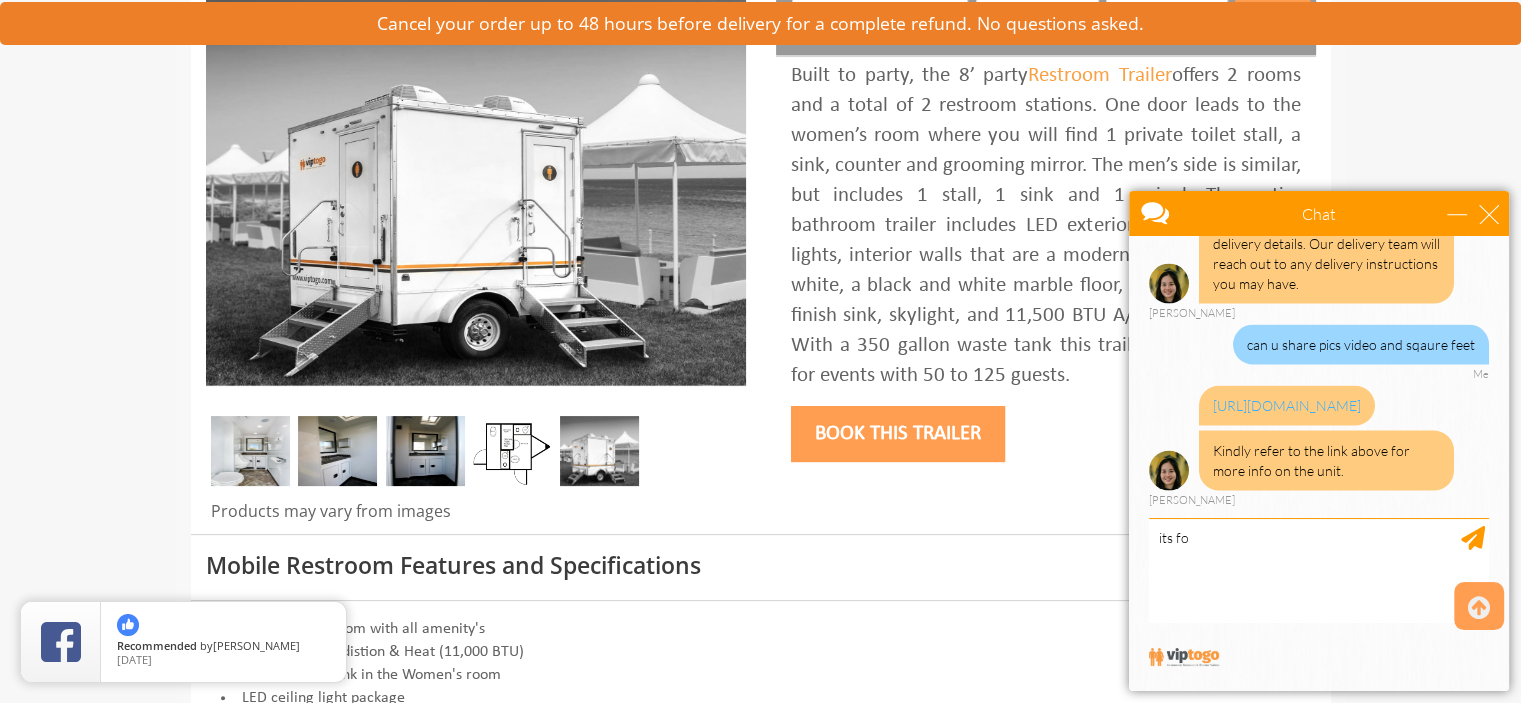 click at bounding box center (250, 451) 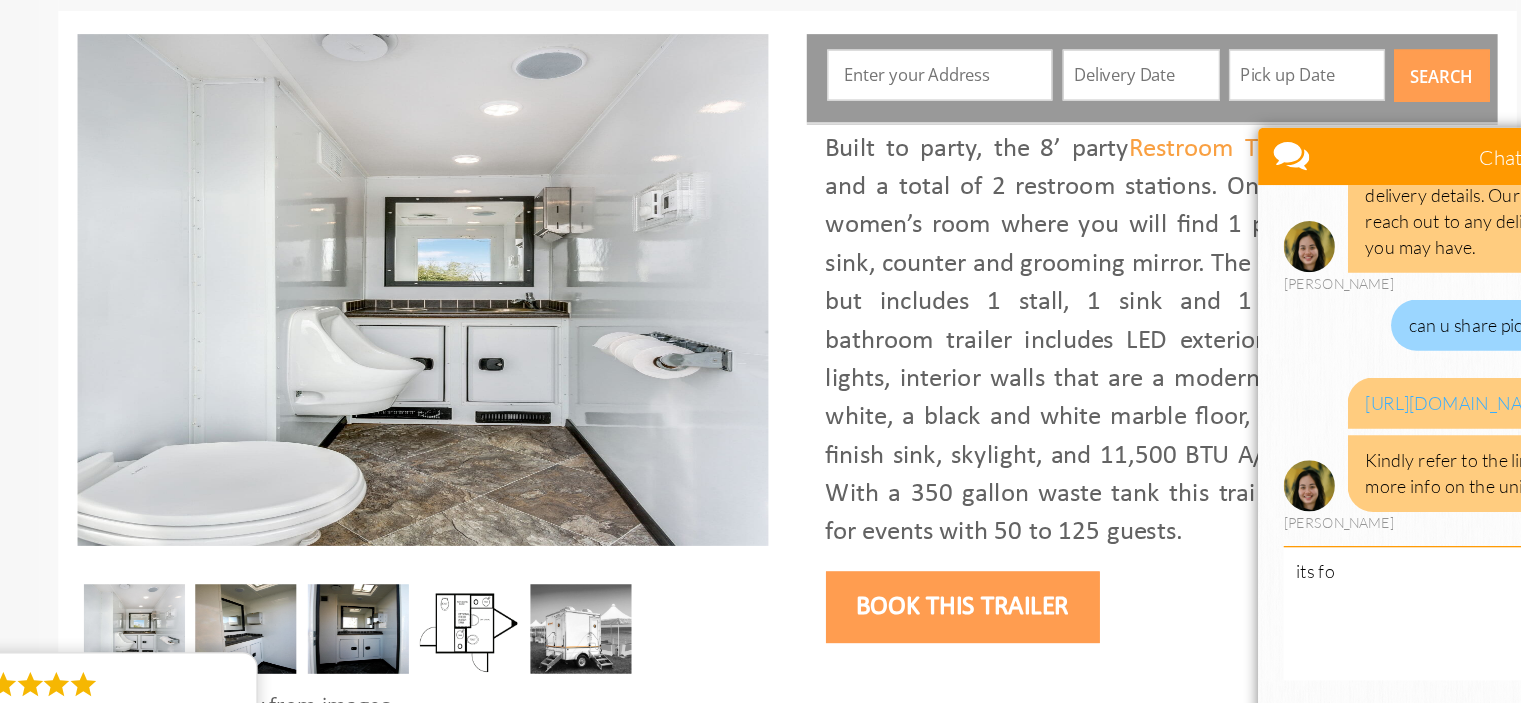 scroll, scrollTop: 176, scrollLeft: 0, axis: vertical 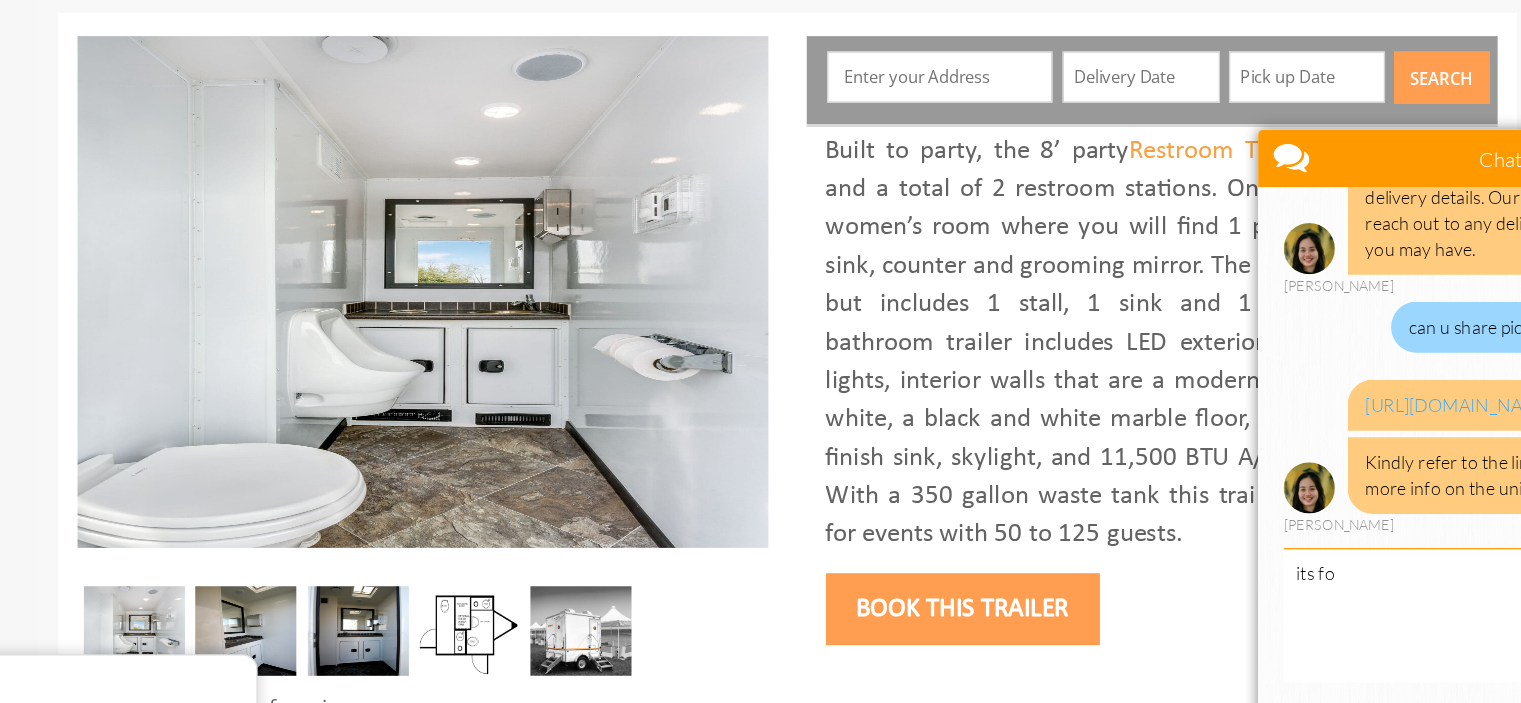 click at bounding box center [337, 583] 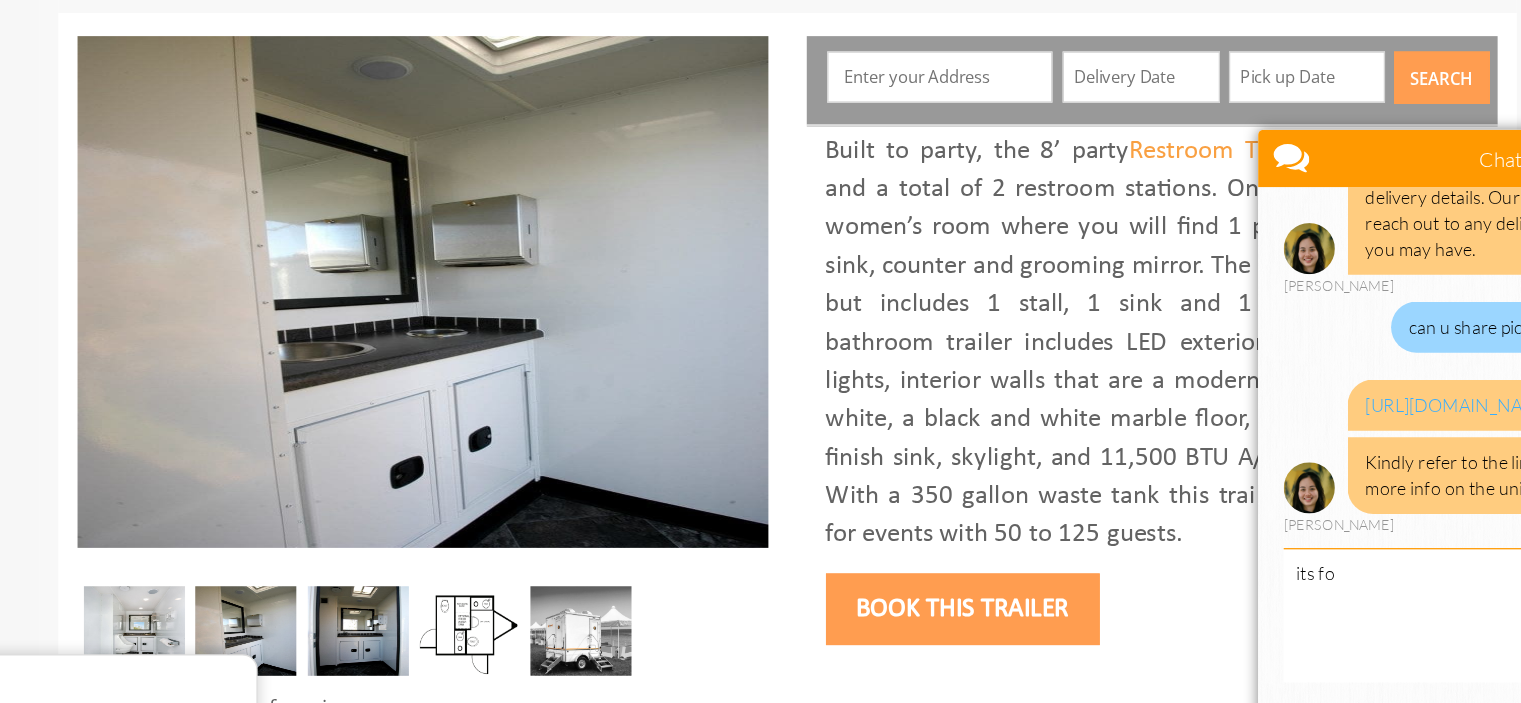 click at bounding box center [425, 583] 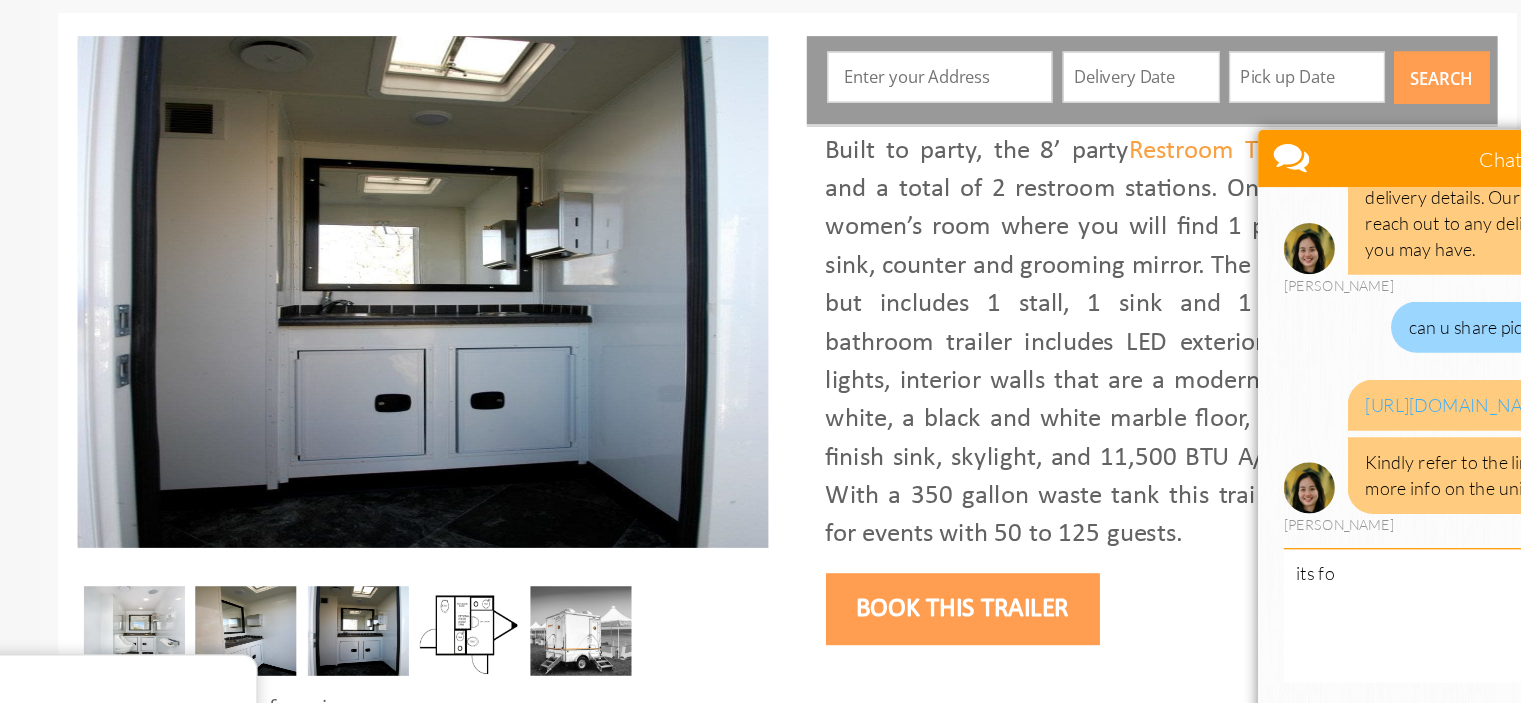 click at bounding box center (599, 583) 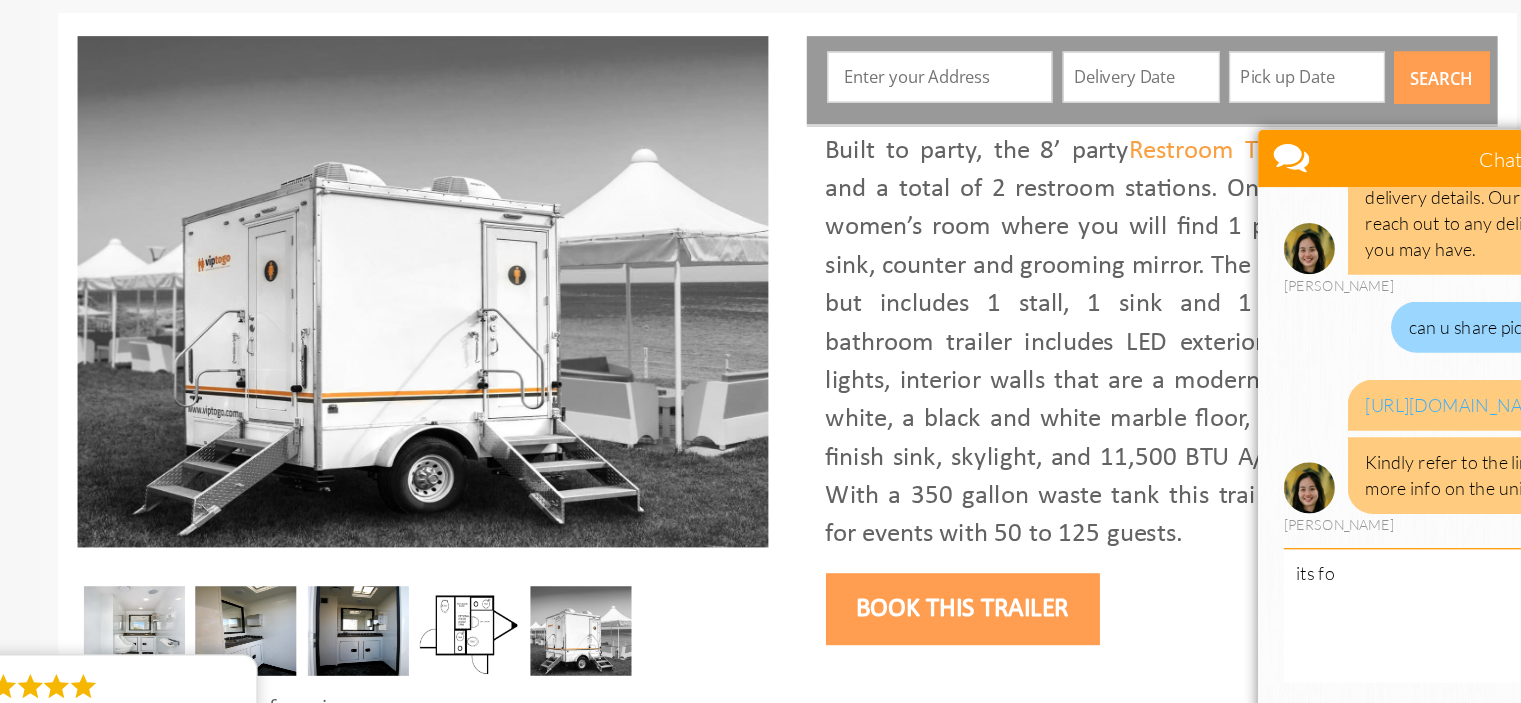 click at bounding box center (512, 583) 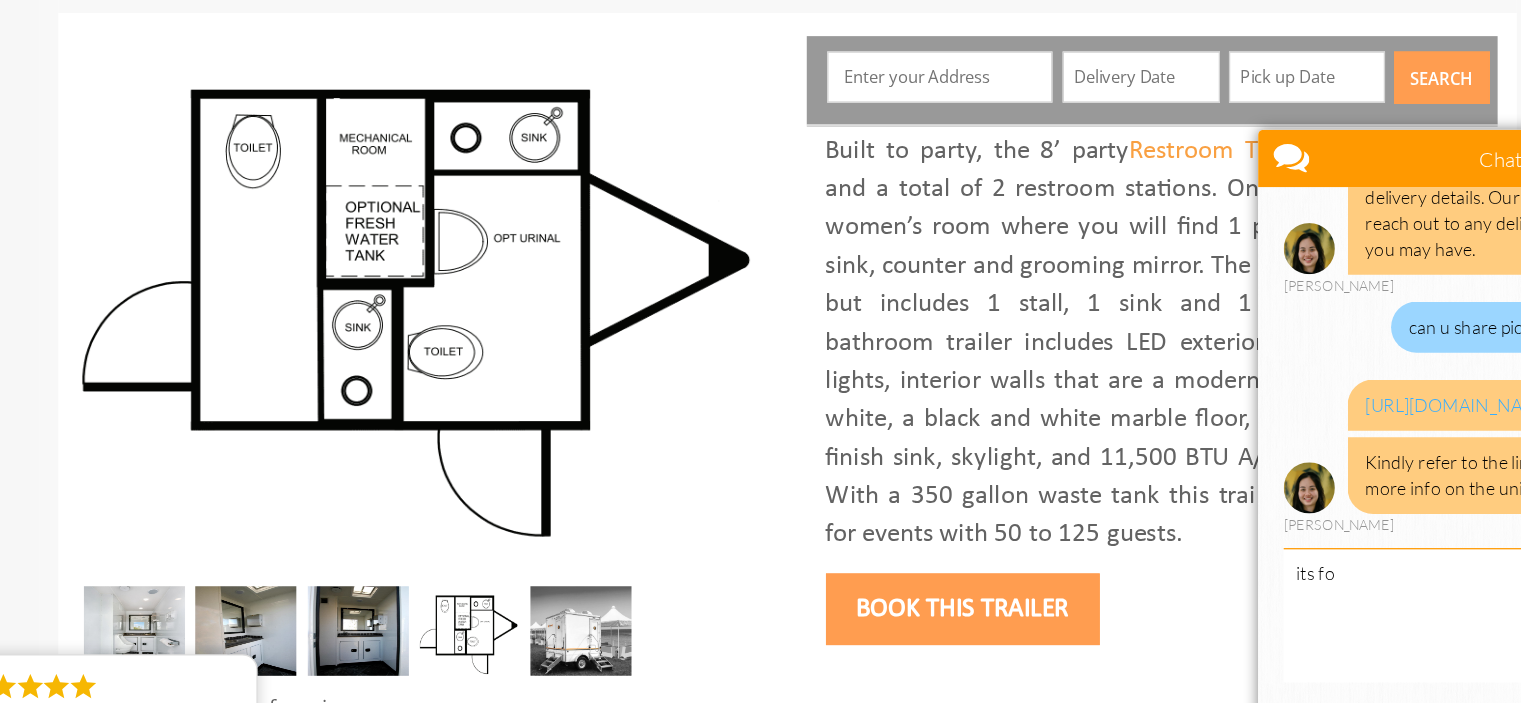 click at bounding box center (425, 583) 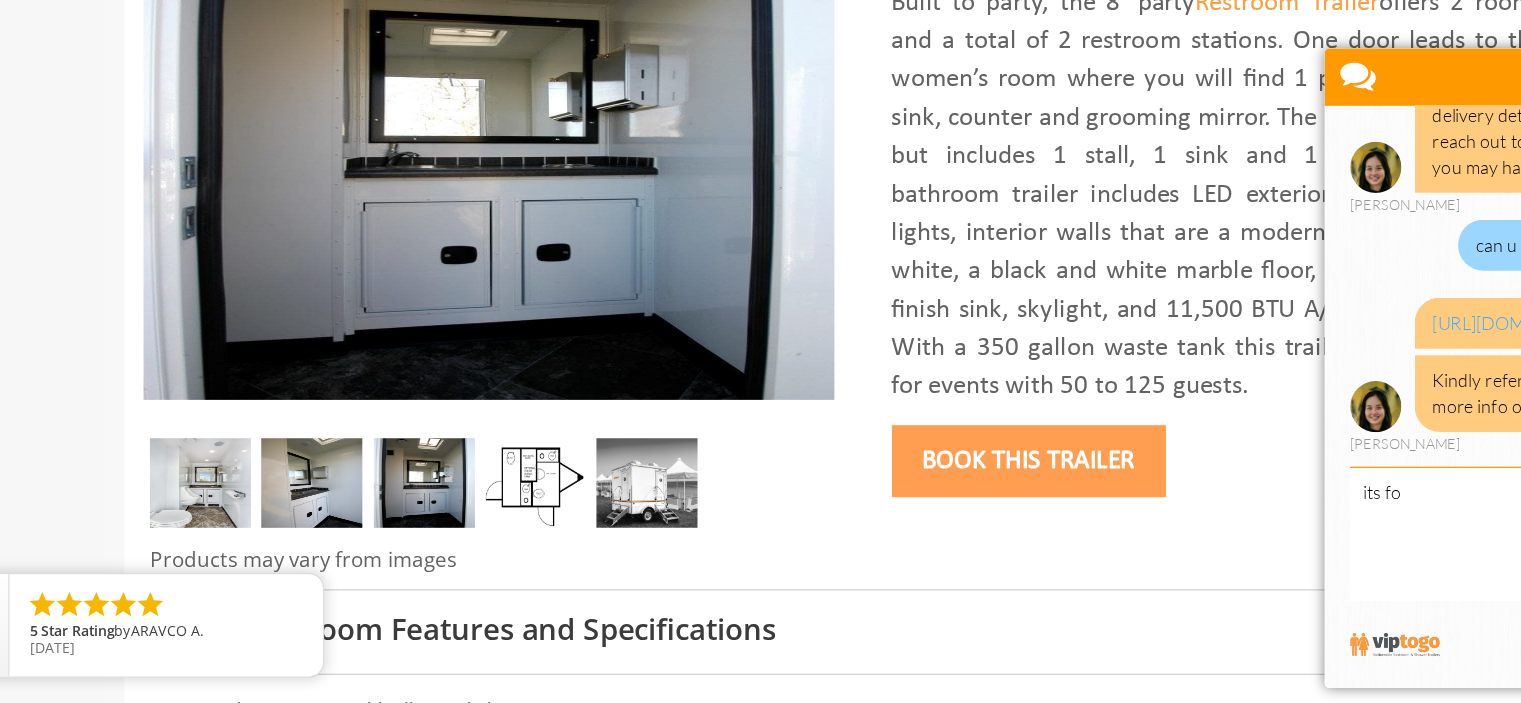 scroll, scrollTop: 229, scrollLeft: 0, axis: vertical 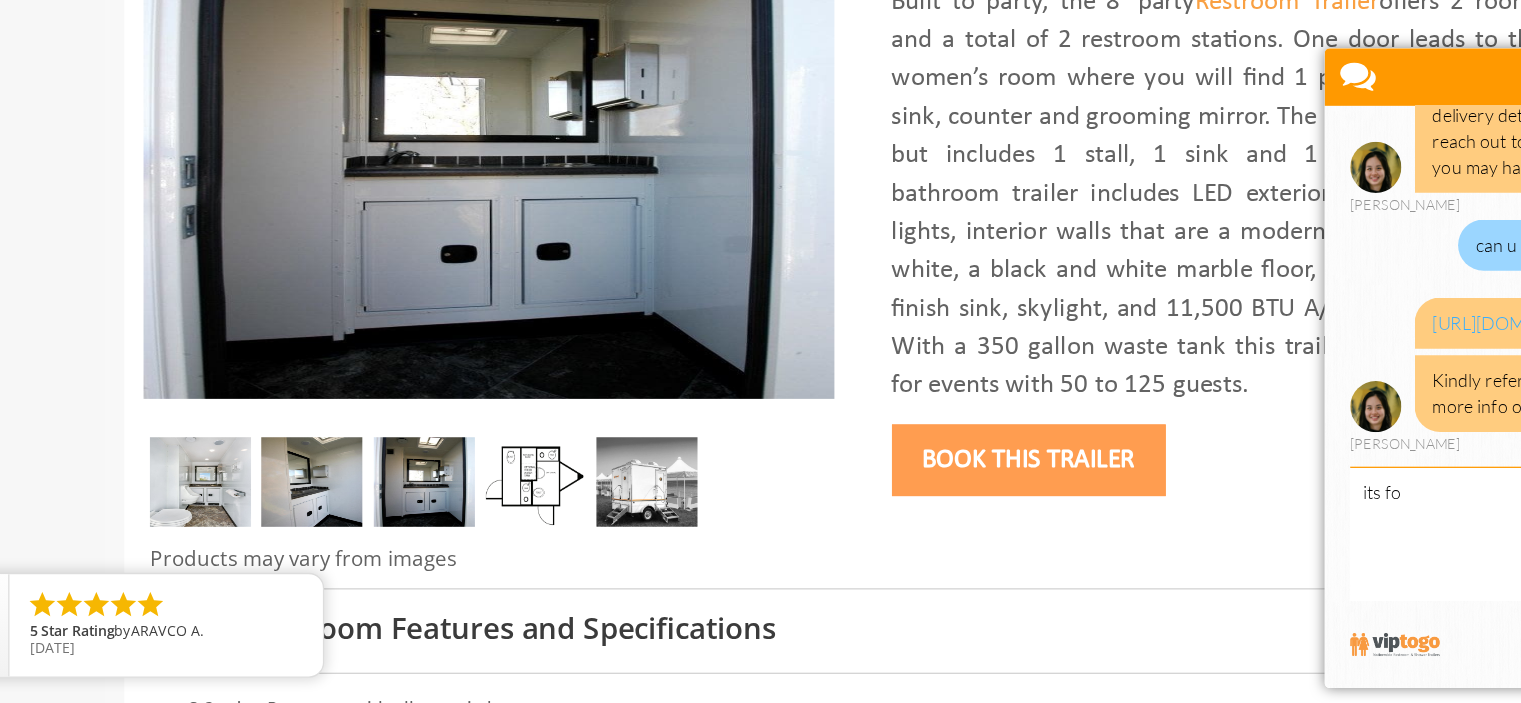 click at bounding box center (337, 530) 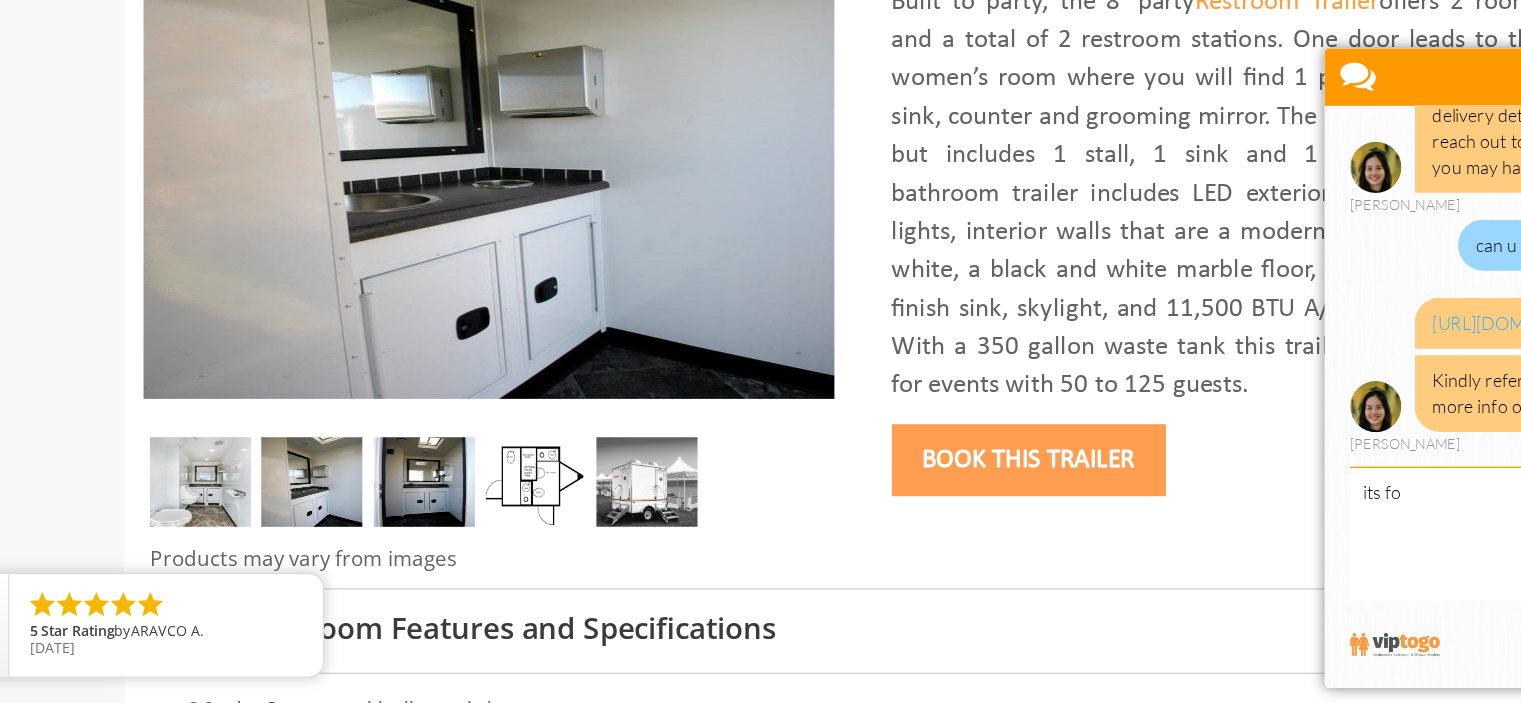 click at bounding box center (250, 530) 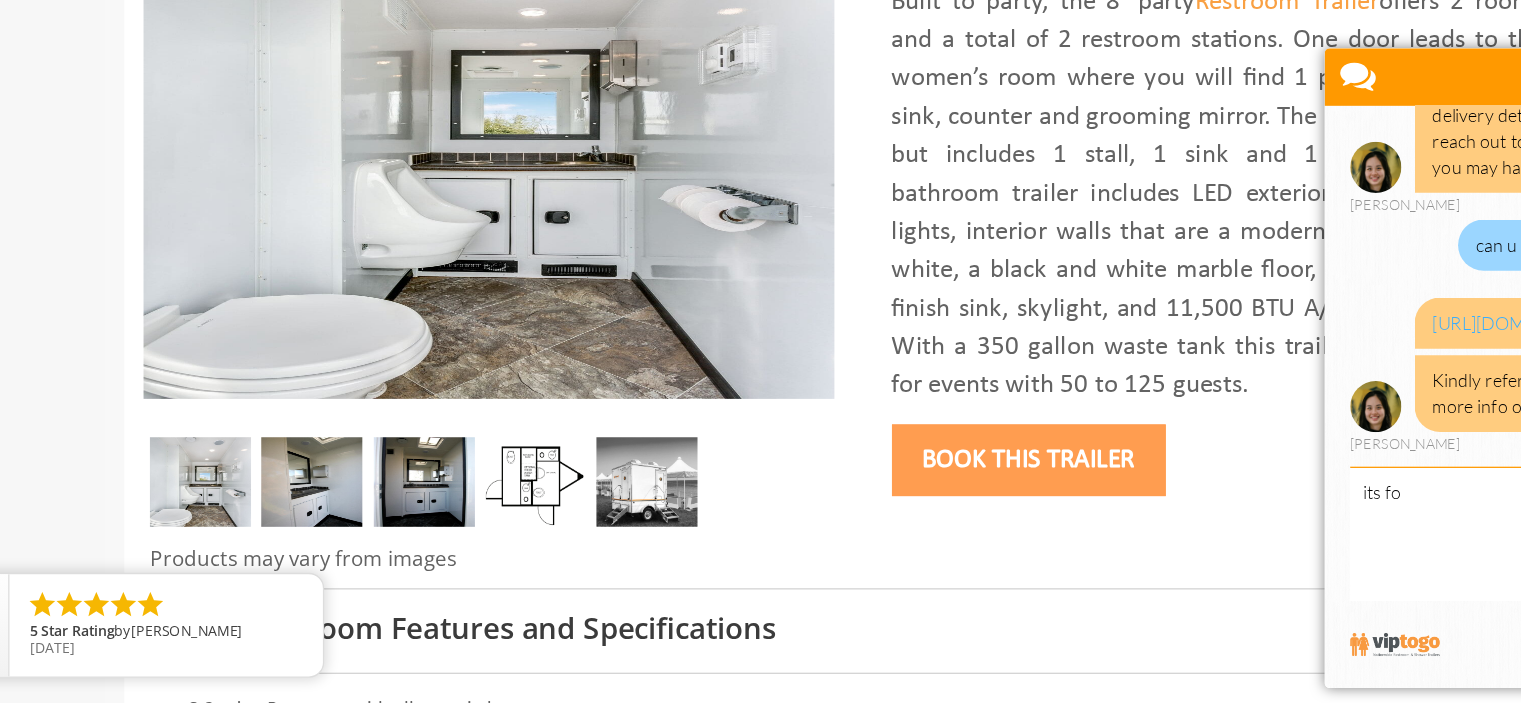 click at bounding box center [337, 530] 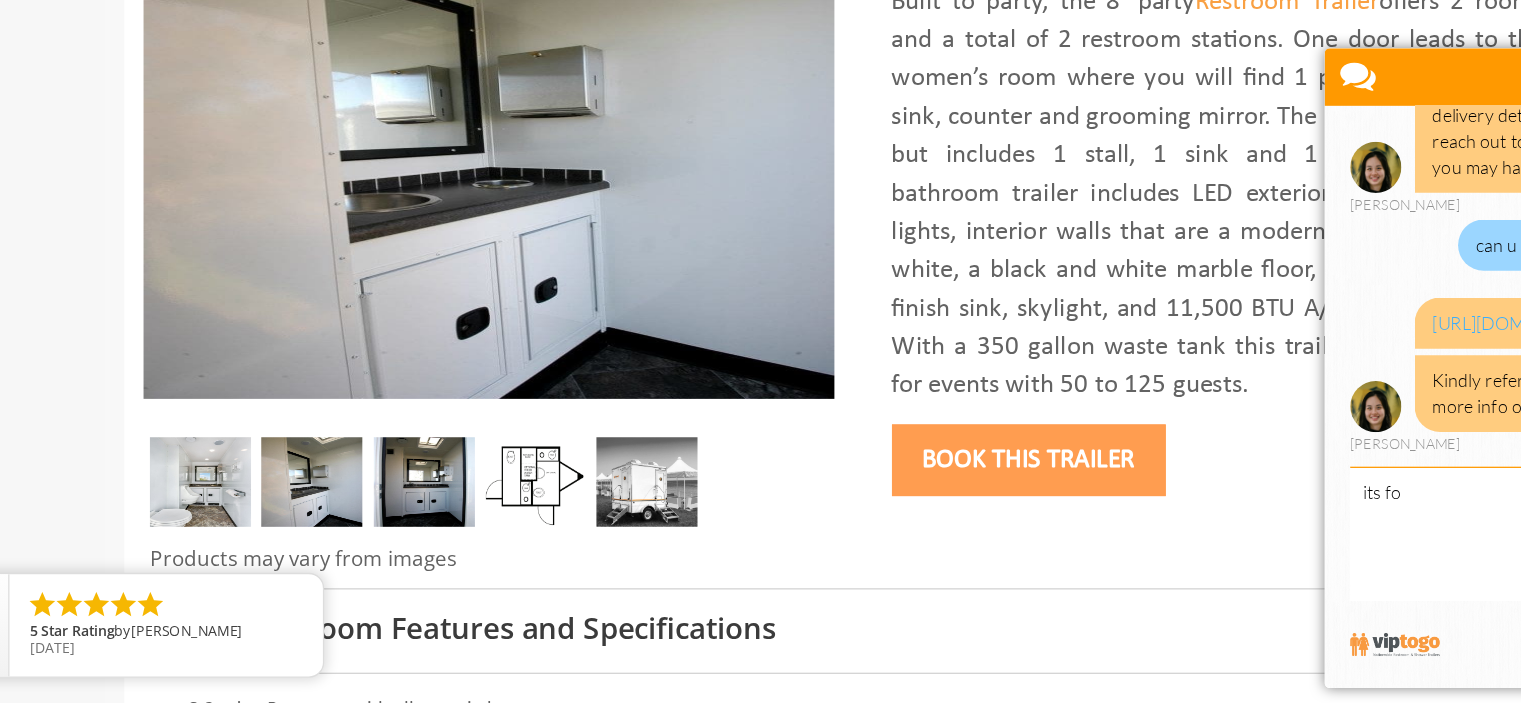click at bounding box center [425, 530] 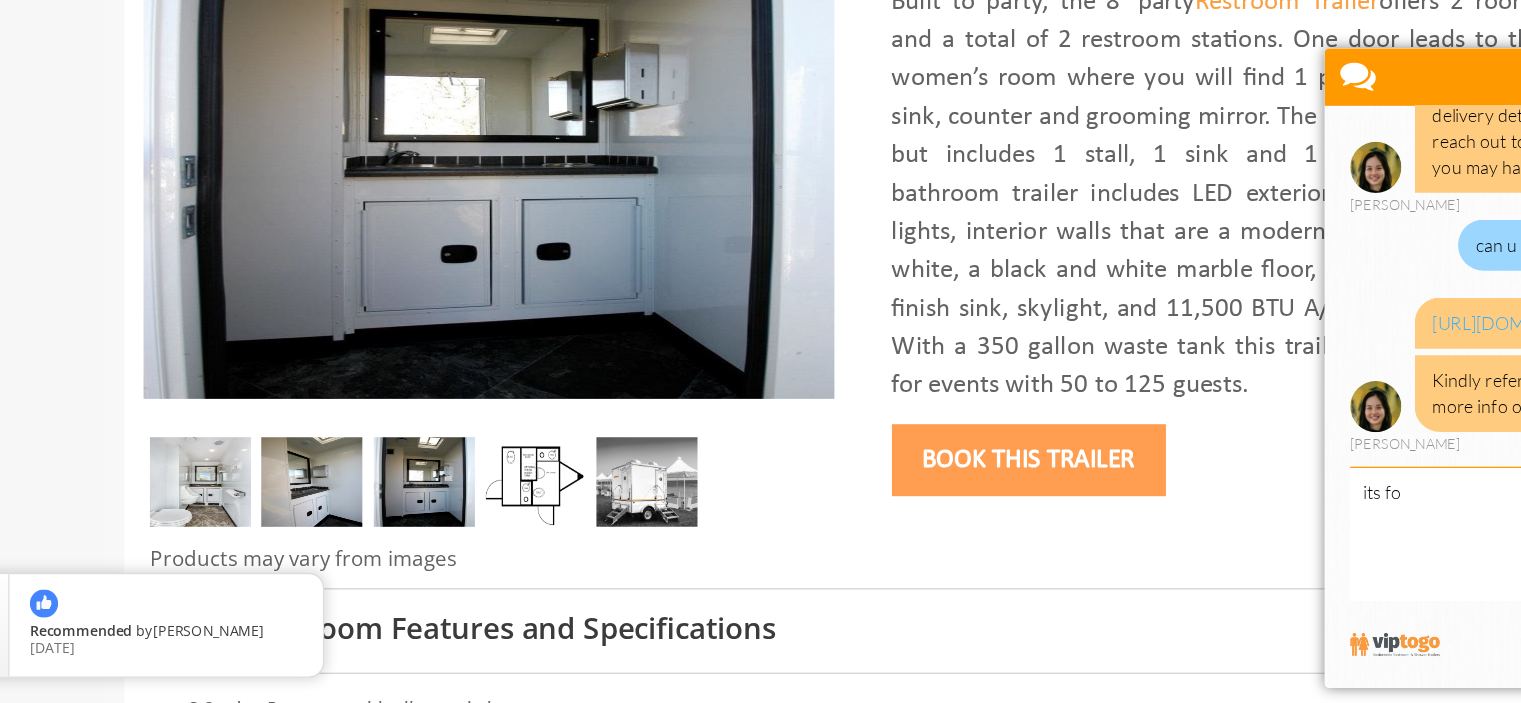 click at bounding box center [599, 530] 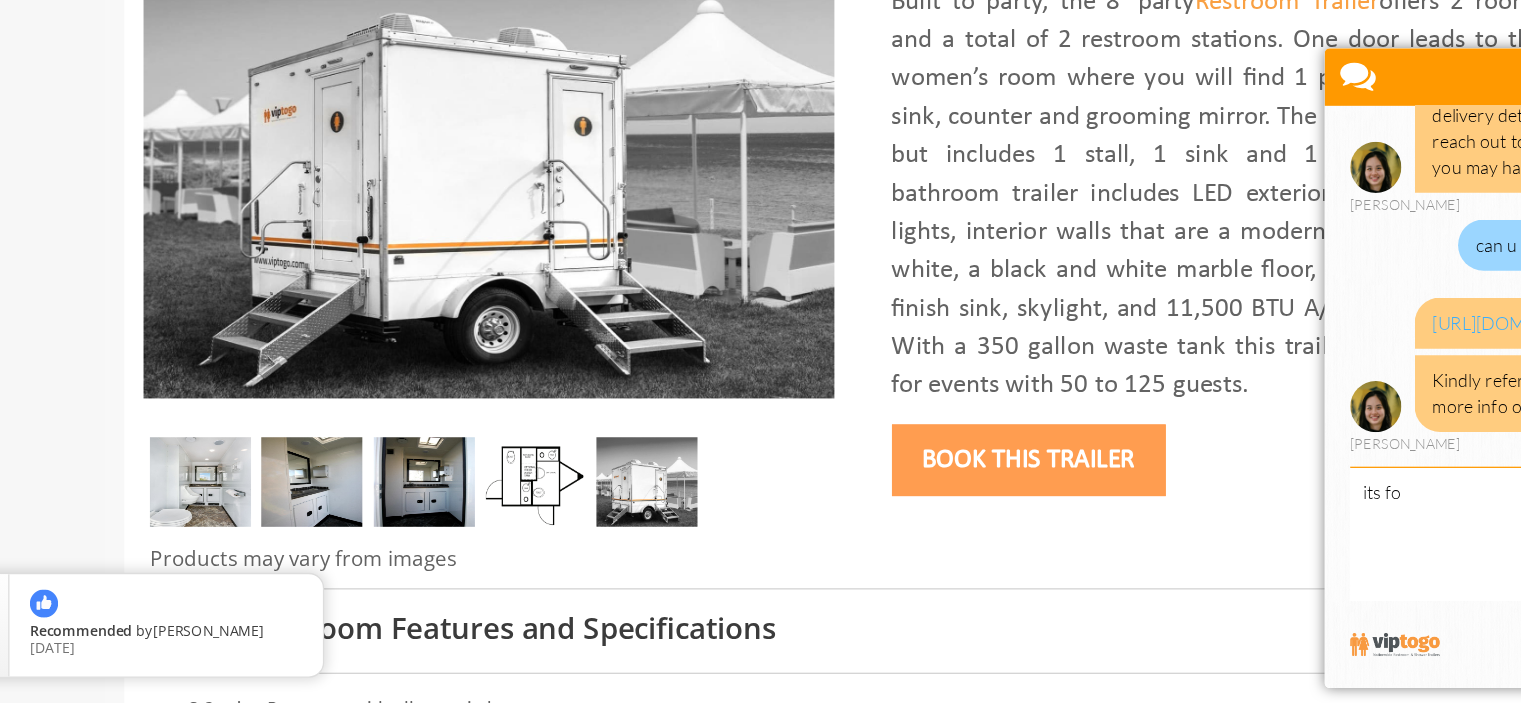 click at bounding box center [512, 530] 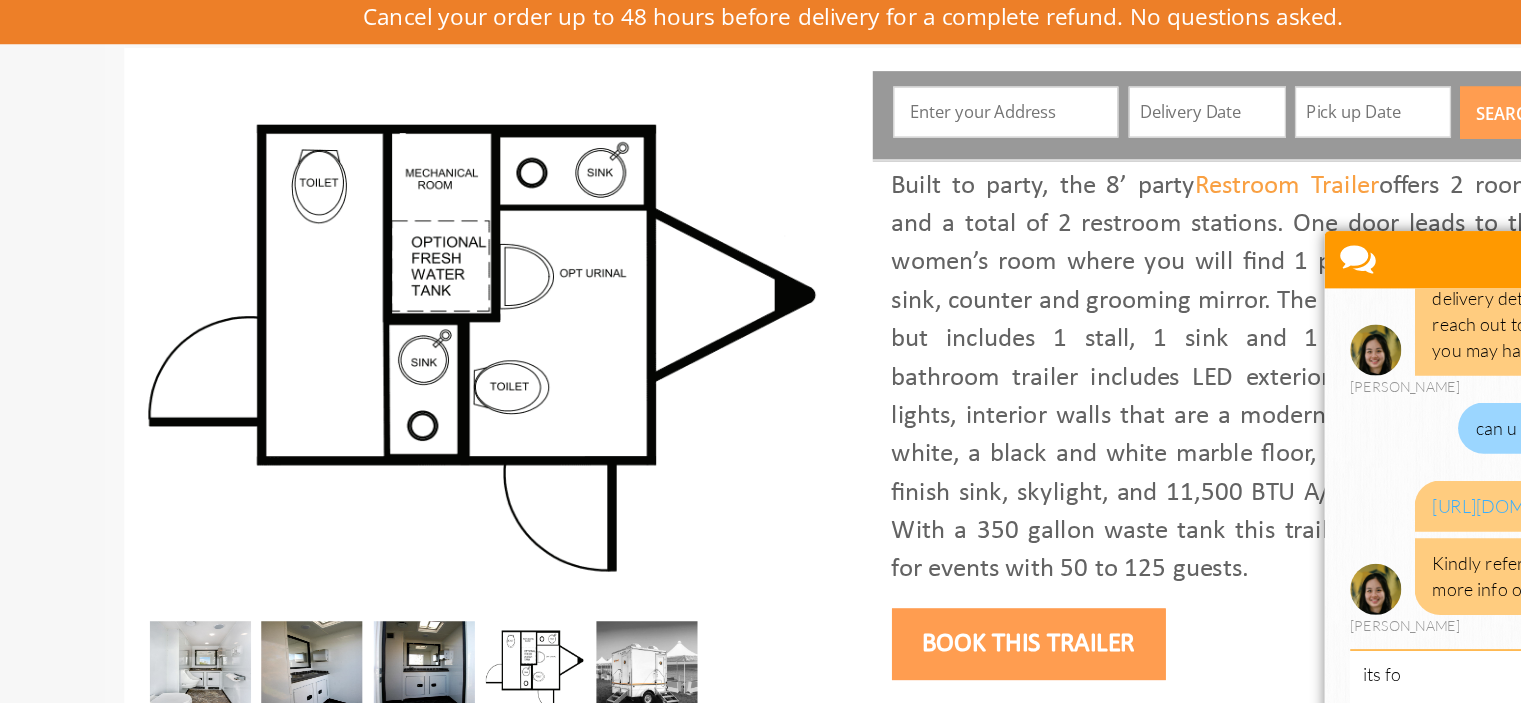 scroll, scrollTop: 228, scrollLeft: 0, axis: vertical 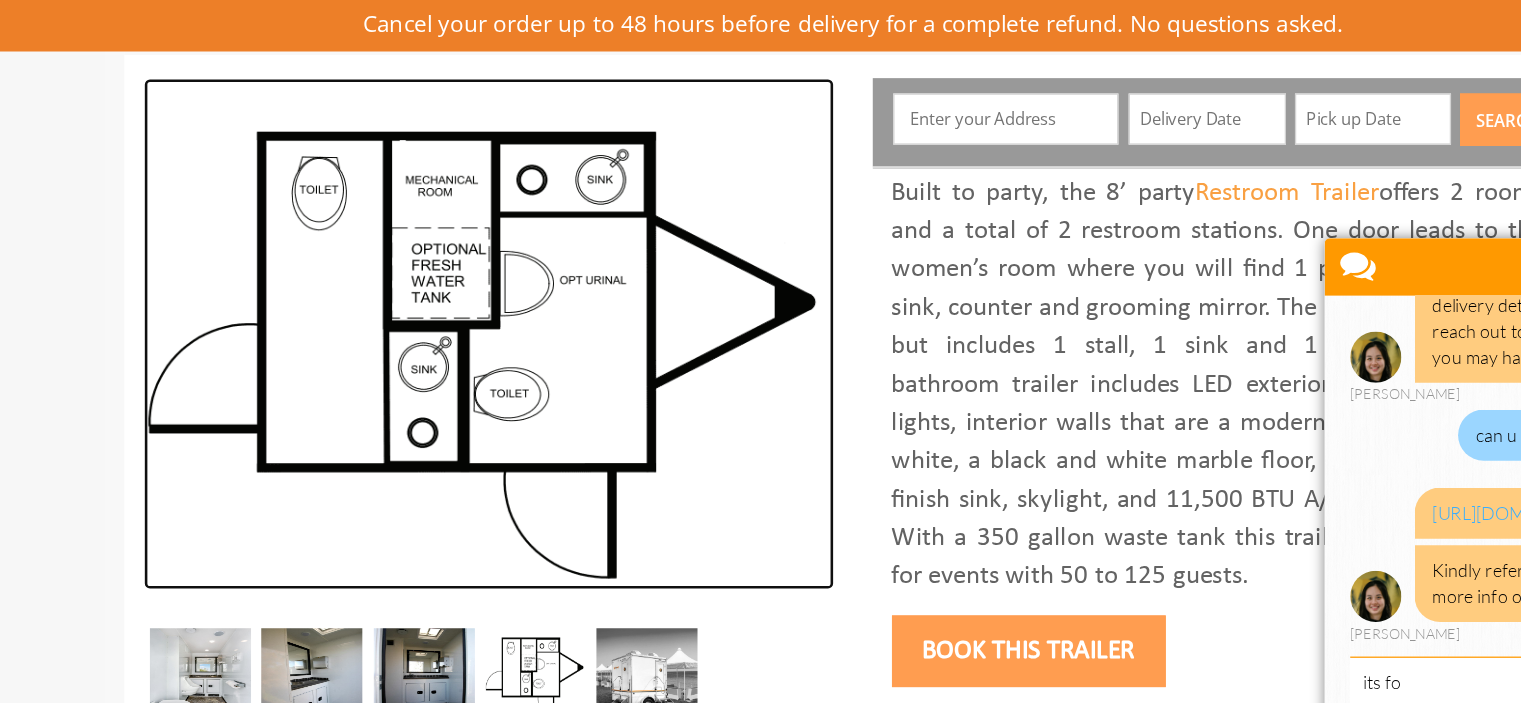 click at bounding box center [476, 266] 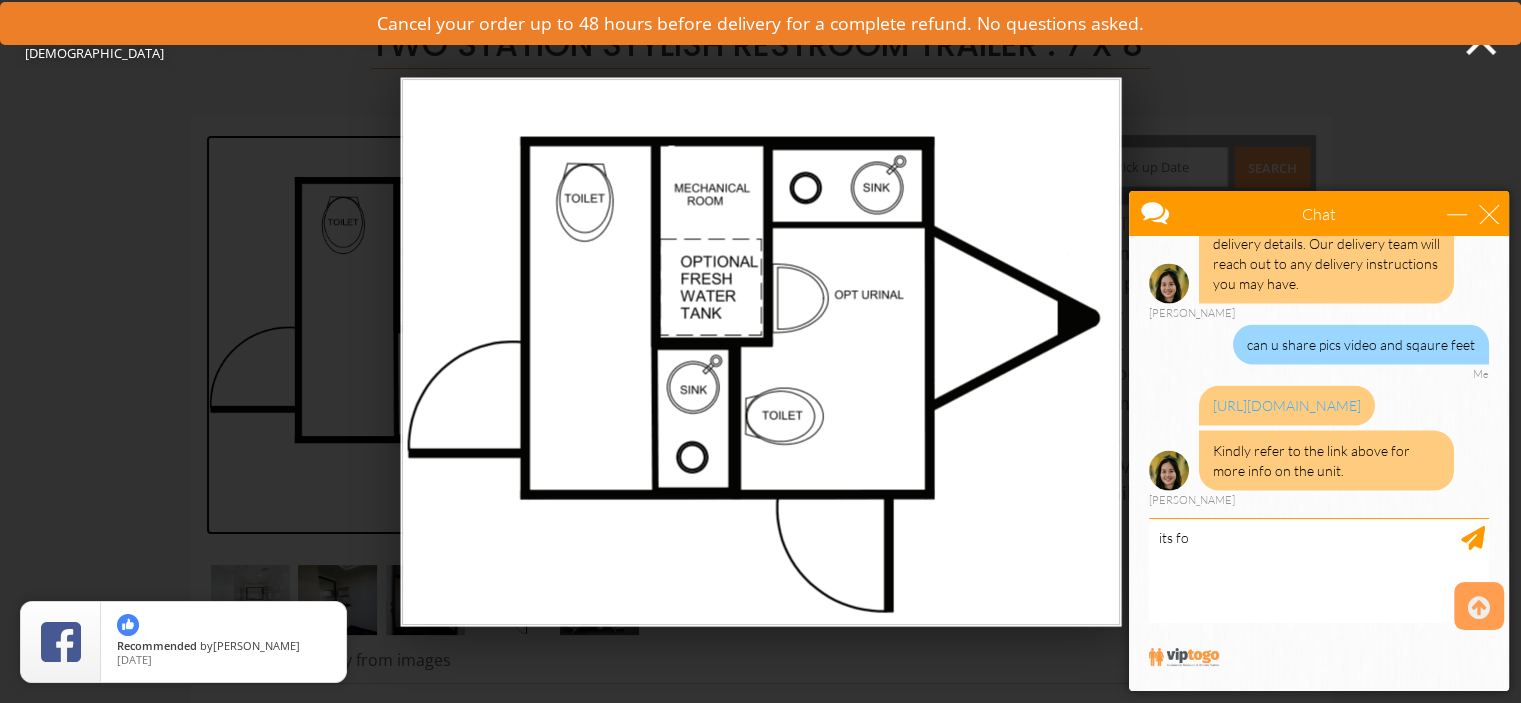 scroll, scrollTop: 157, scrollLeft: 0, axis: vertical 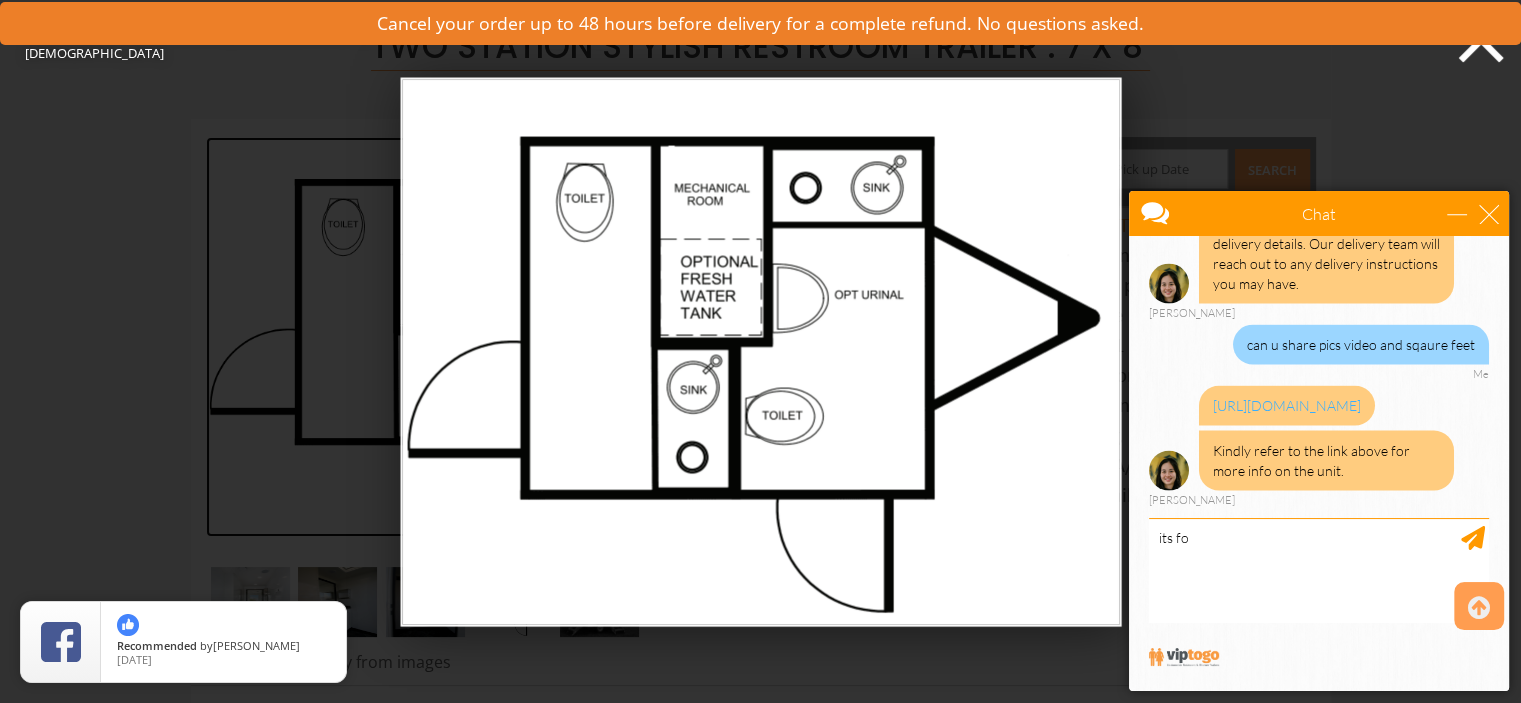 click 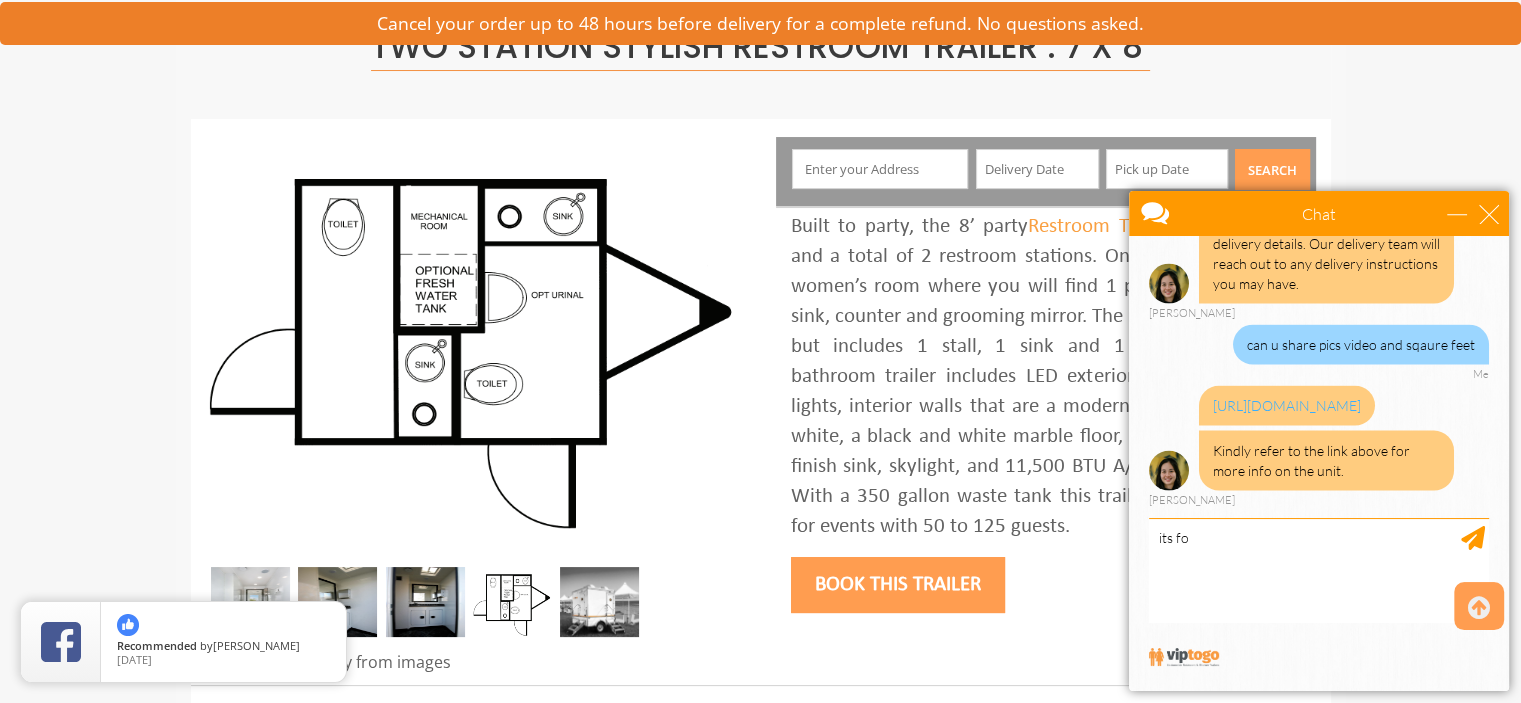 click on "Built to party, the 8’ party  Restroom Trailer  offers 2 rooms and a total of 2 restroom stations. One door leads to the women’s room where you will find 1 private toilet stall, a sink, counter and grooming mirror. The men’s side is similar, but includes 1 stall, 1 sink and 1 urinal. The entire bathroom trailer includes LED exterior lights, LED ceiling lights, interior walls that are a modern half black and half white, a black and white marble floor, clean stainless steel finish sink, skylight, and 11,500 BTU A/C unit w with heat. With a 350 gallon waste tank this trailer is recommended for events with 50 to 125 guests." at bounding box center [1046, 377] 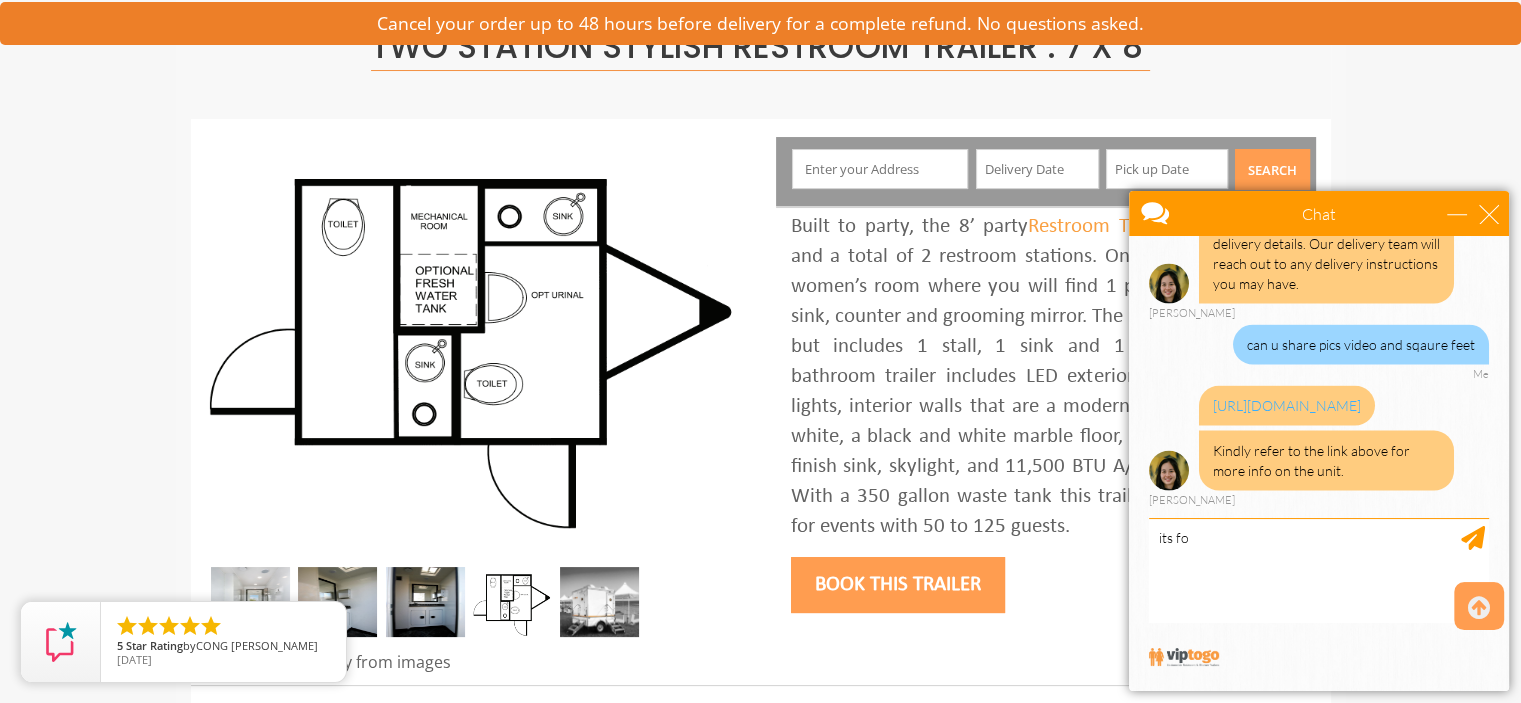 click on "Chat" at bounding box center [1319, 213] 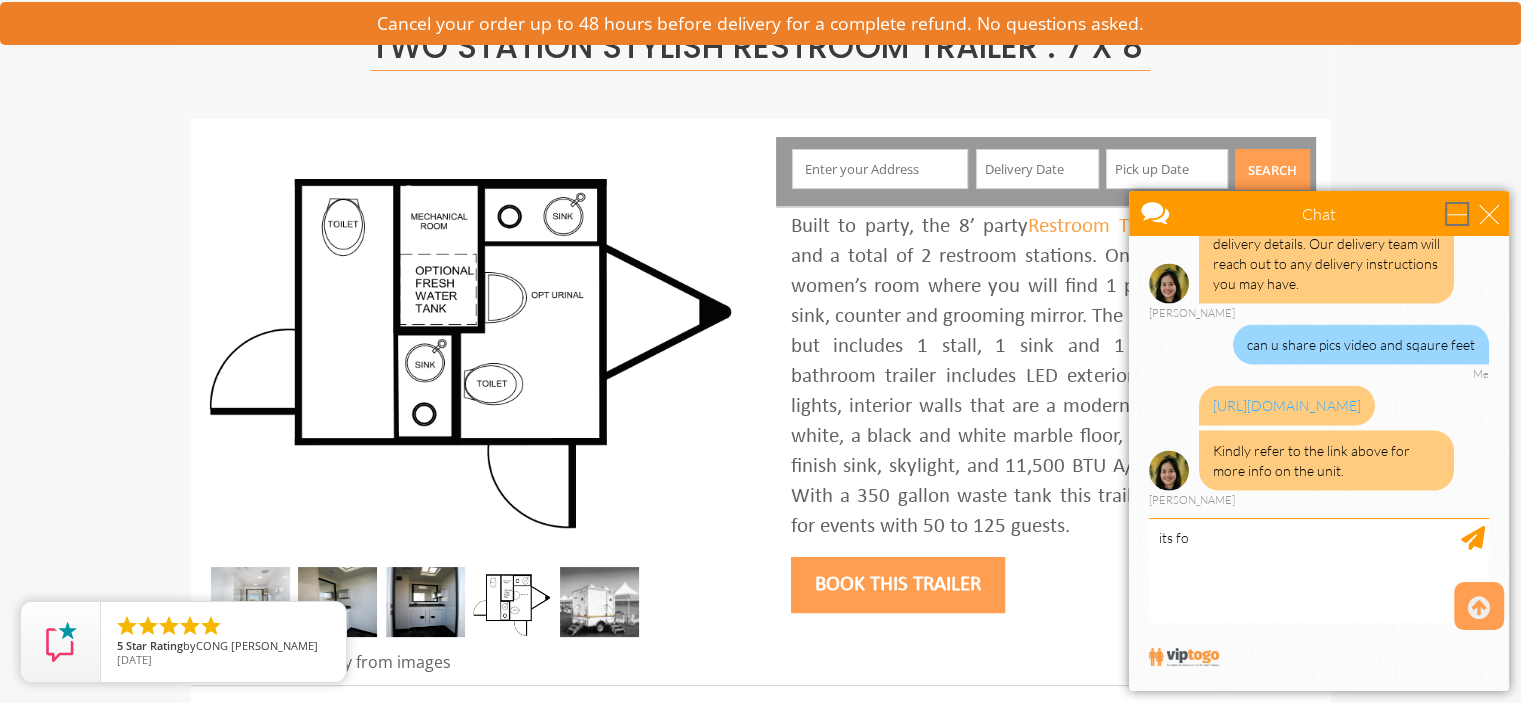 click at bounding box center [1457, 214] 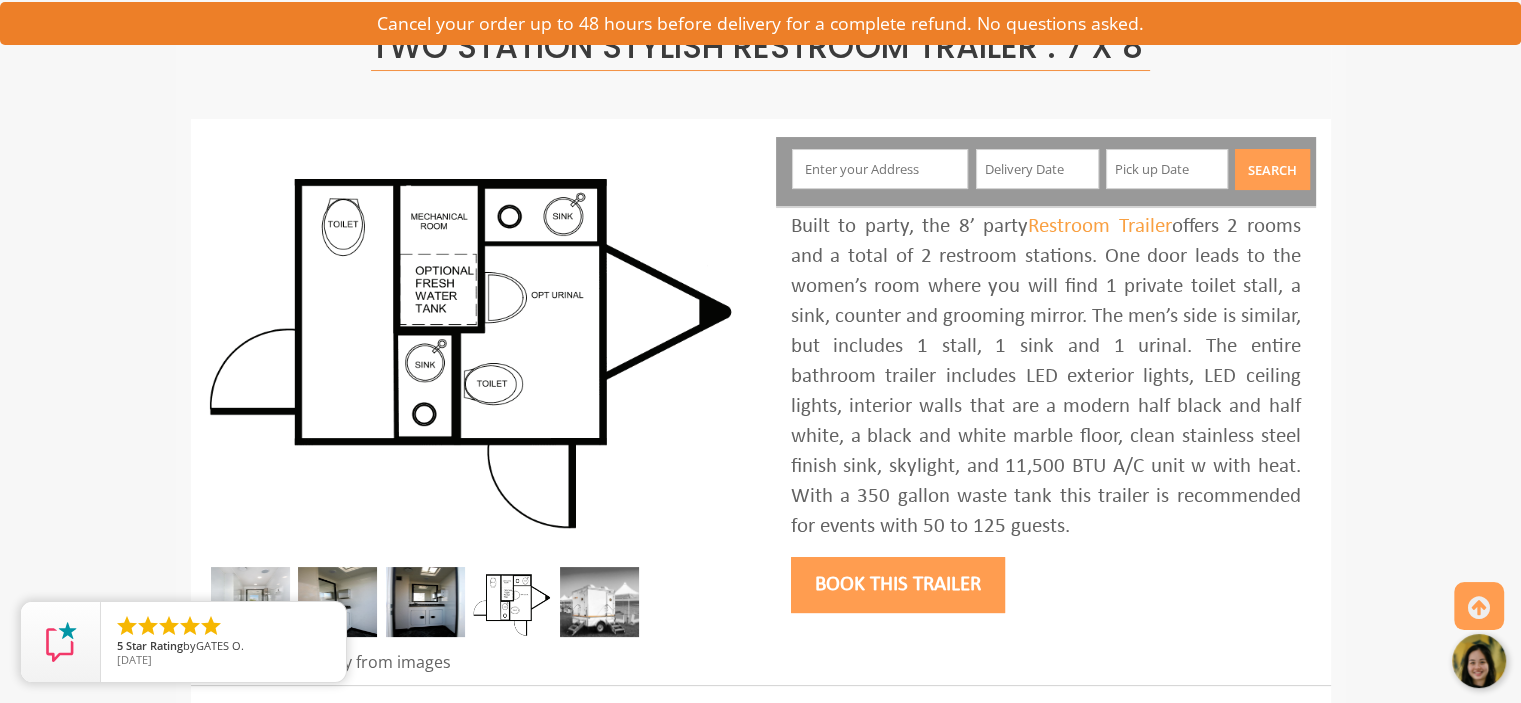 click at bounding box center [1480, 662] 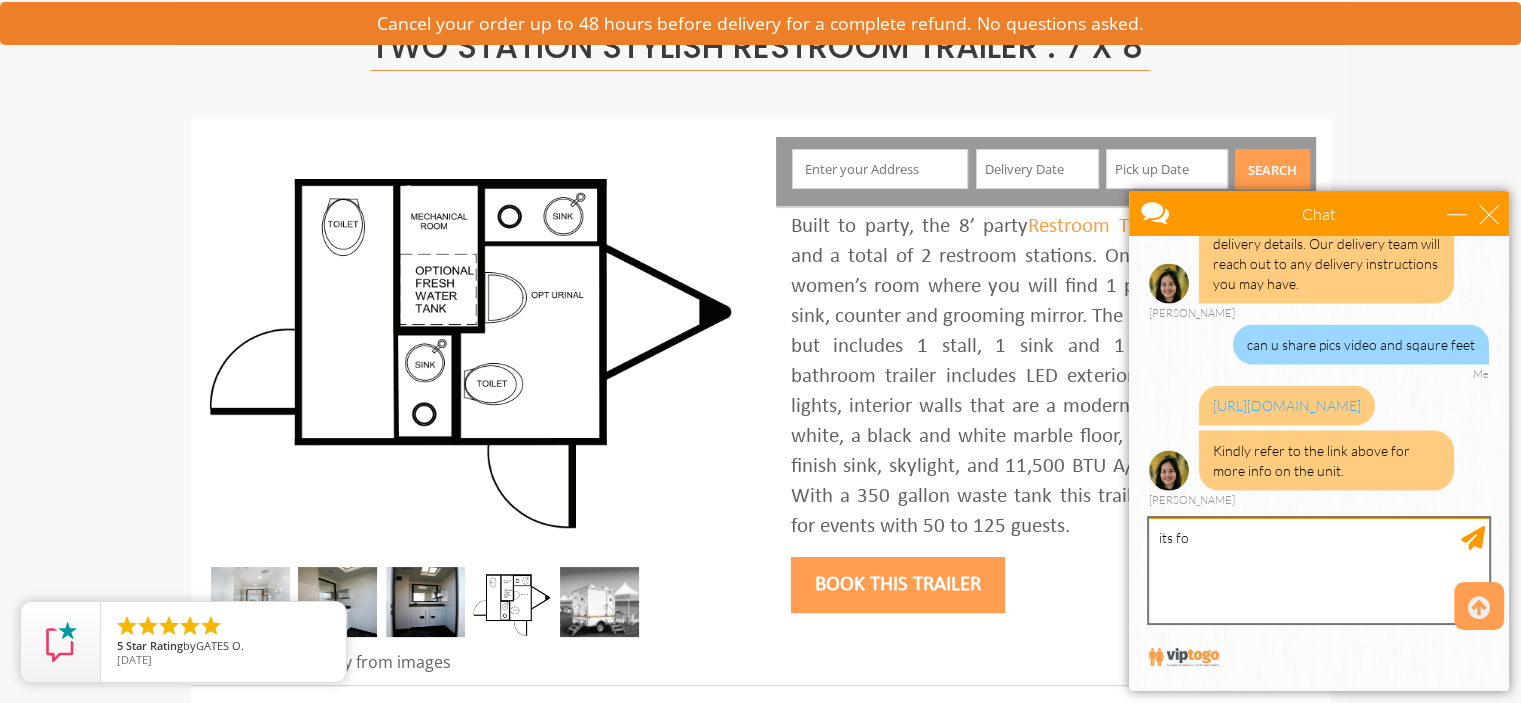 click on "its fo" at bounding box center (1319, 570) 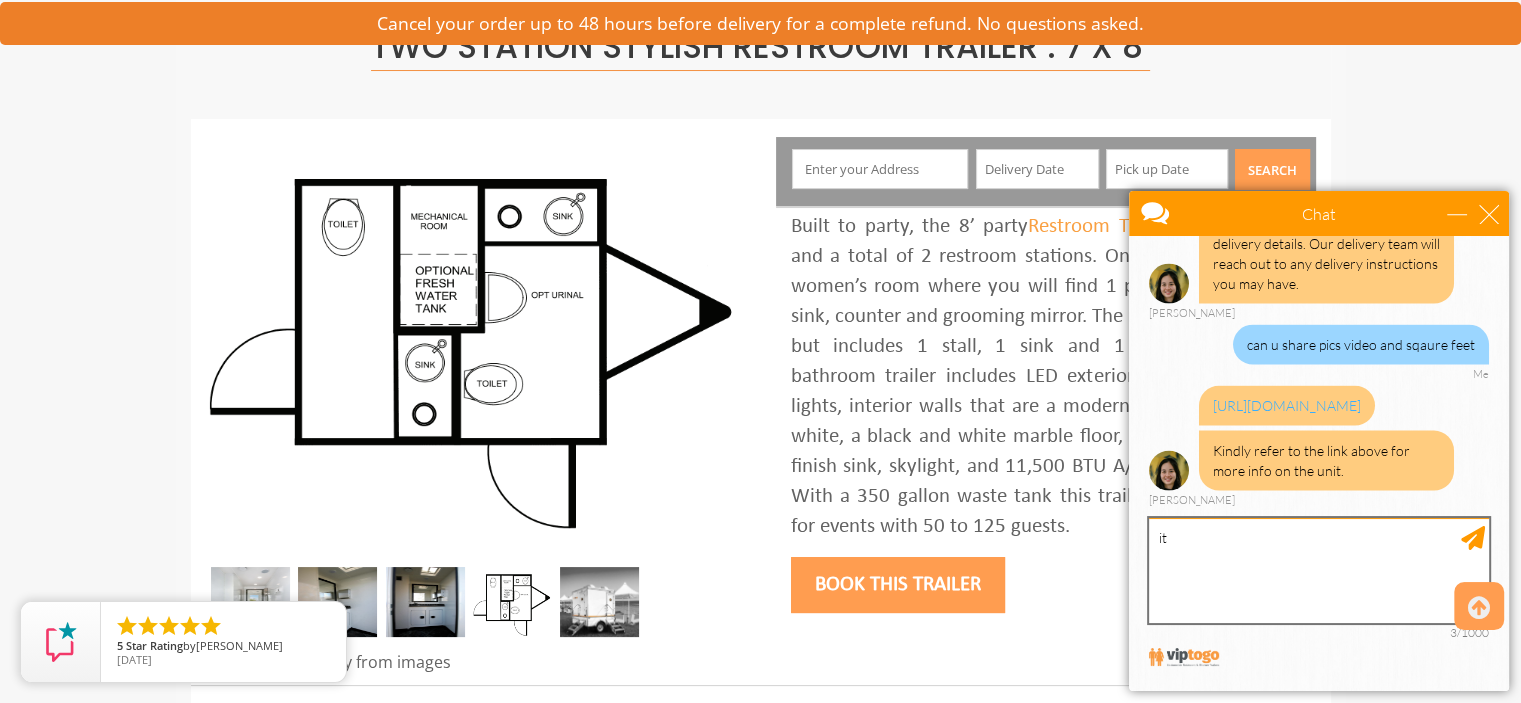 type on "i" 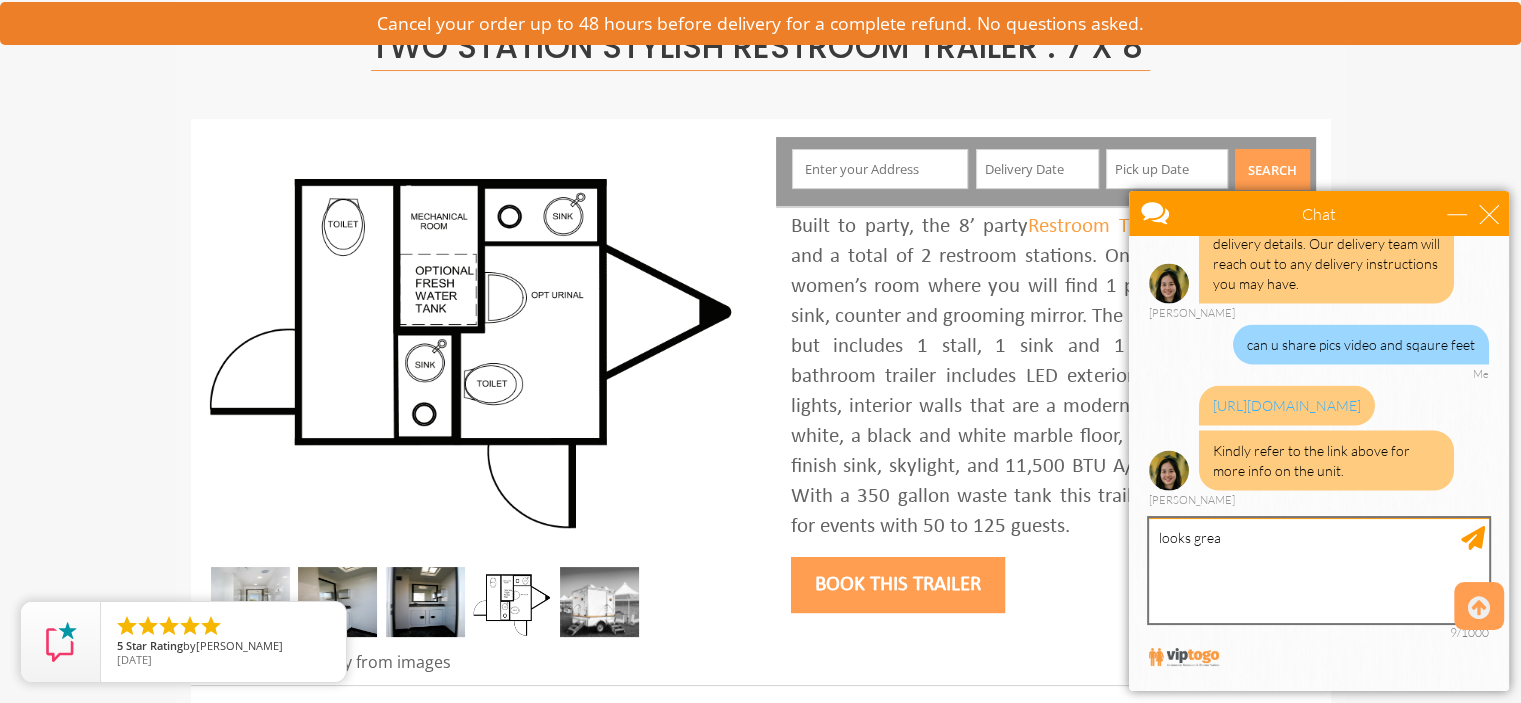 type on "looks great" 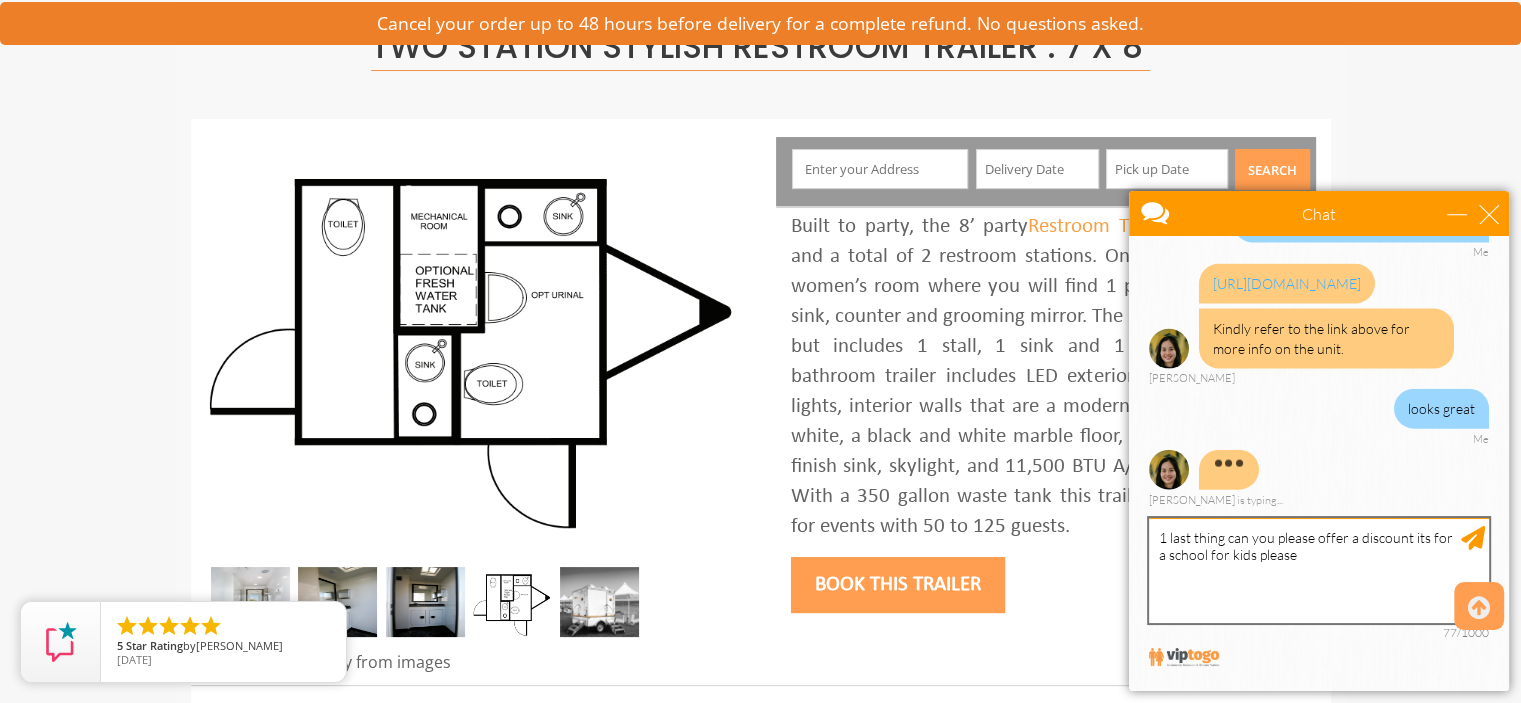 scroll, scrollTop: 4568, scrollLeft: 0, axis: vertical 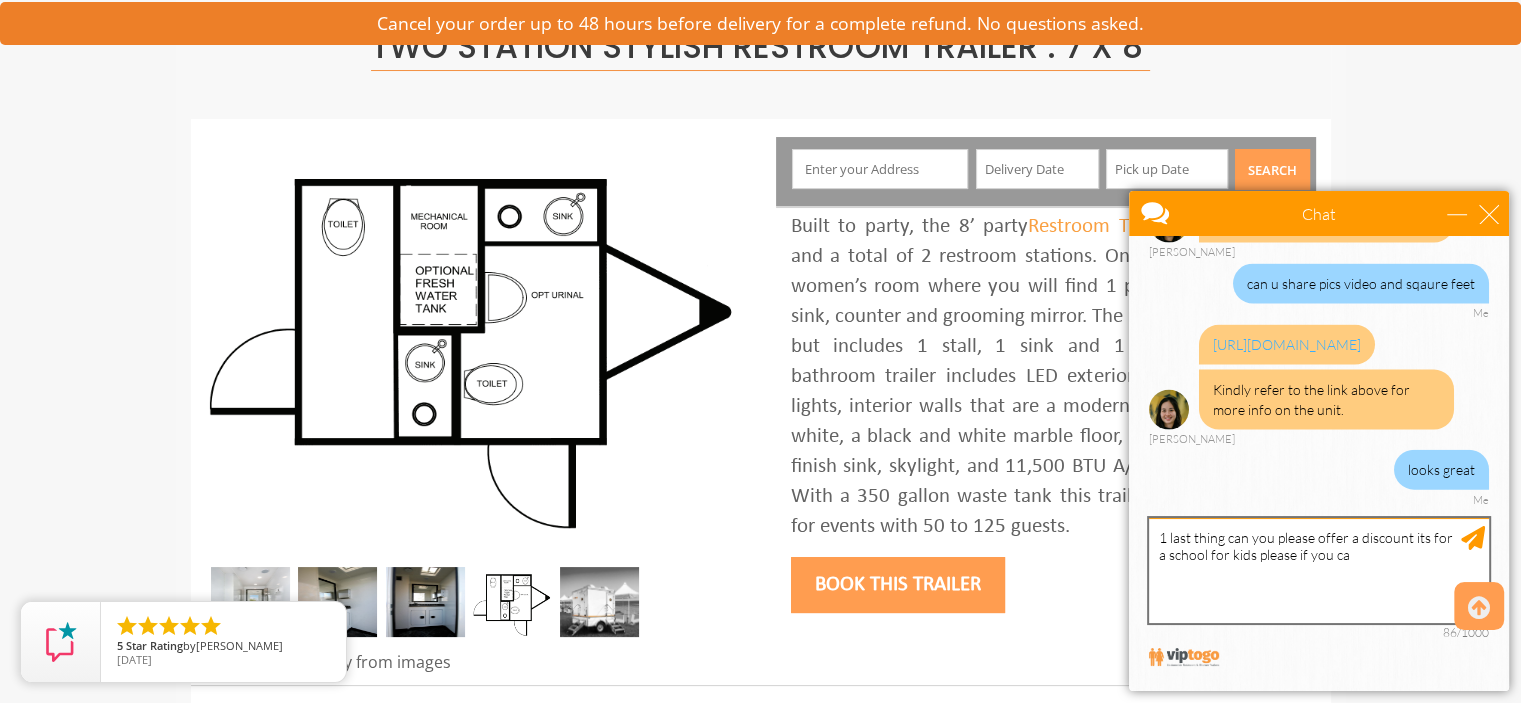 type on "1 last thing can you please offer a discount its for a school for kids please if you can" 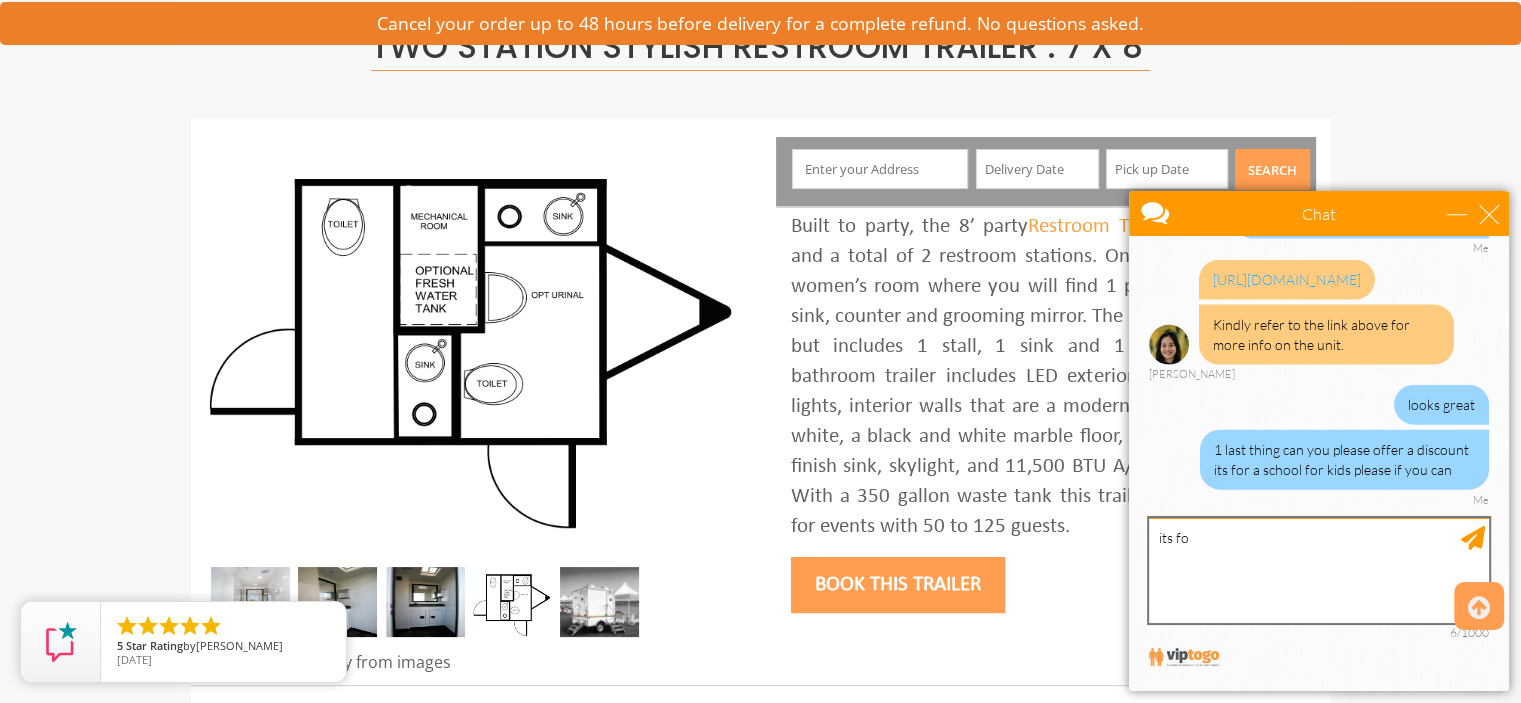 scroll, scrollTop: 4694, scrollLeft: 0, axis: vertical 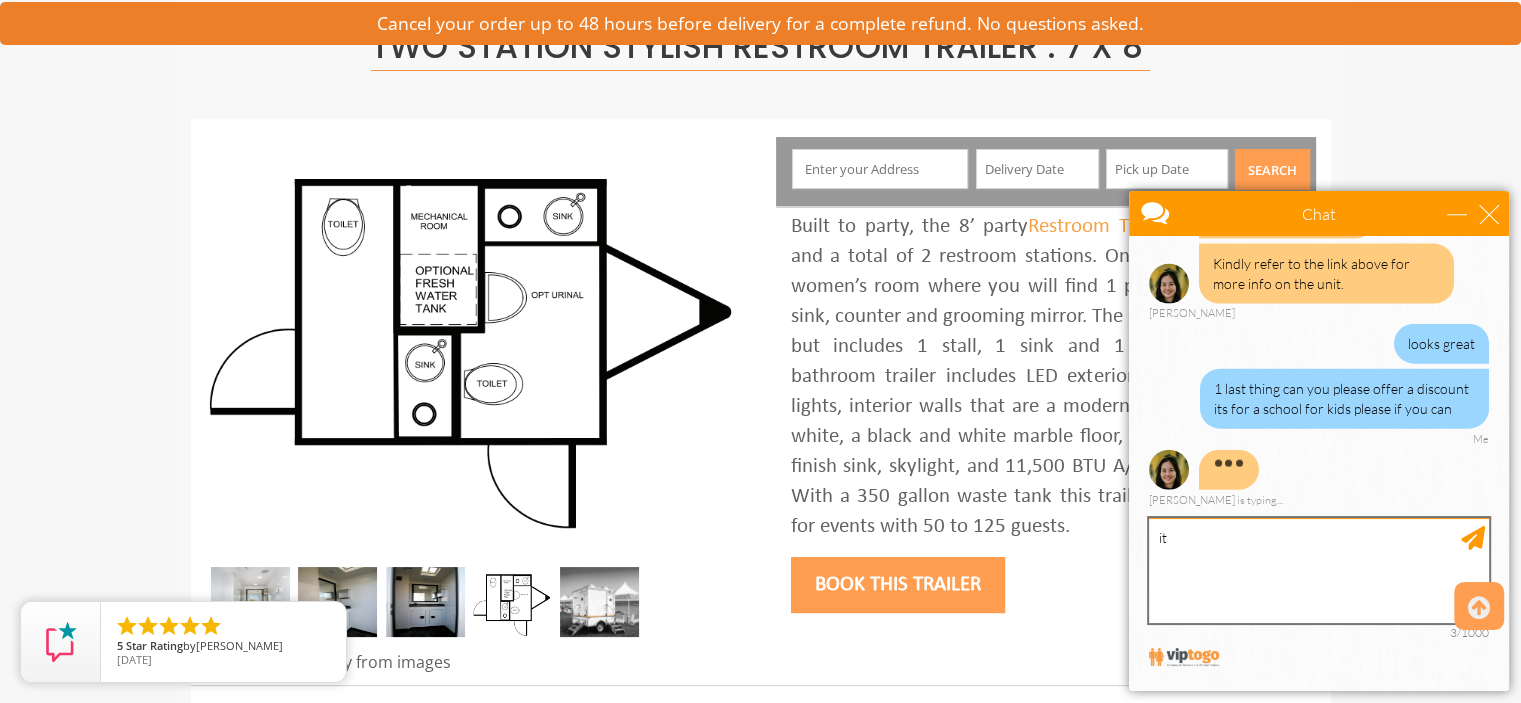 type on "i" 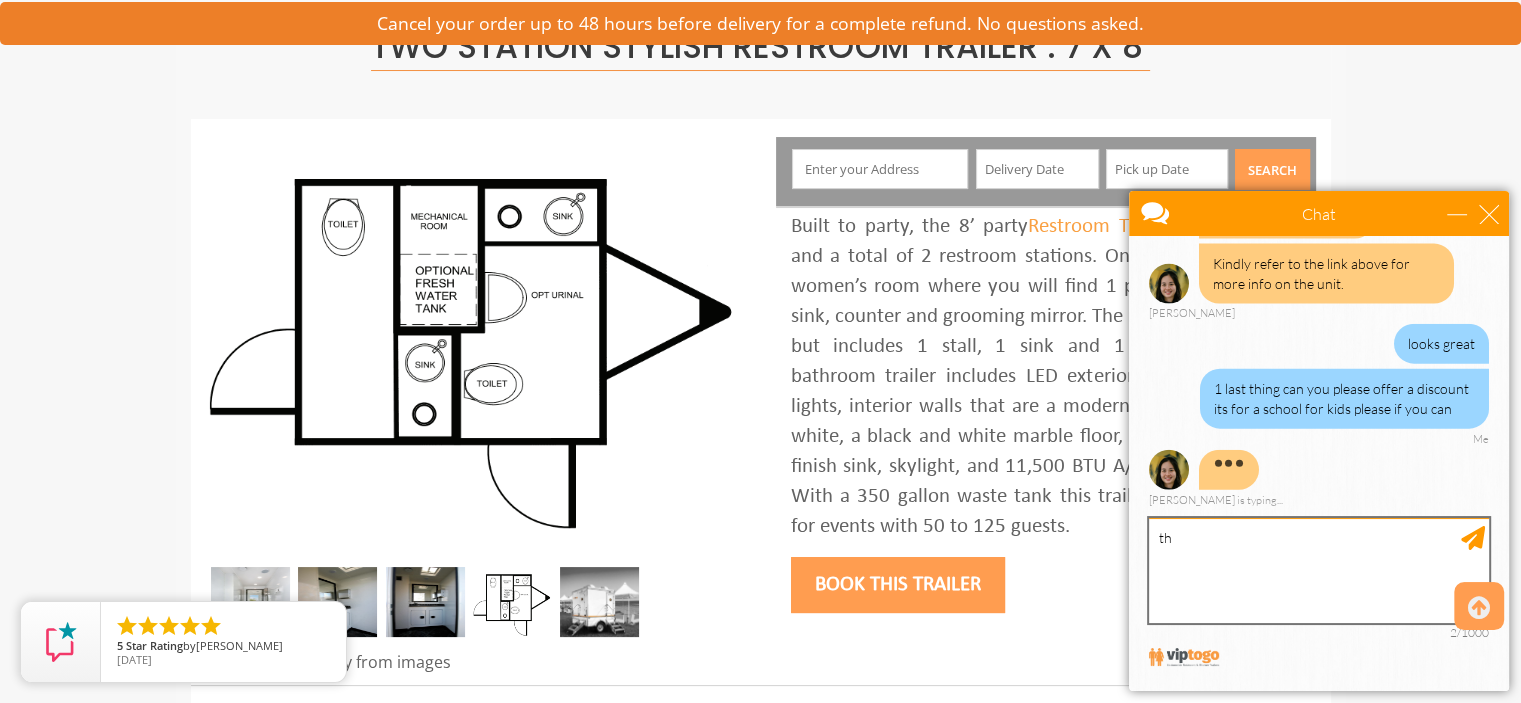 type on "t" 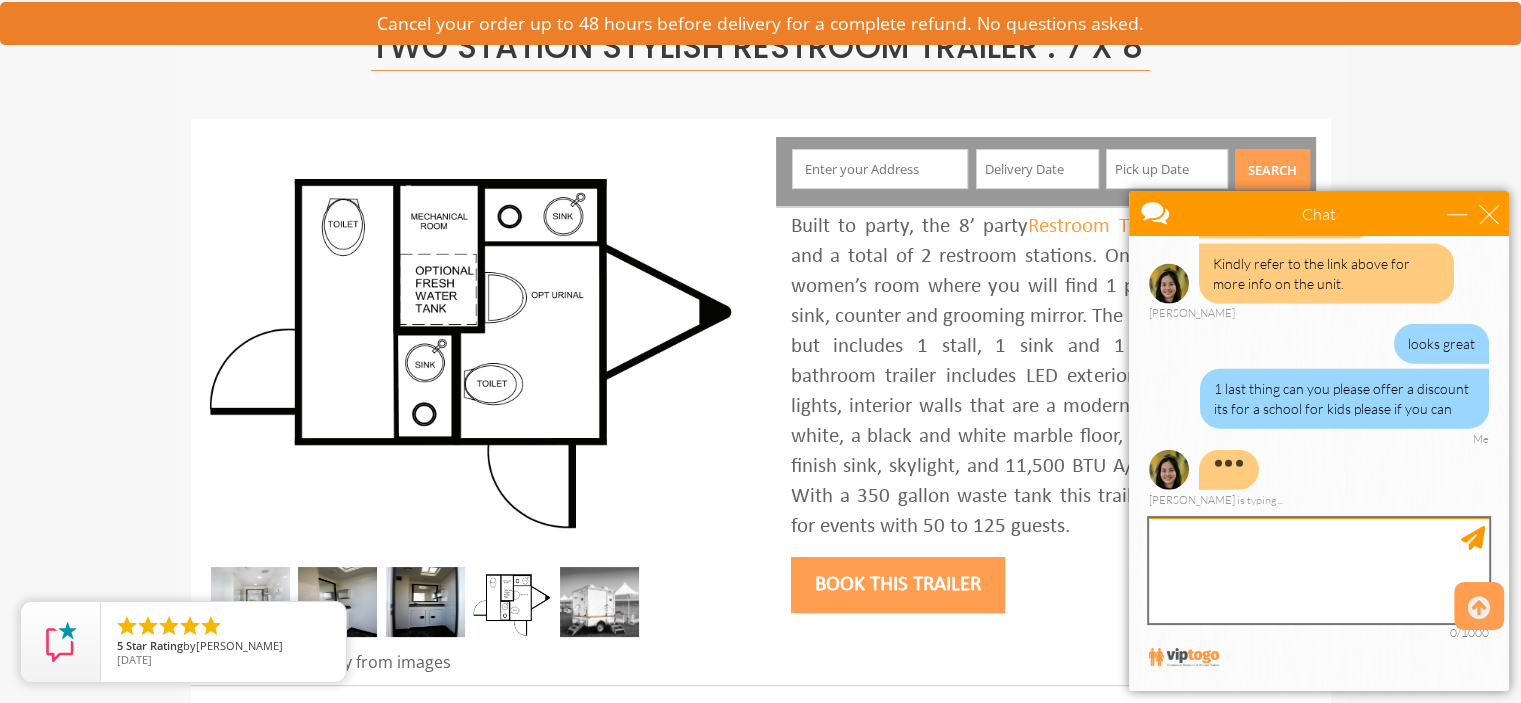scroll, scrollTop: 4774, scrollLeft: 0, axis: vertical 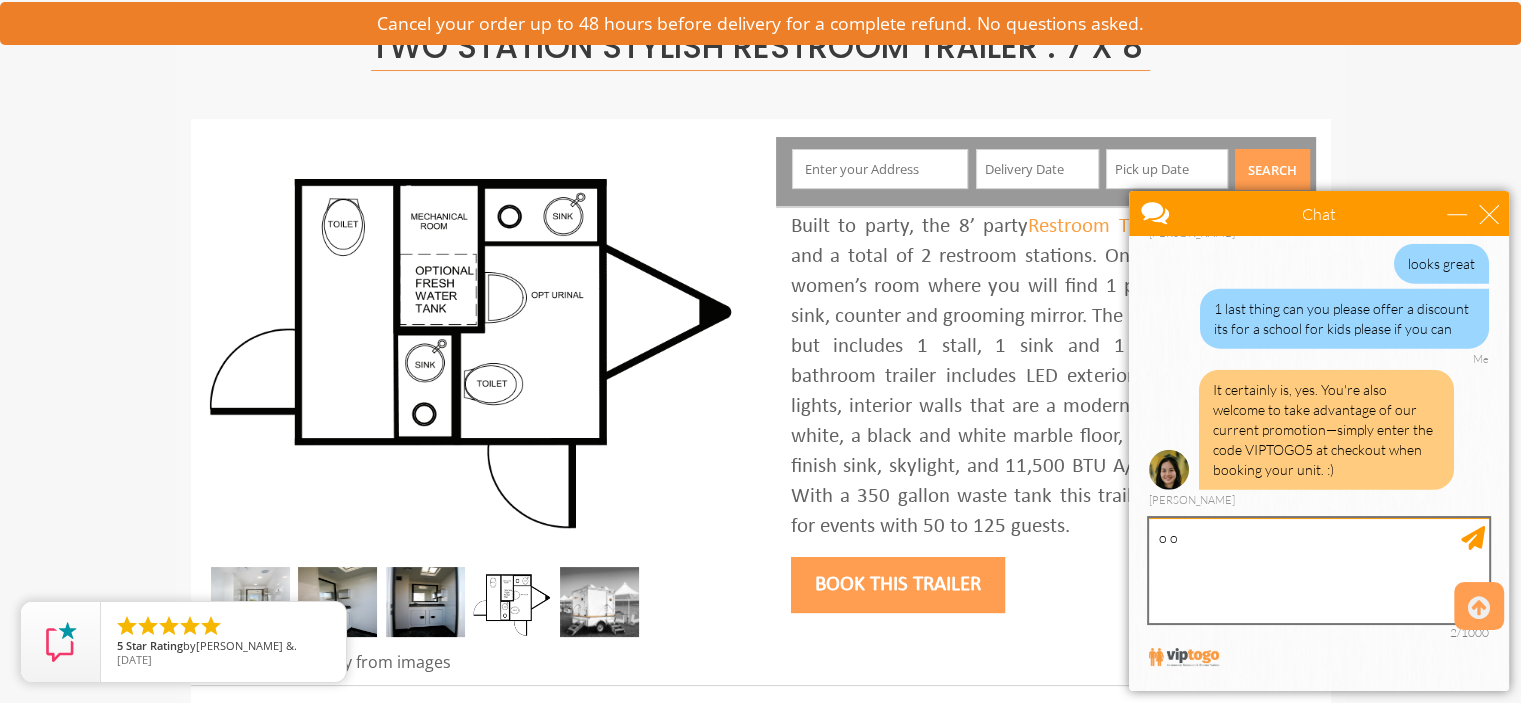 type on "o ok" 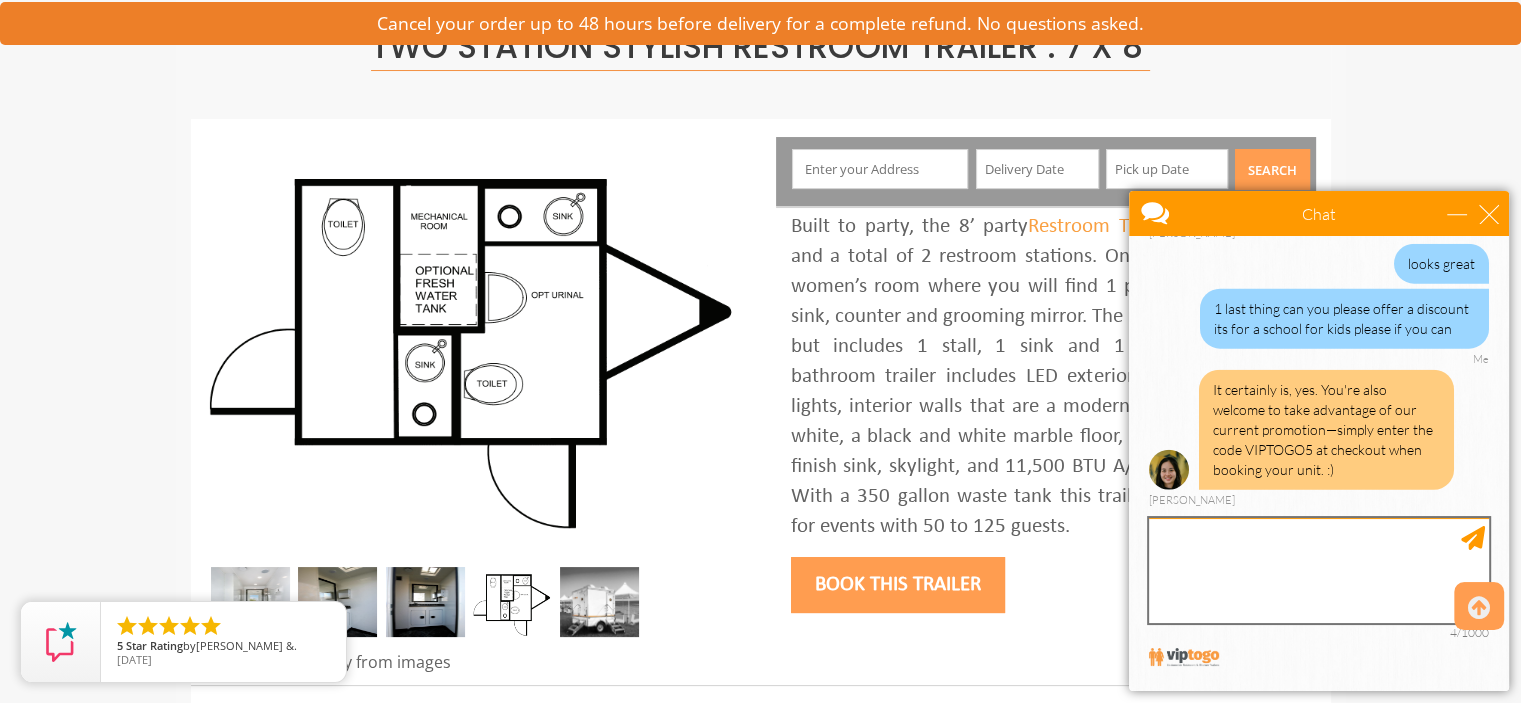 scroll, scrollTop: 4835, scrollLeft: 0, axis: vertical 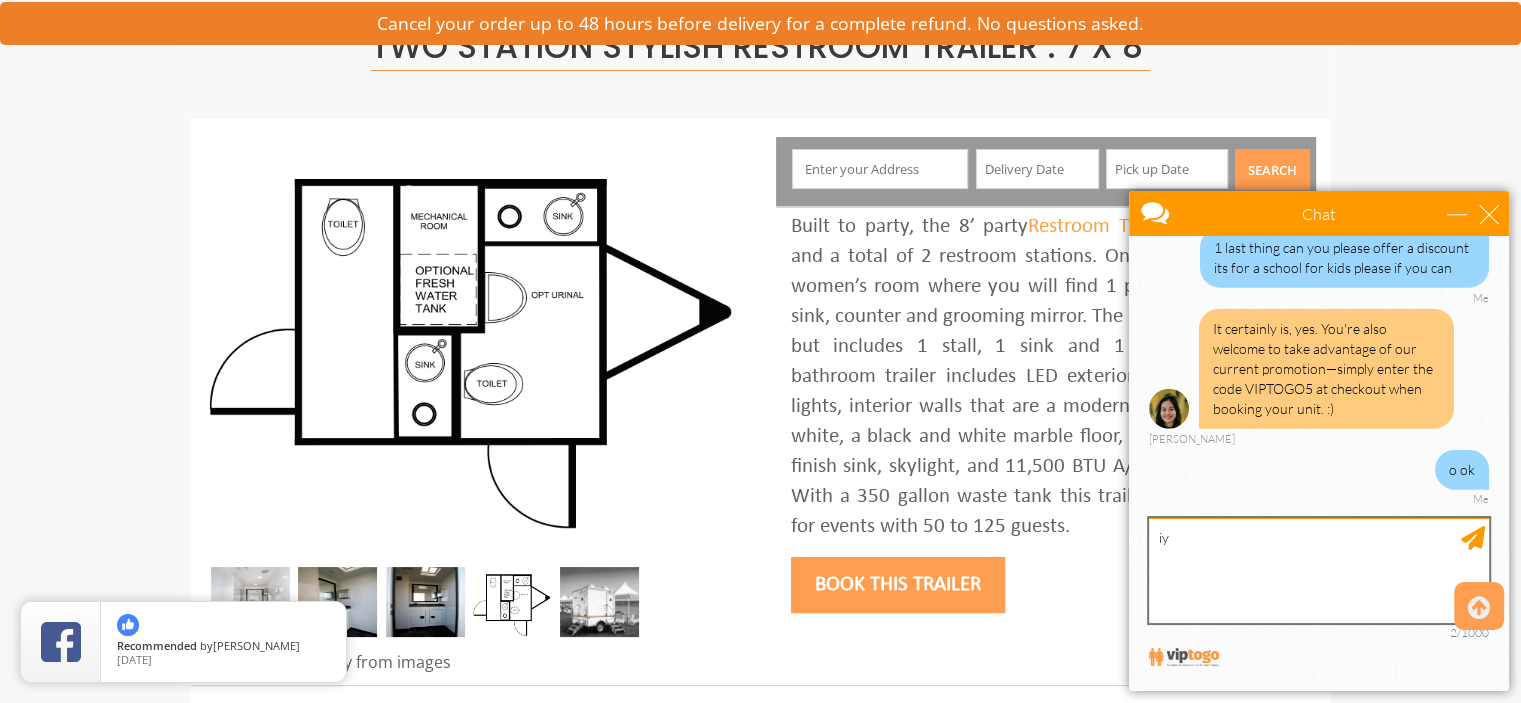 type on "i" 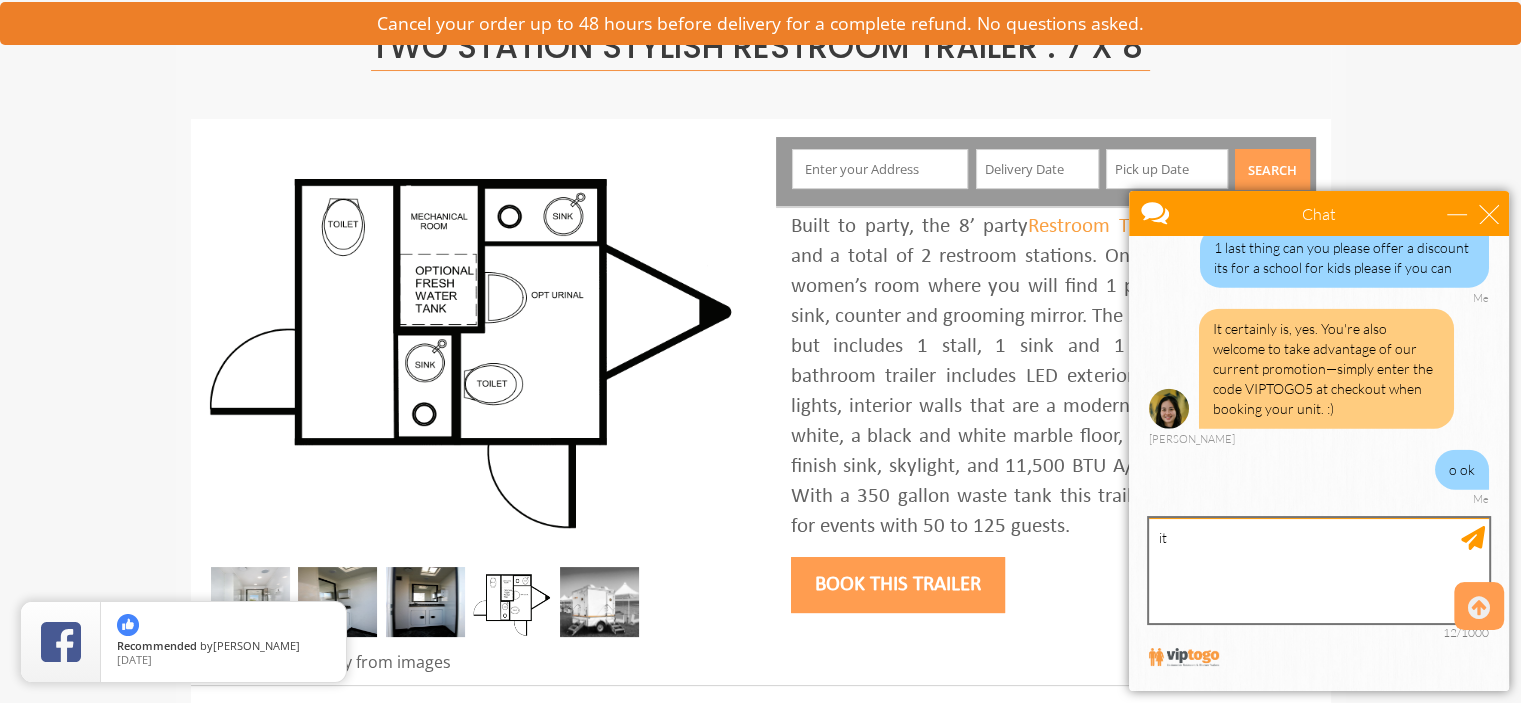 type on "i" 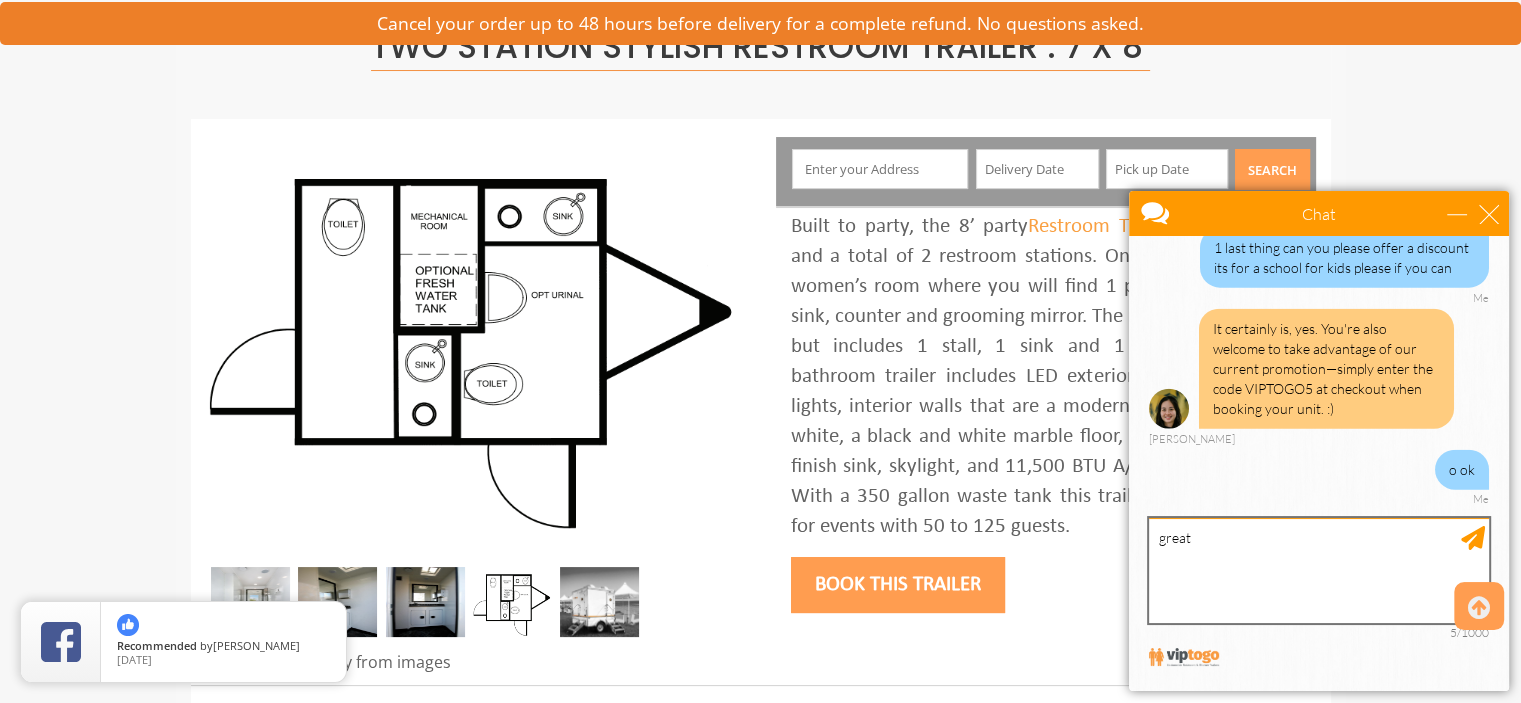 type on "great" 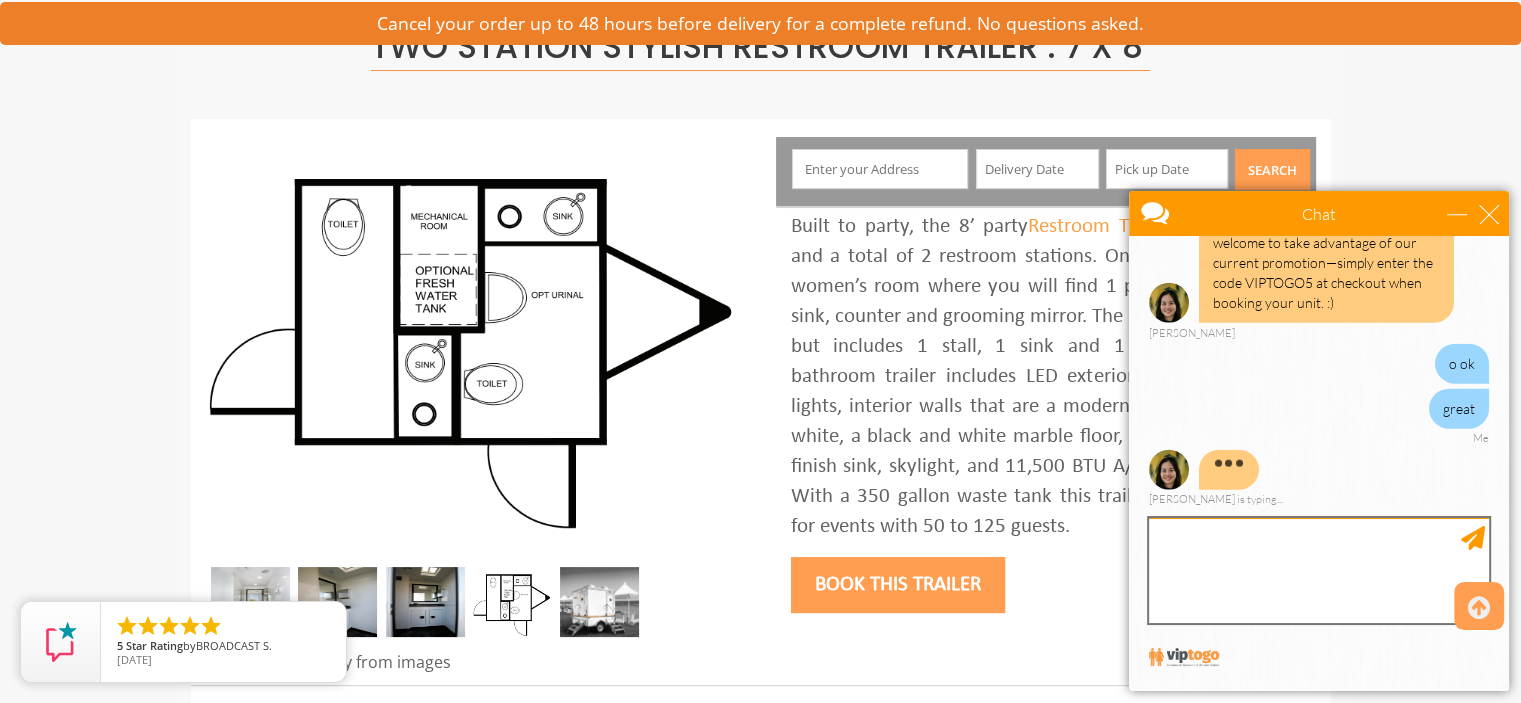 scroll, scrollTop: 4981, scrollLeft: 0, axis: vertical 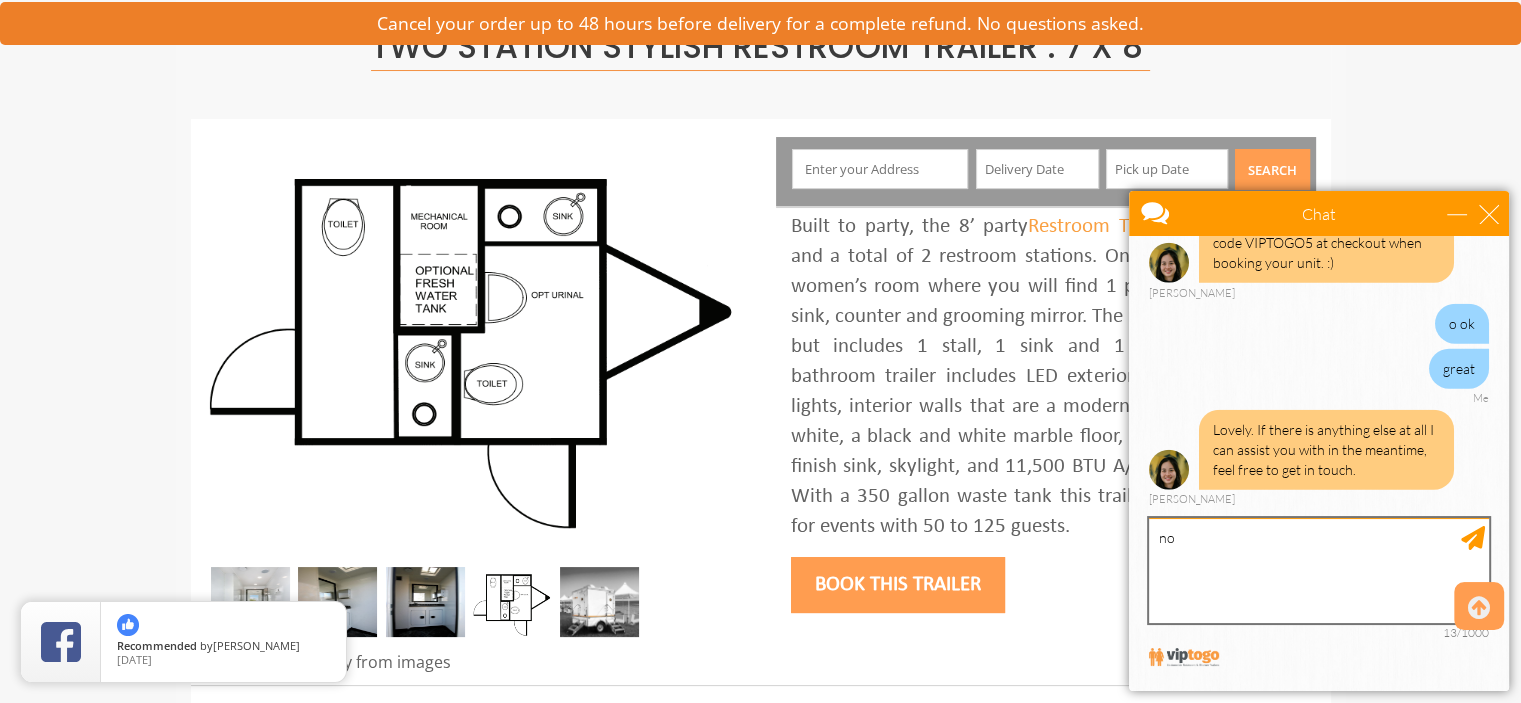 type on "n" 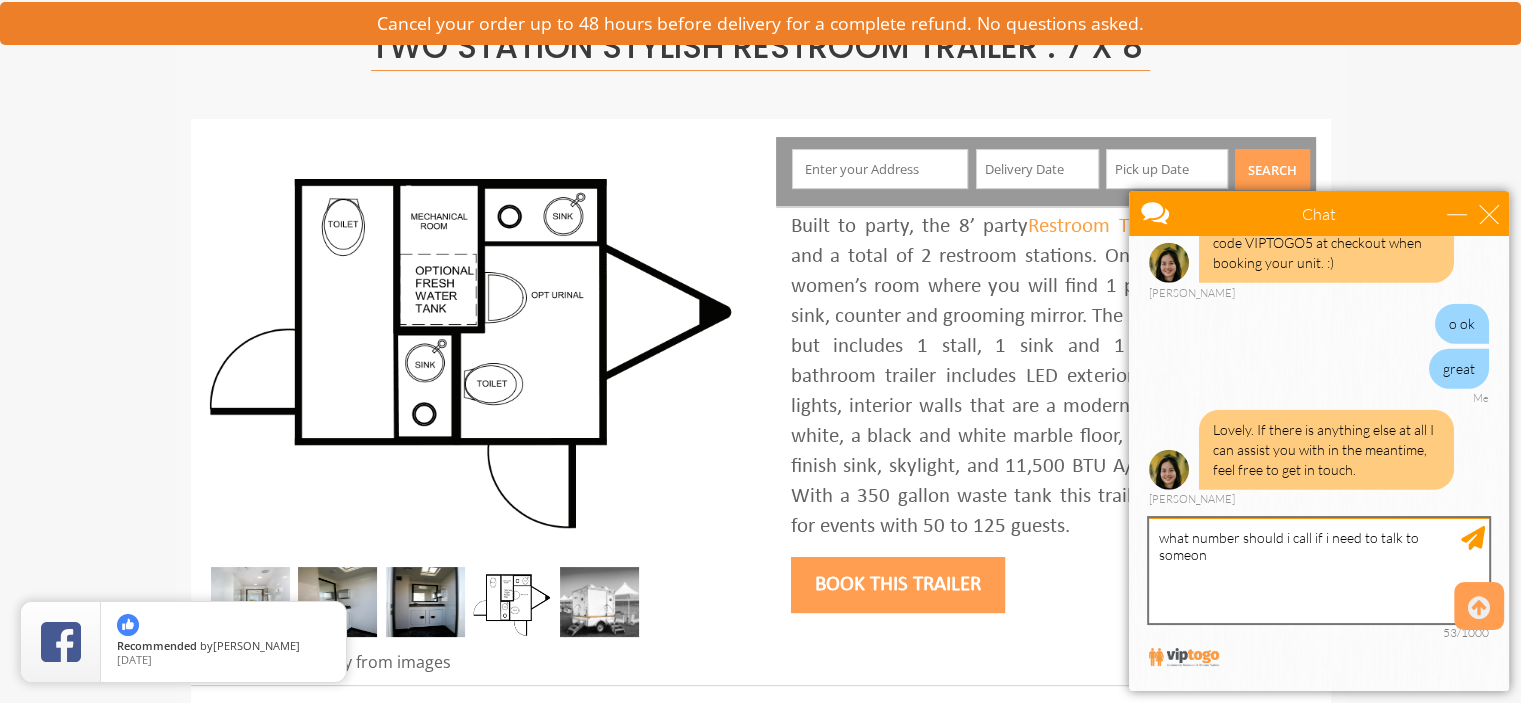 type on "what number should i call if i need to talk to someone" 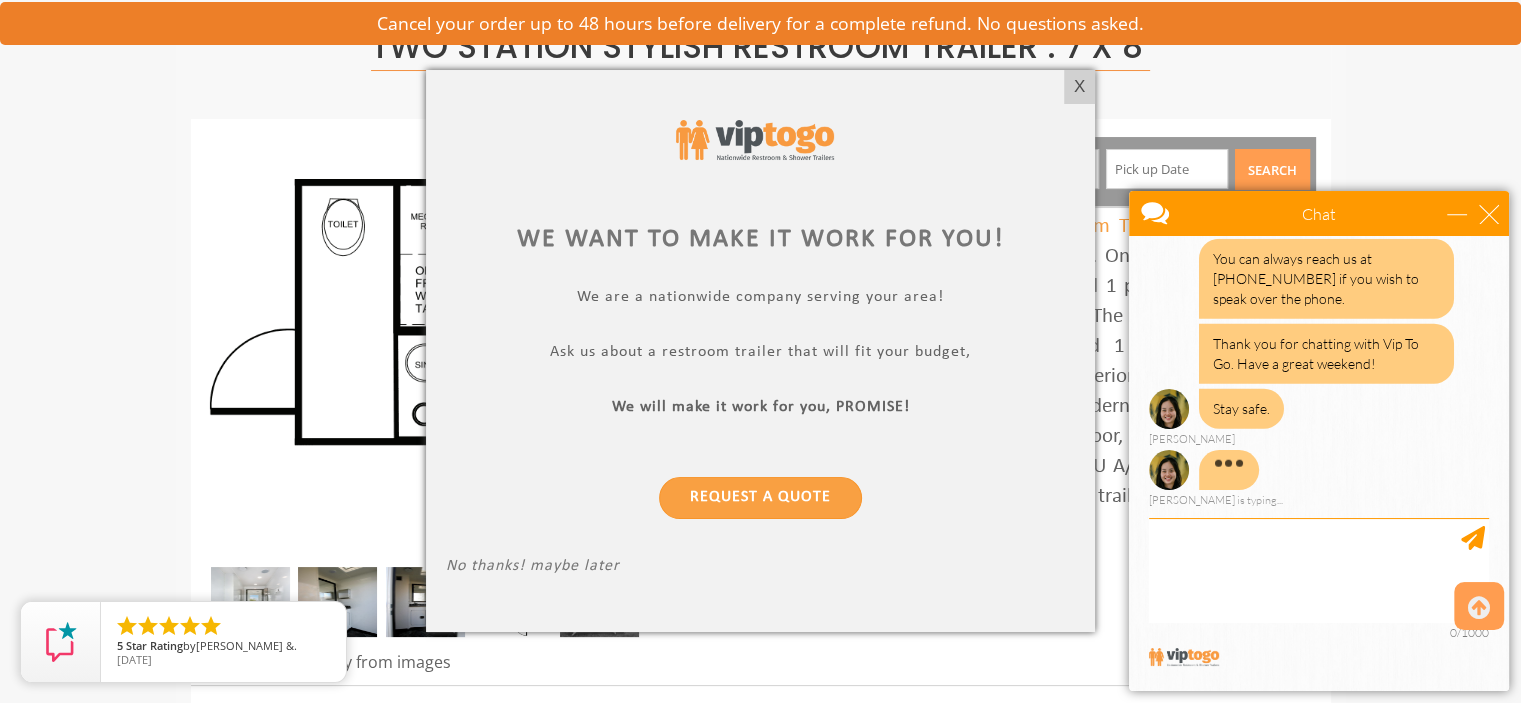 scroll, scrollTop: 5317, scrollLeft: 0, axis: vertical 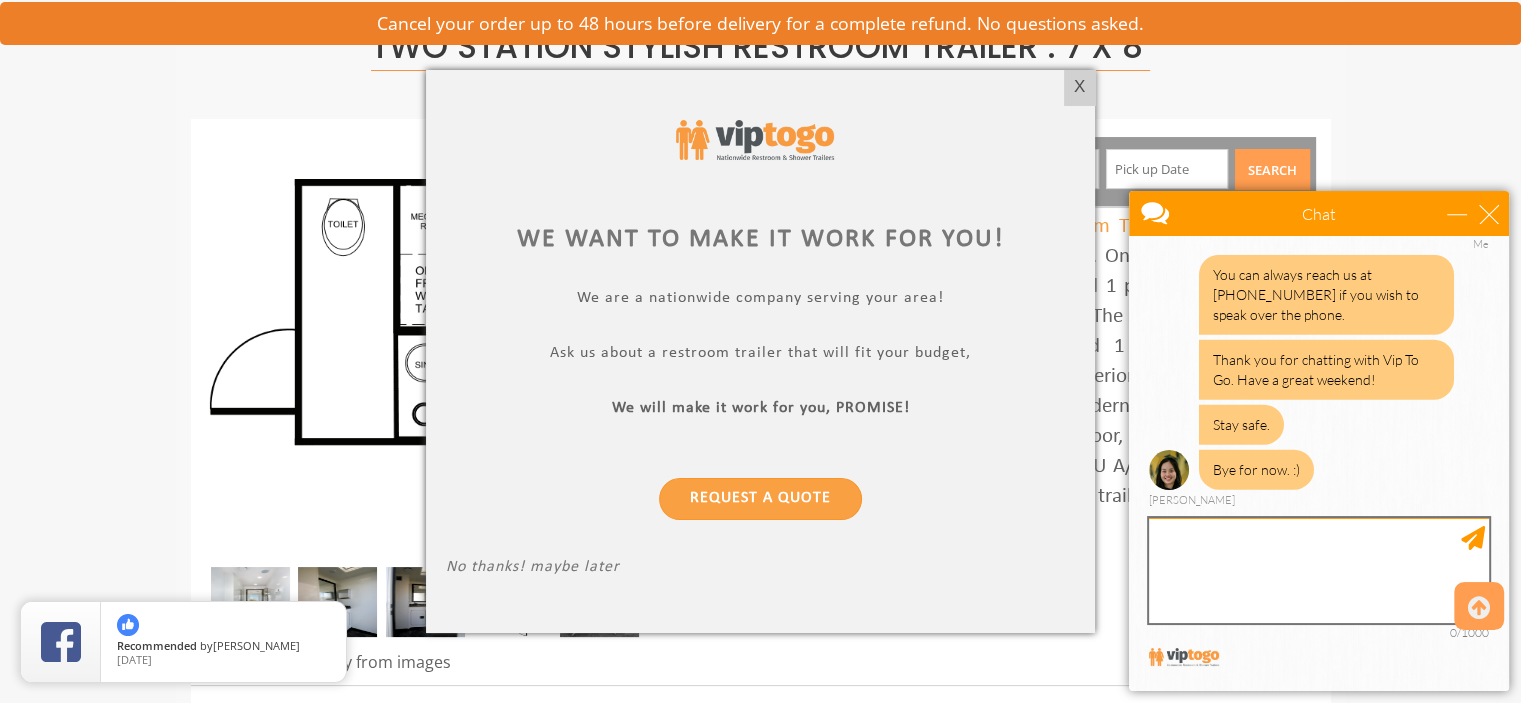 click at bounding box center (1319, 570) 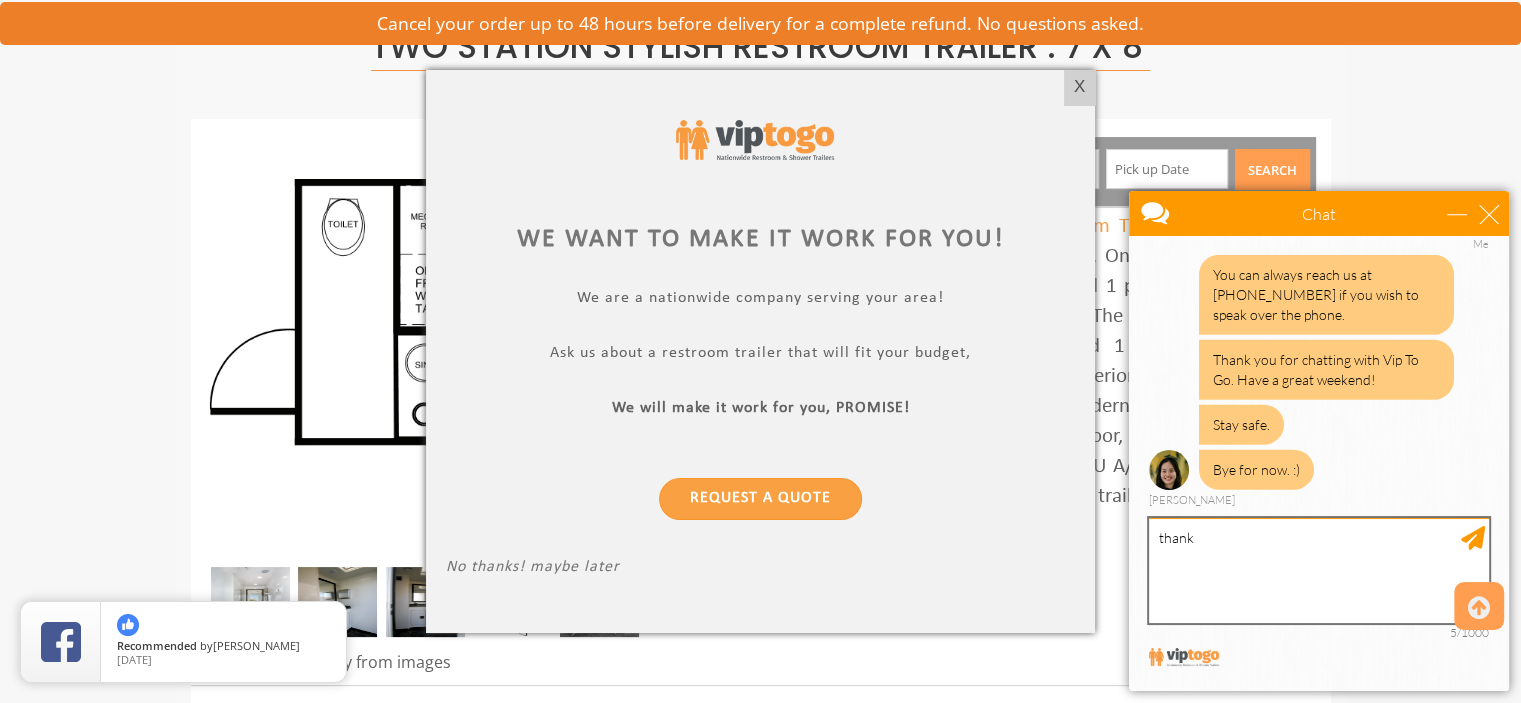 type on "thanks" 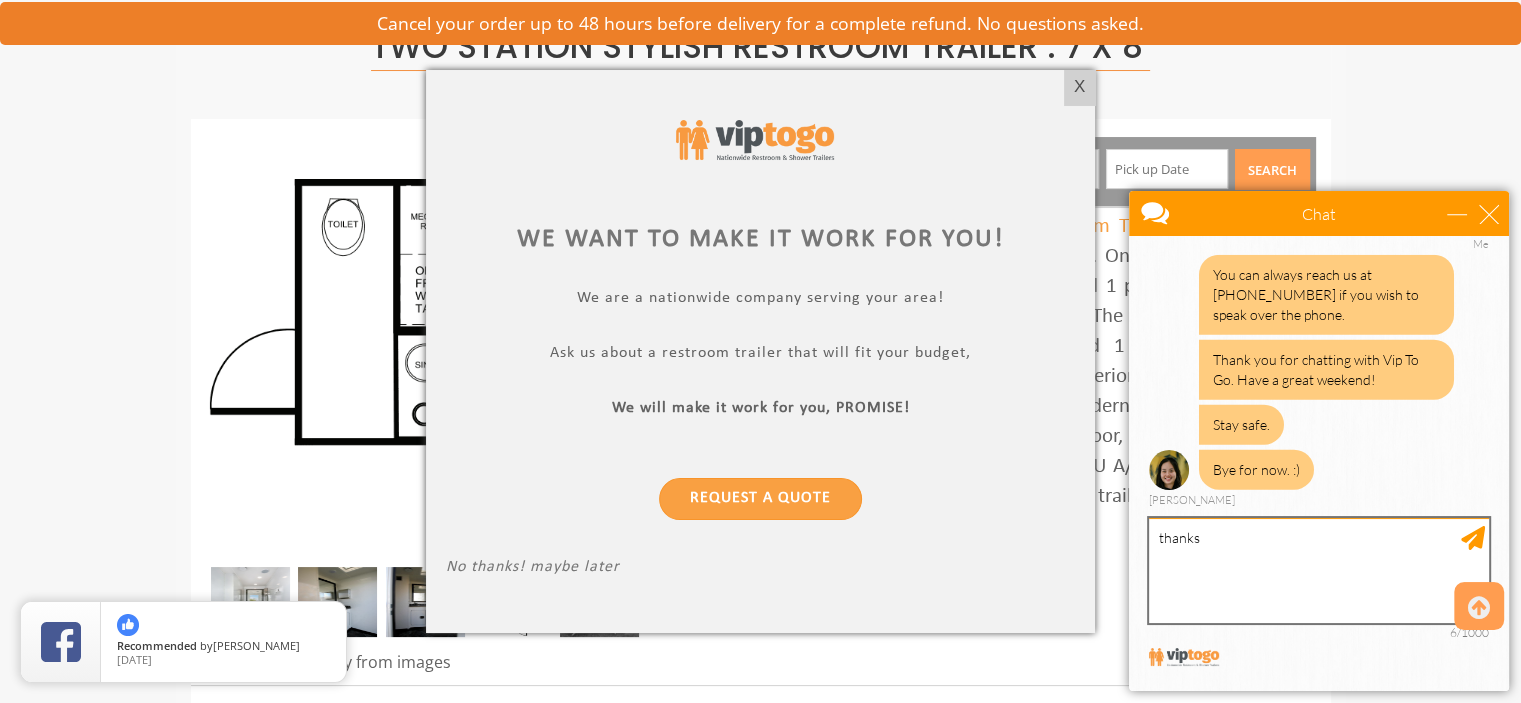 type 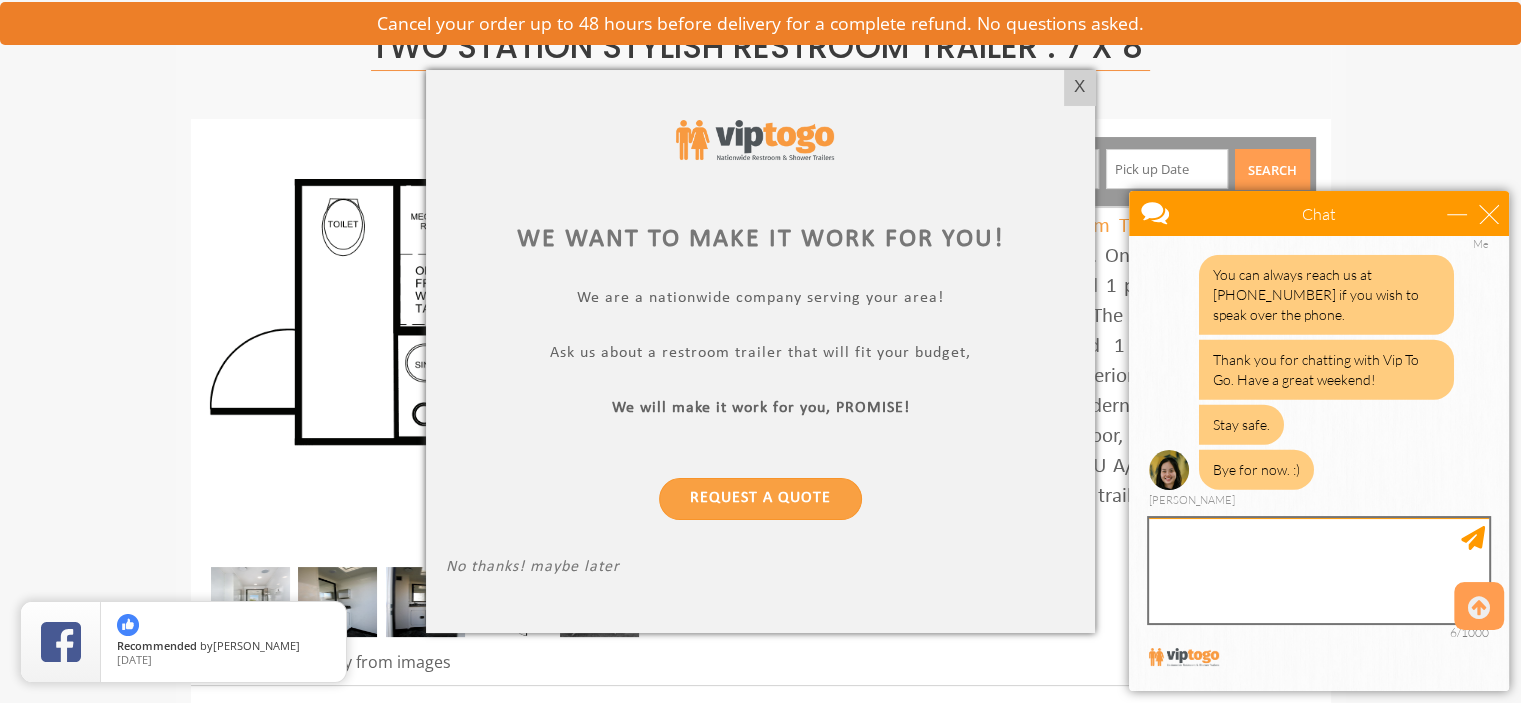 scroll, scrollTop: 5379, scrollLeft: 0, axis: vertical 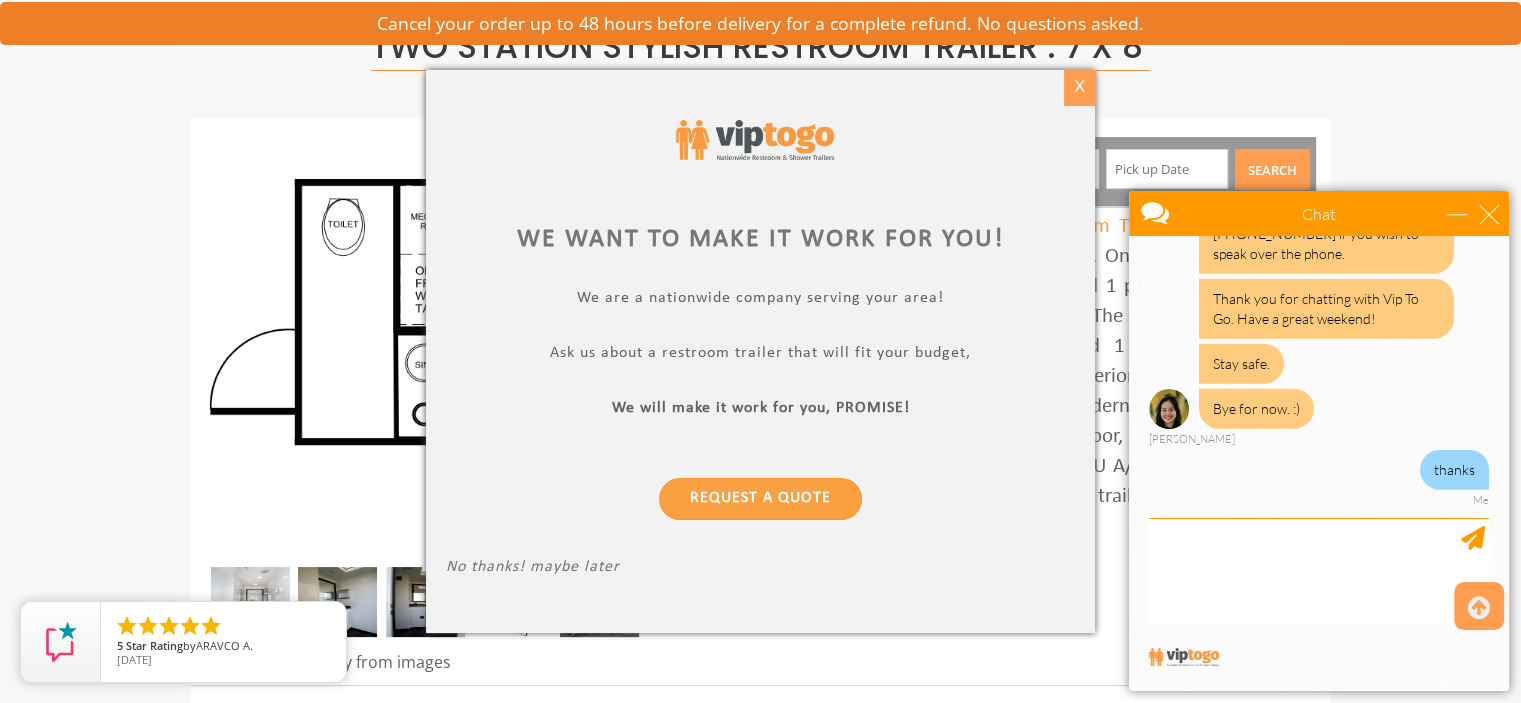 click on "X" at bounding box center [1079, 87] 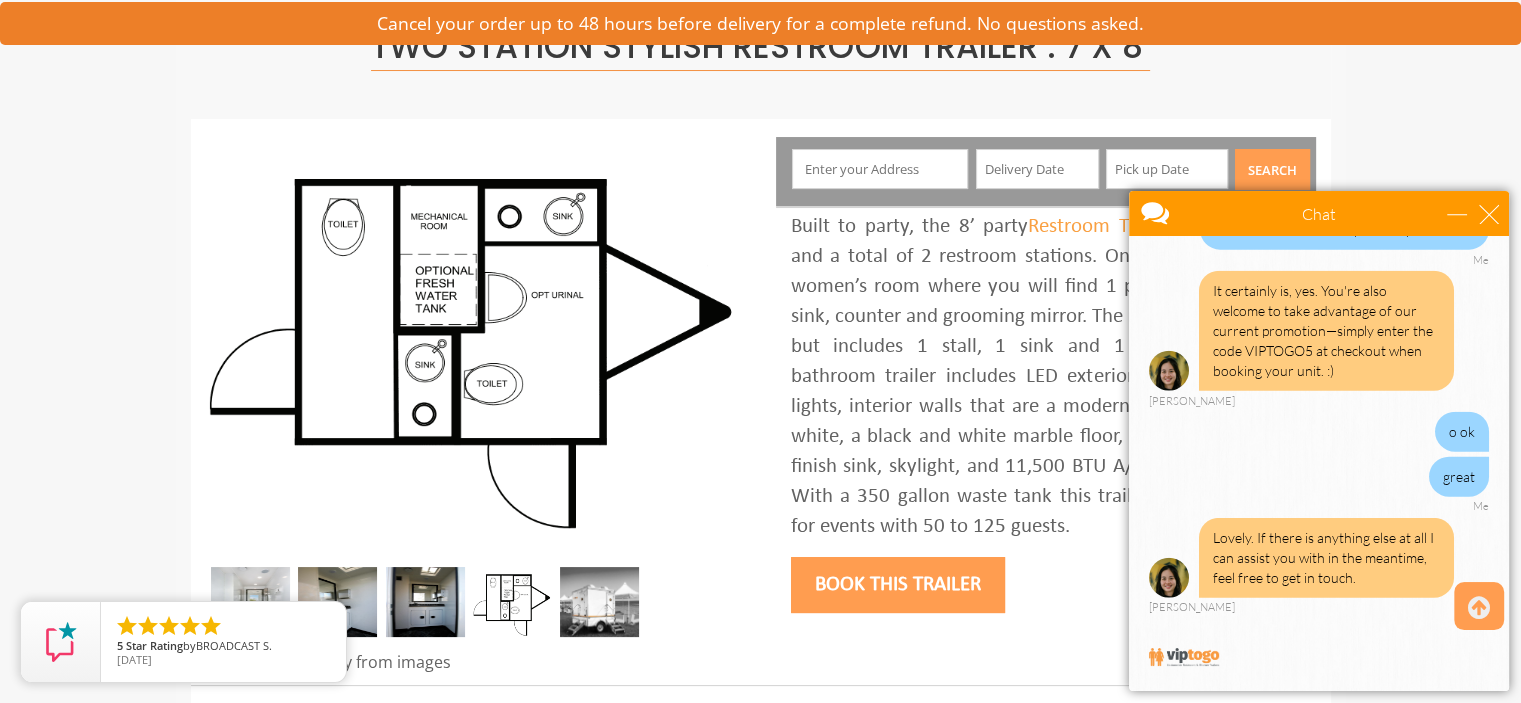 scroll, scrollTop: 4848, scrollLeft: 0, axis: vertical 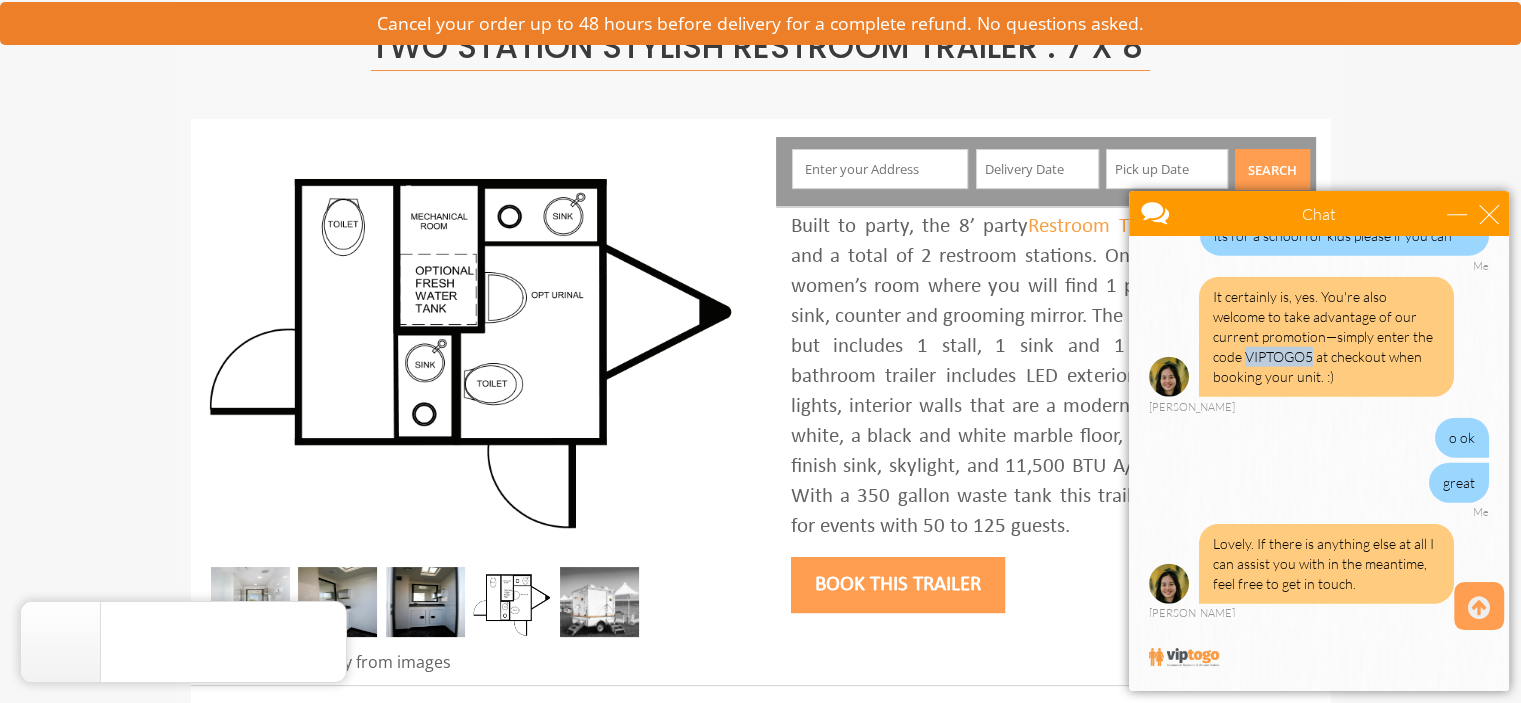 click on "It certainly is, yes. You're also welcome to take advantage of our current promotion—simply enter the code VIPTOGO5 at checkout when booking your unit. :)" at bounding box center (1326, 337) 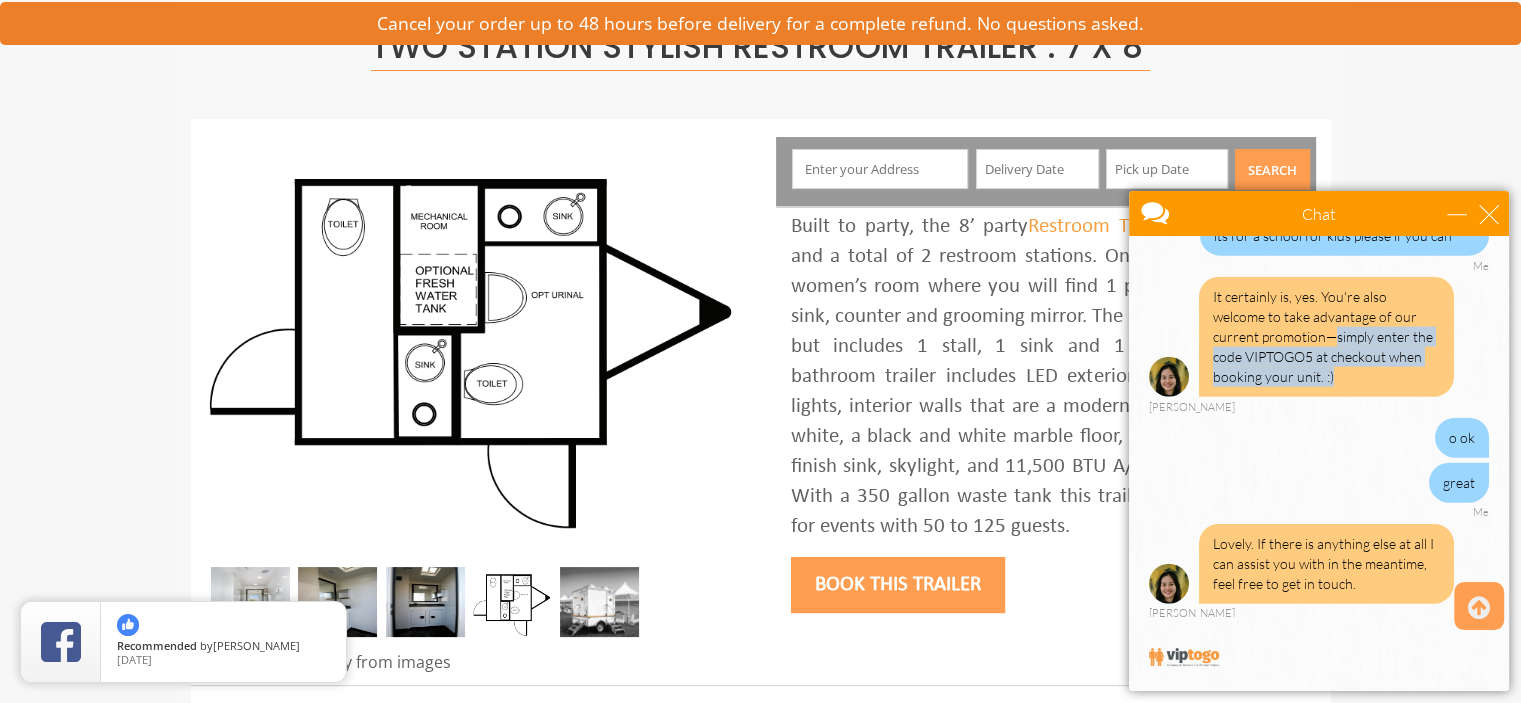 copy on "simply enter the code VIPTOGO5 at checkout when booking your unit. :)" 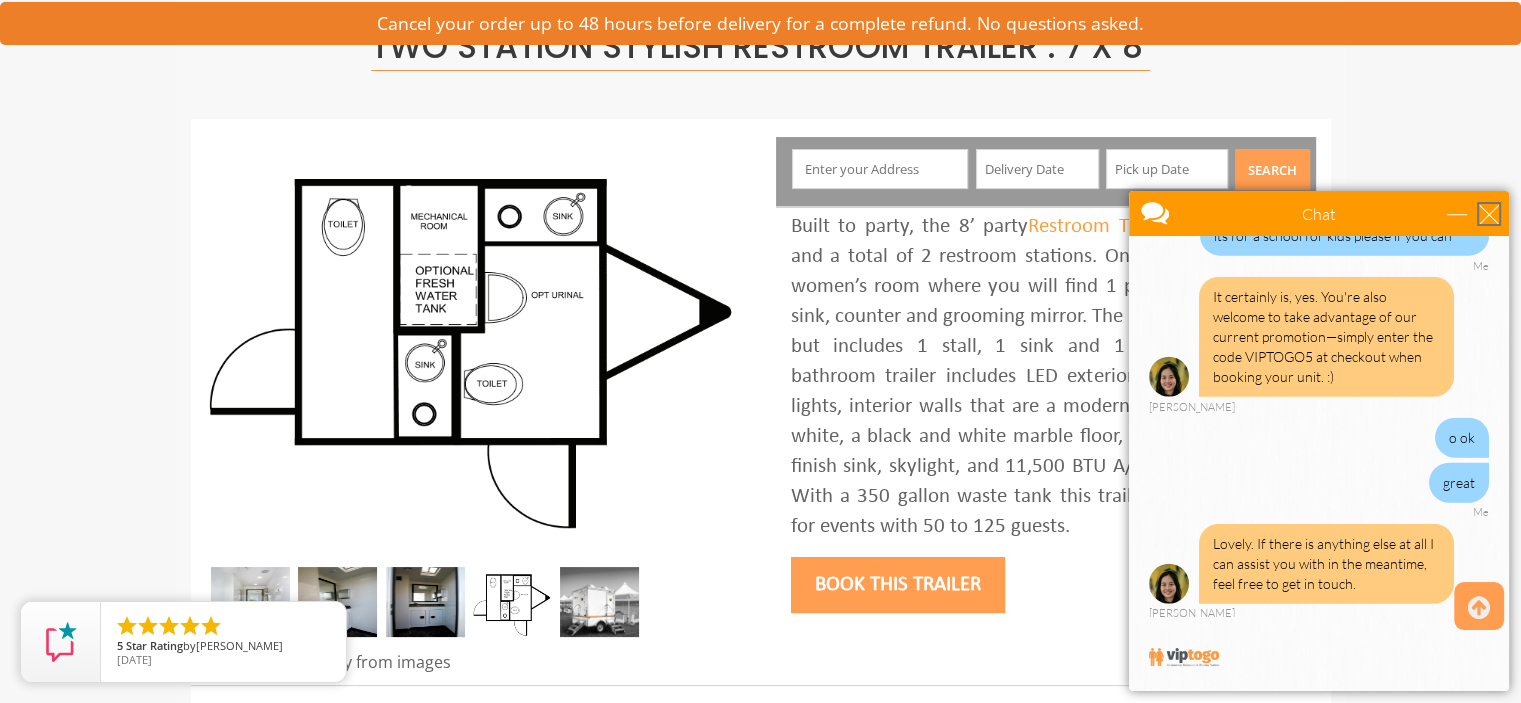 click at bounding box center [1489, 214] 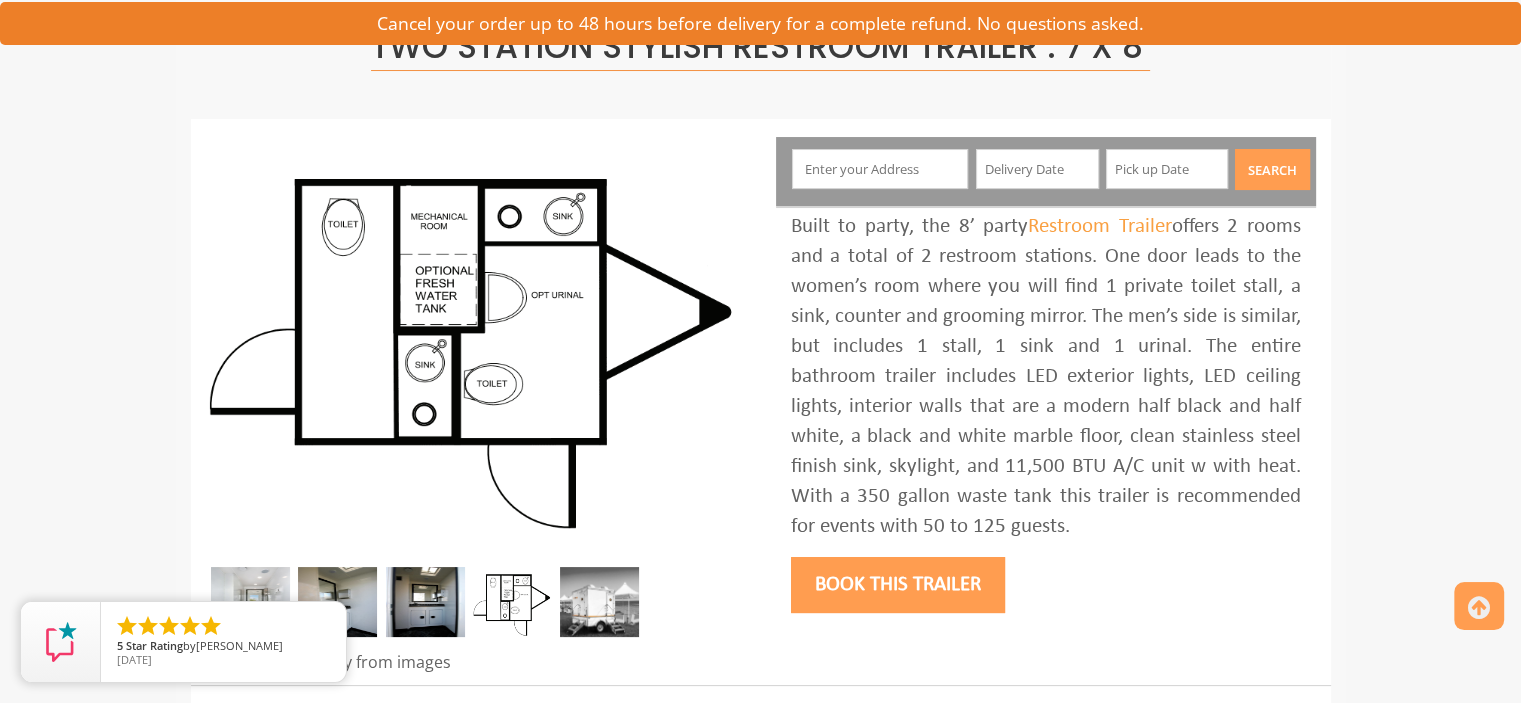scroll, scrollTop: 0, scrollLeft: 0, axis: both 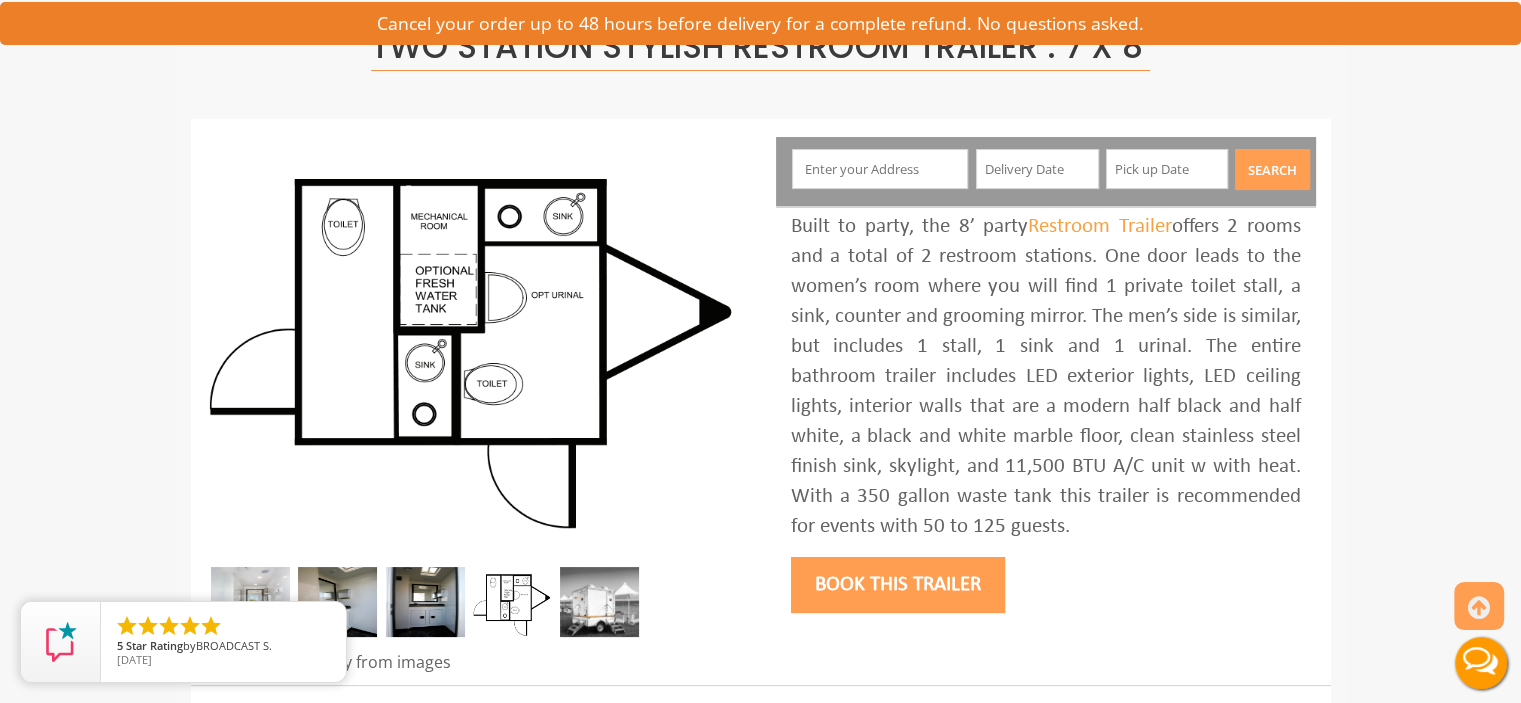 click on "Live Chat" at bounding box center (1481, 663) 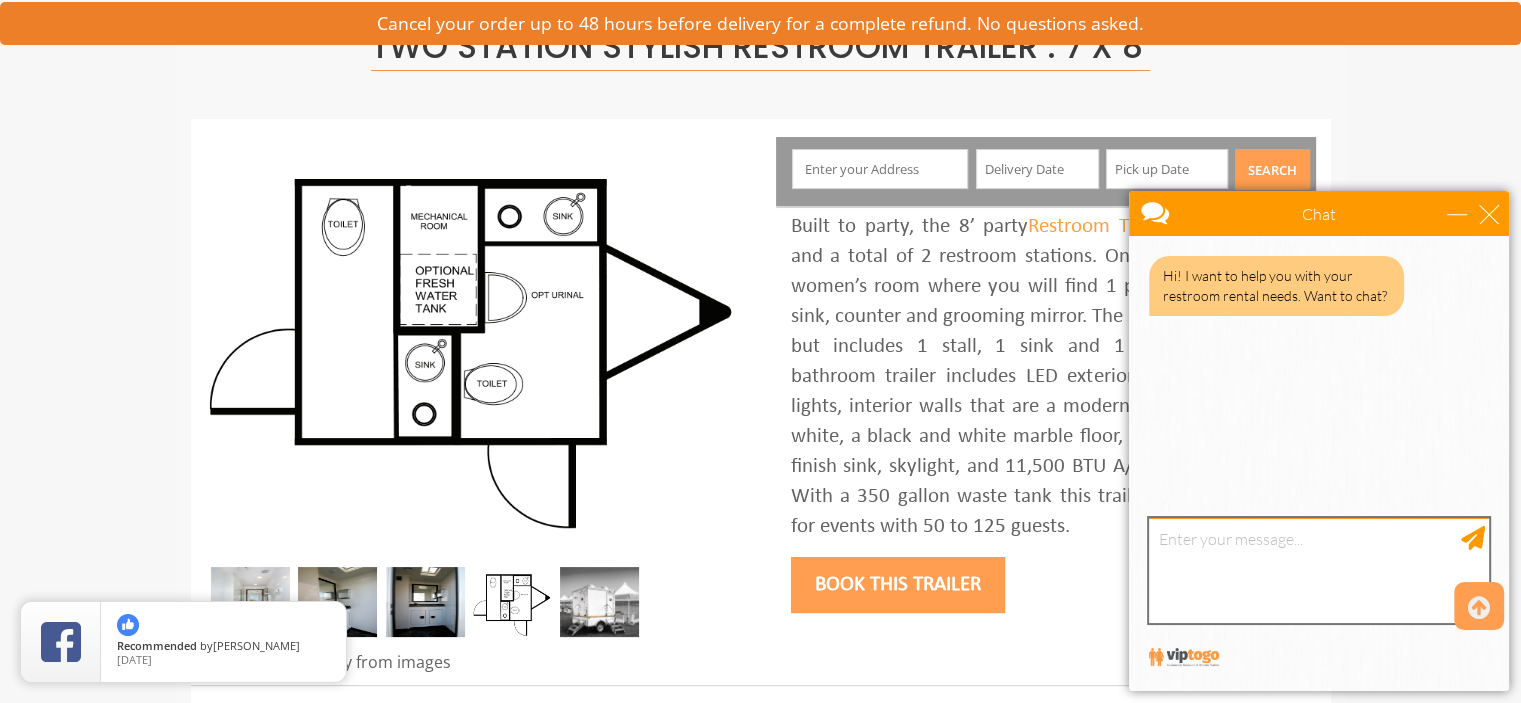 click at bounding box center (1319, 570) 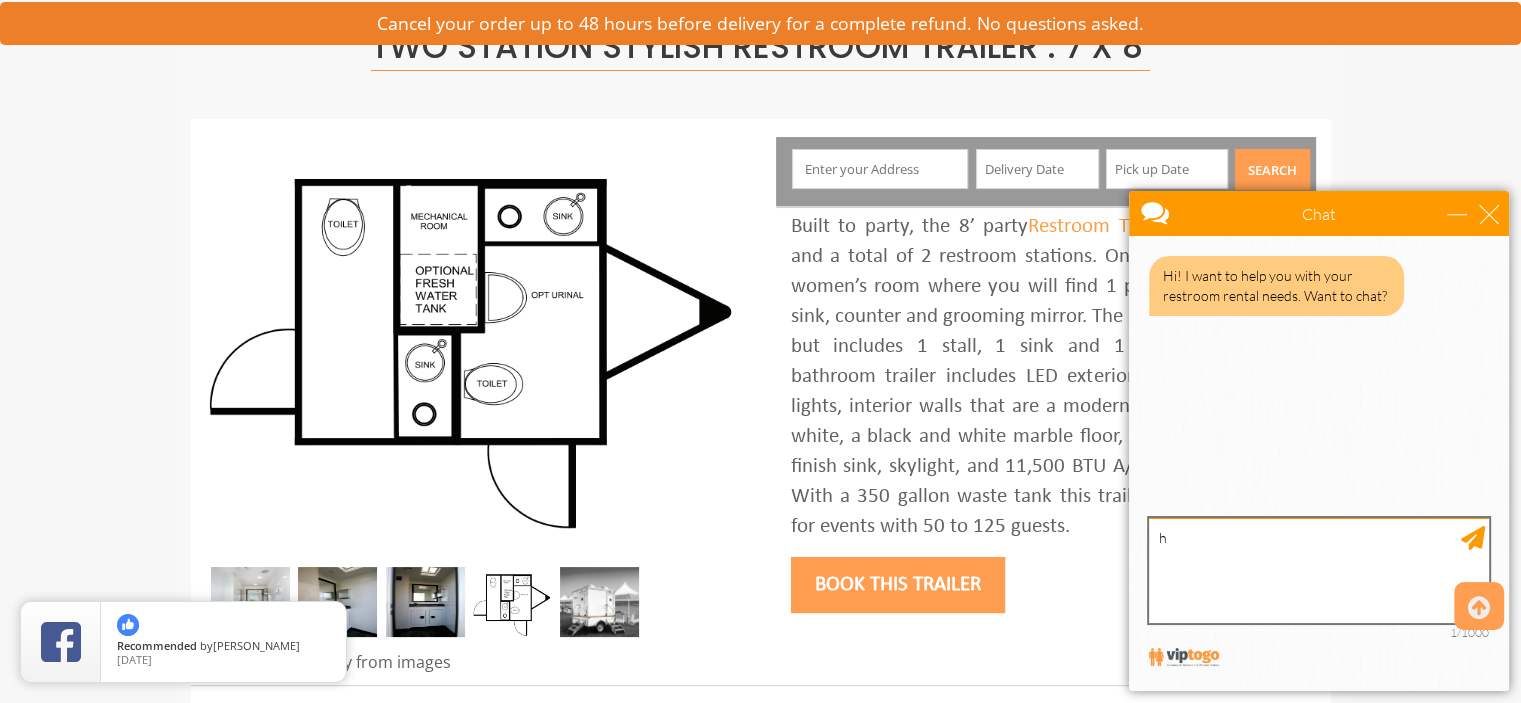 type on "hi" 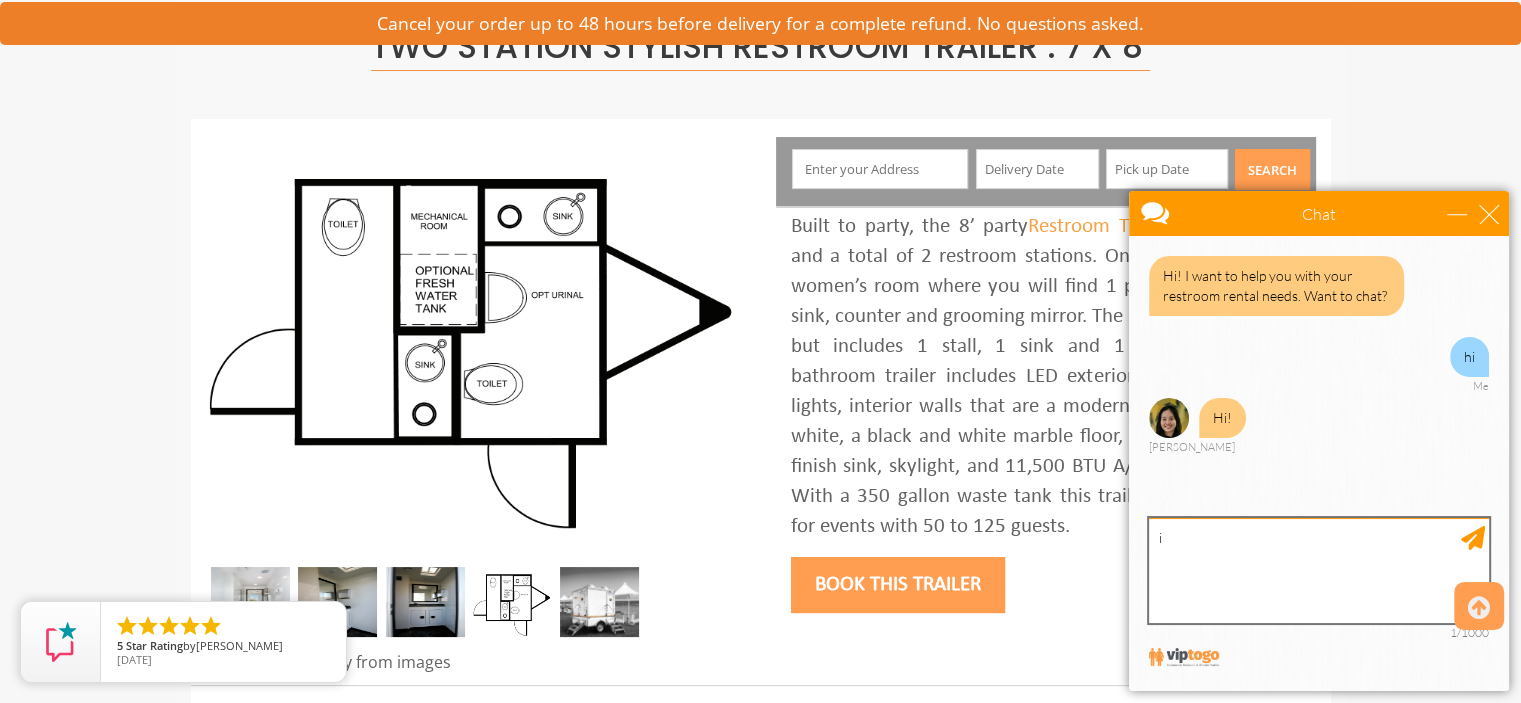 scroll, scrollTop: 0, scrollLeft: 0, axis: both 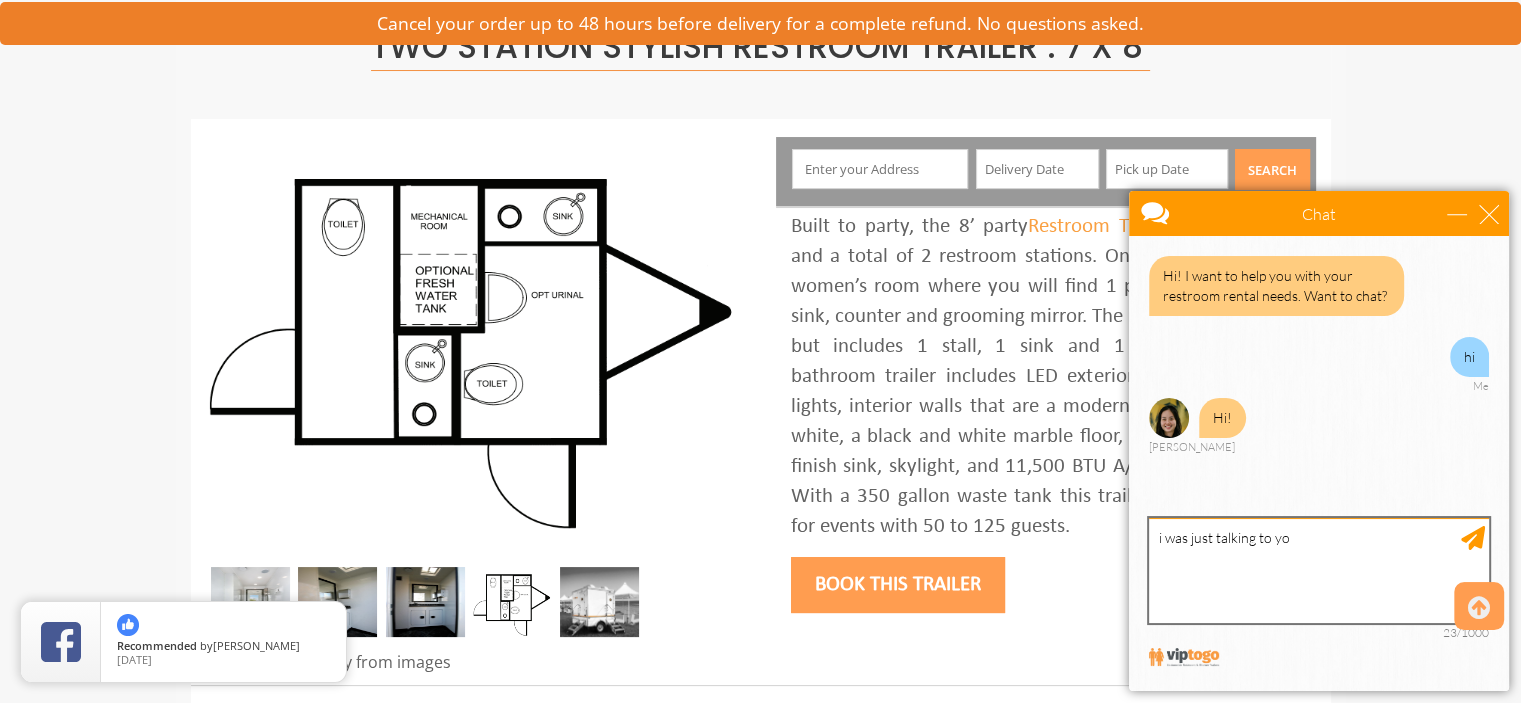 type on "i was just talking to you" 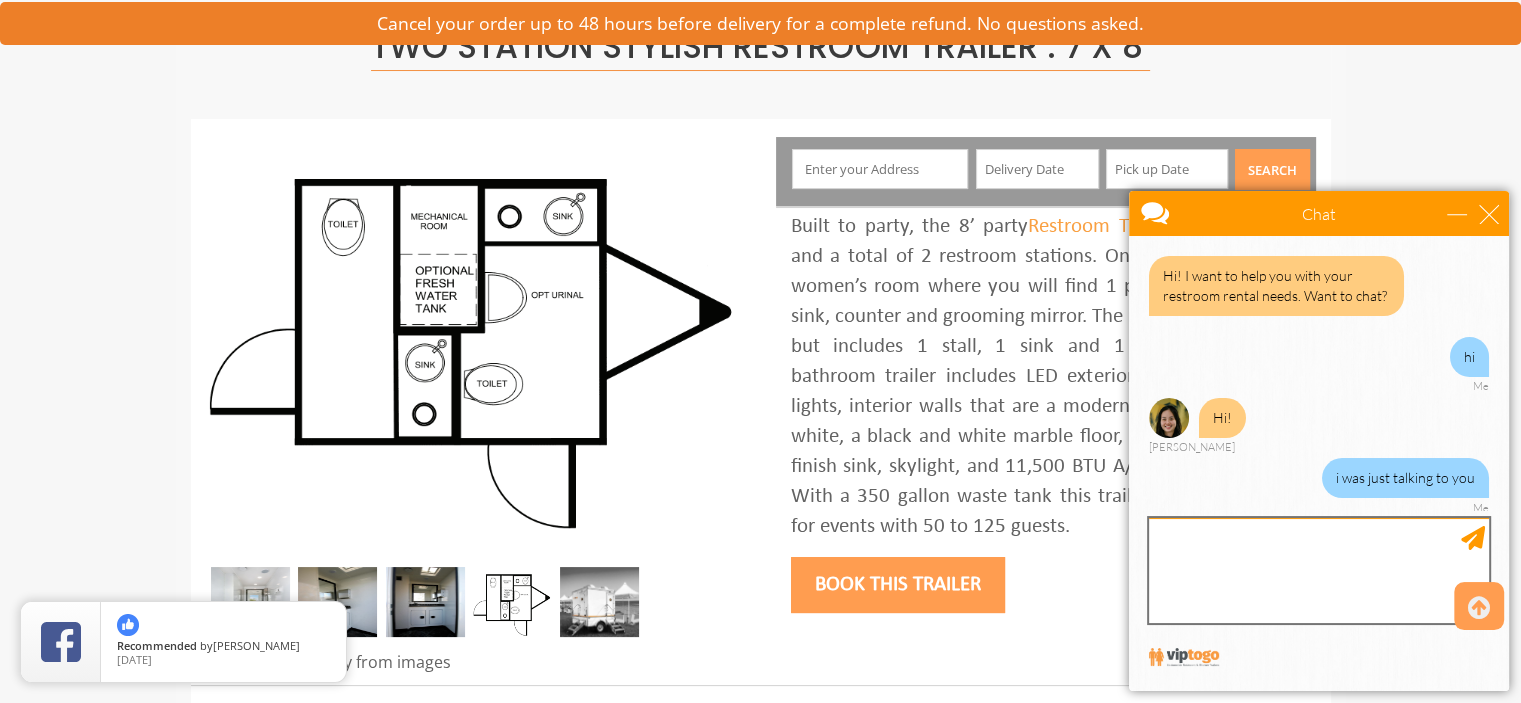 scroll, scrollTop: 8, scrollLeft: 0, axis: vertical 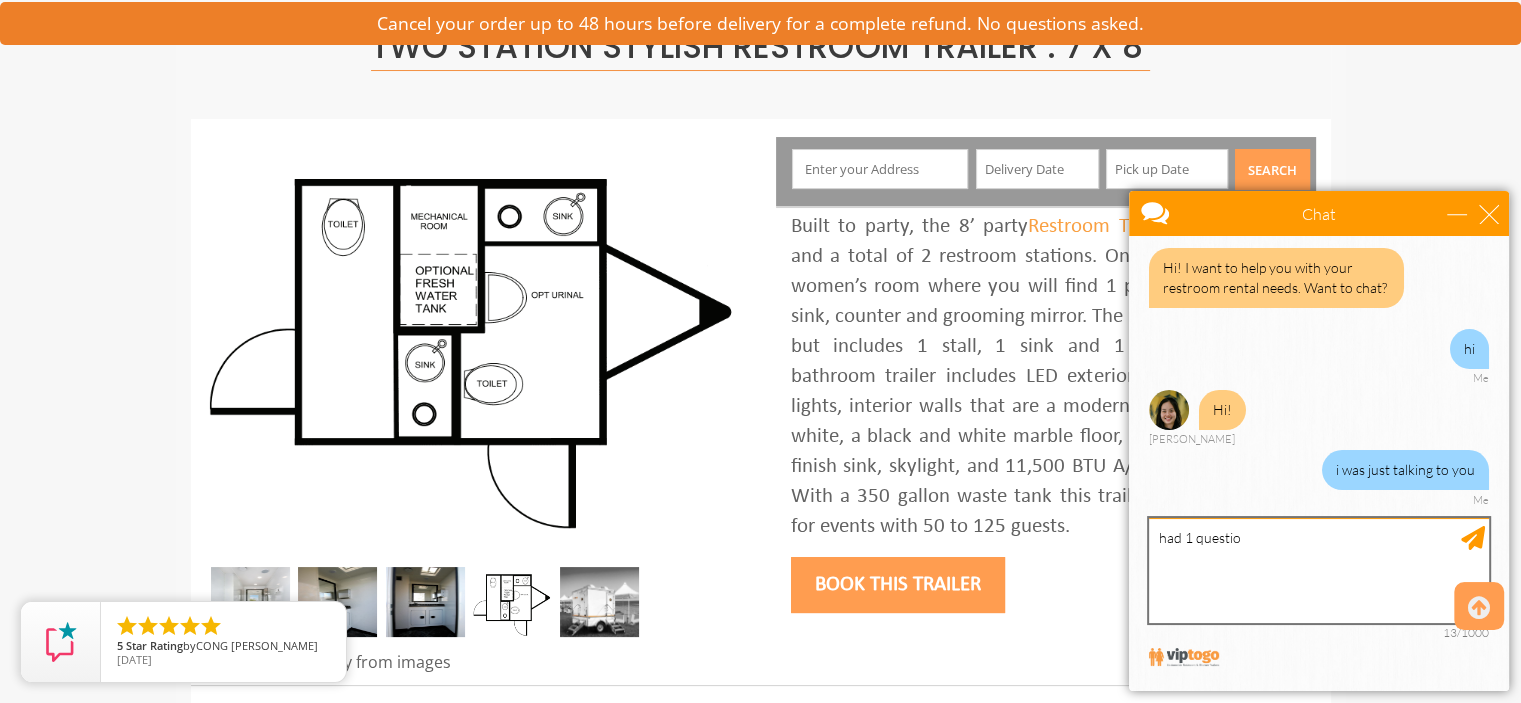 type on "had 1 question" 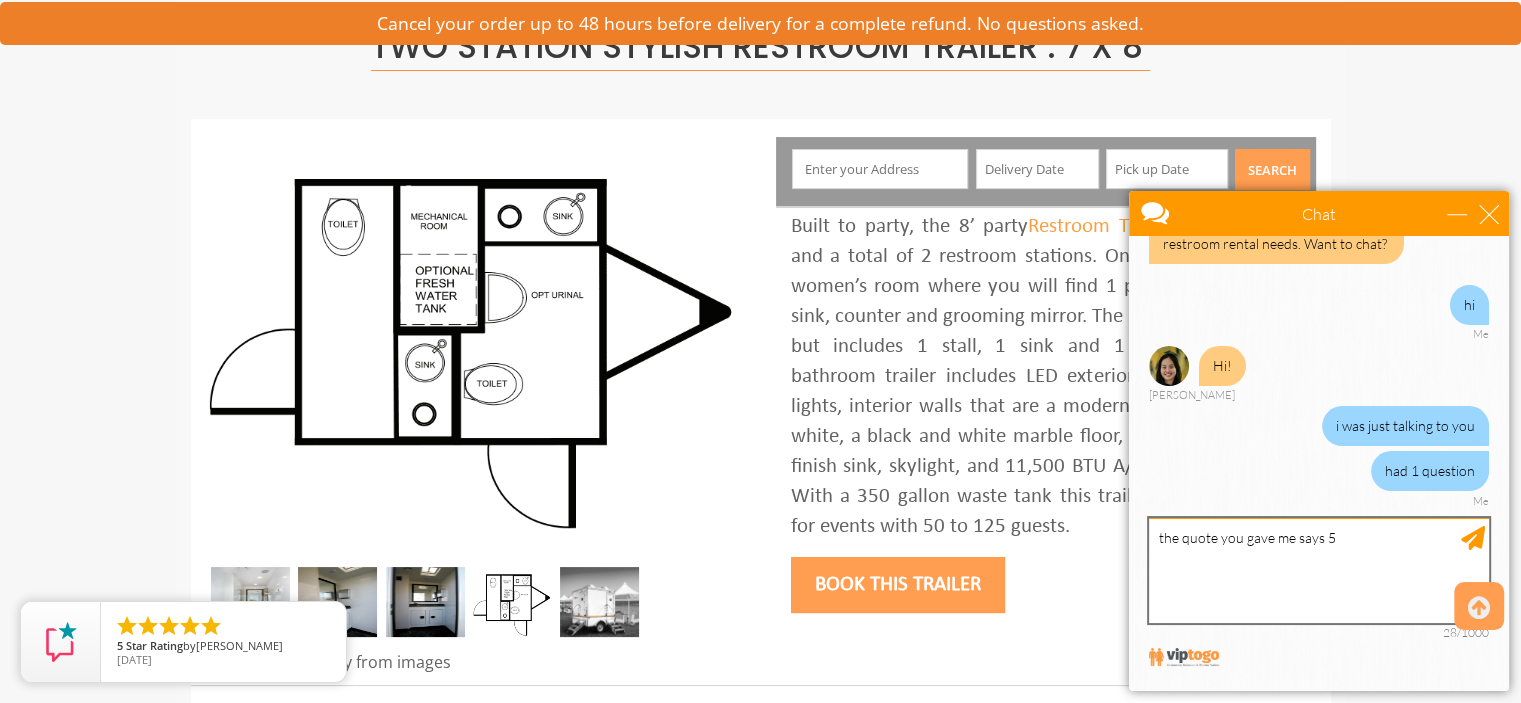 scroll, scrollTop: 113, scrollLeft: 0, axis: vertical 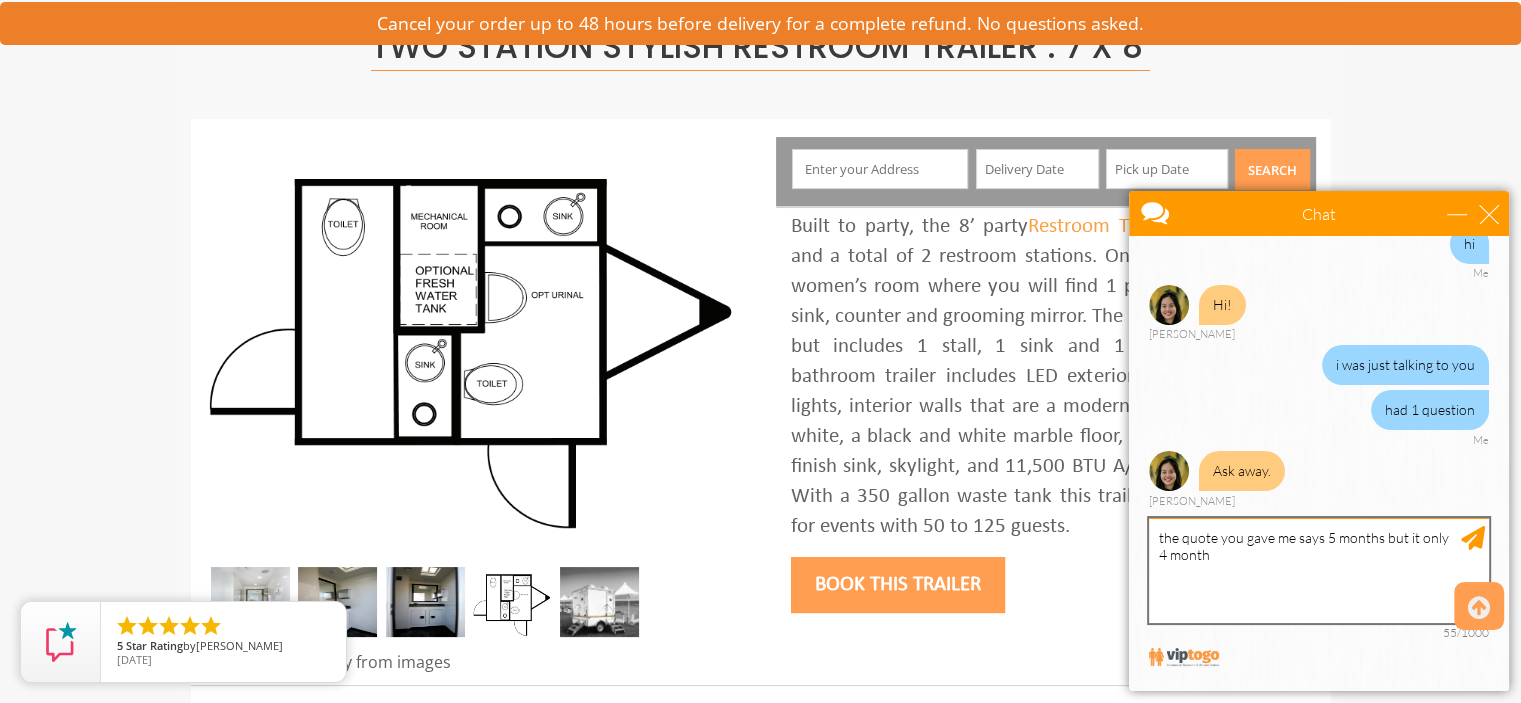 type on "the quote you gave me says 5 months but it only 4 months" 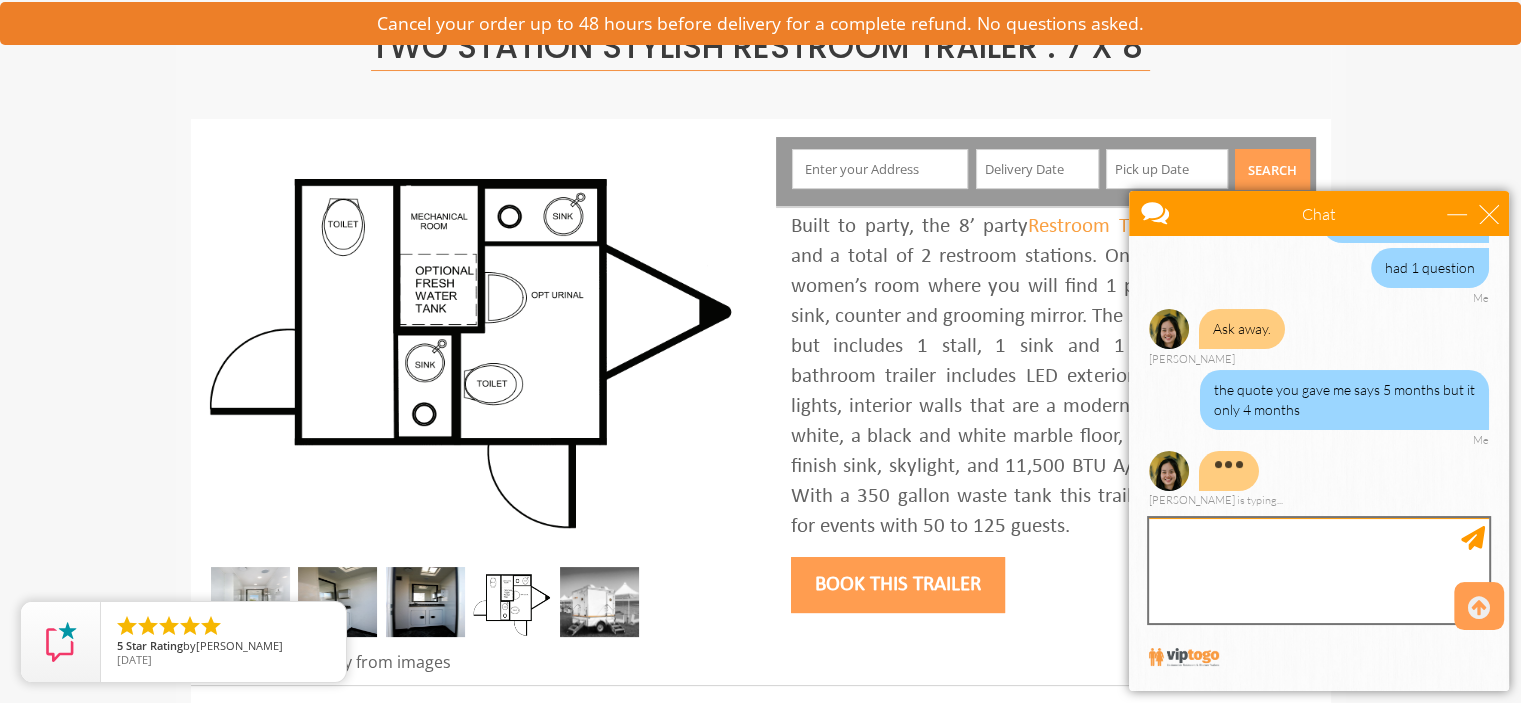 scroll, scrollTop: 194, scrollLeft: 0, axis: vertical 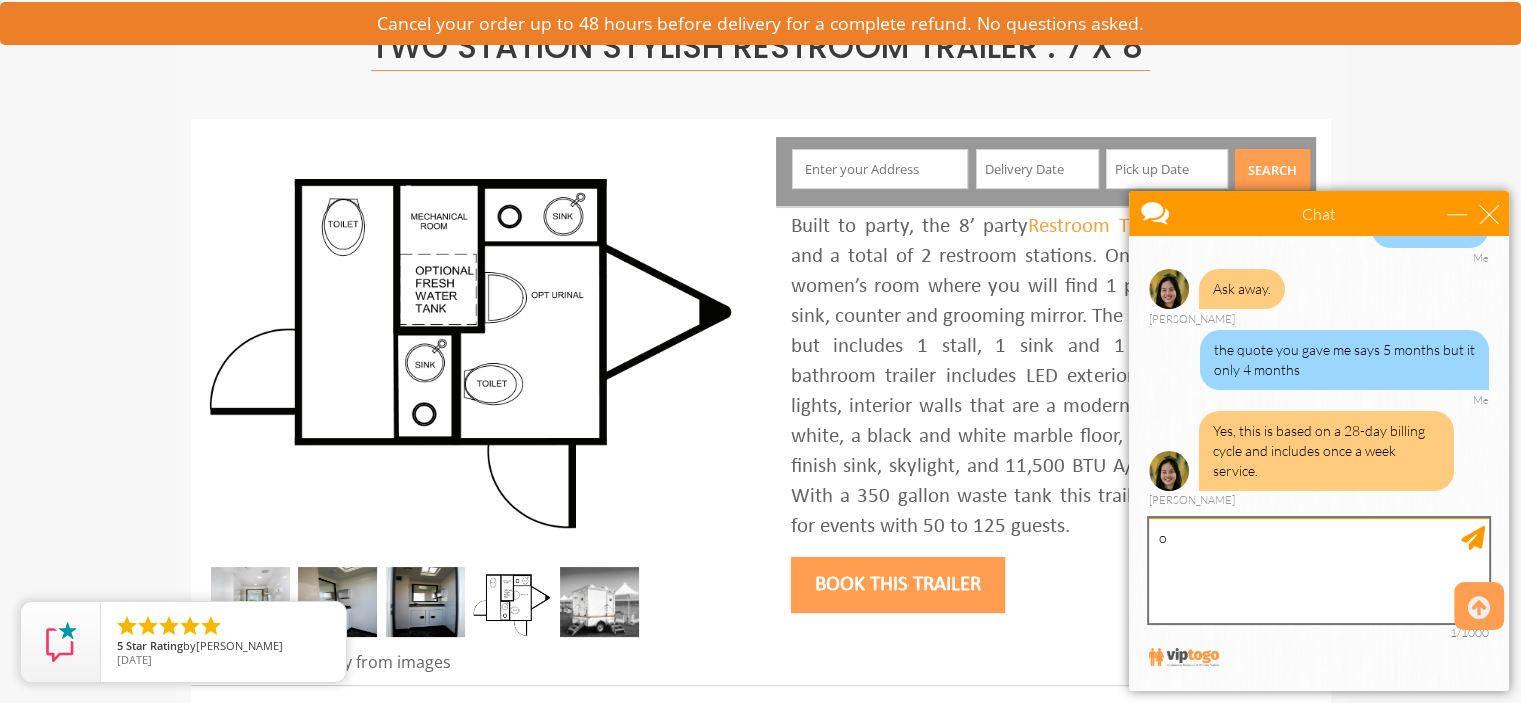 type on "ok" 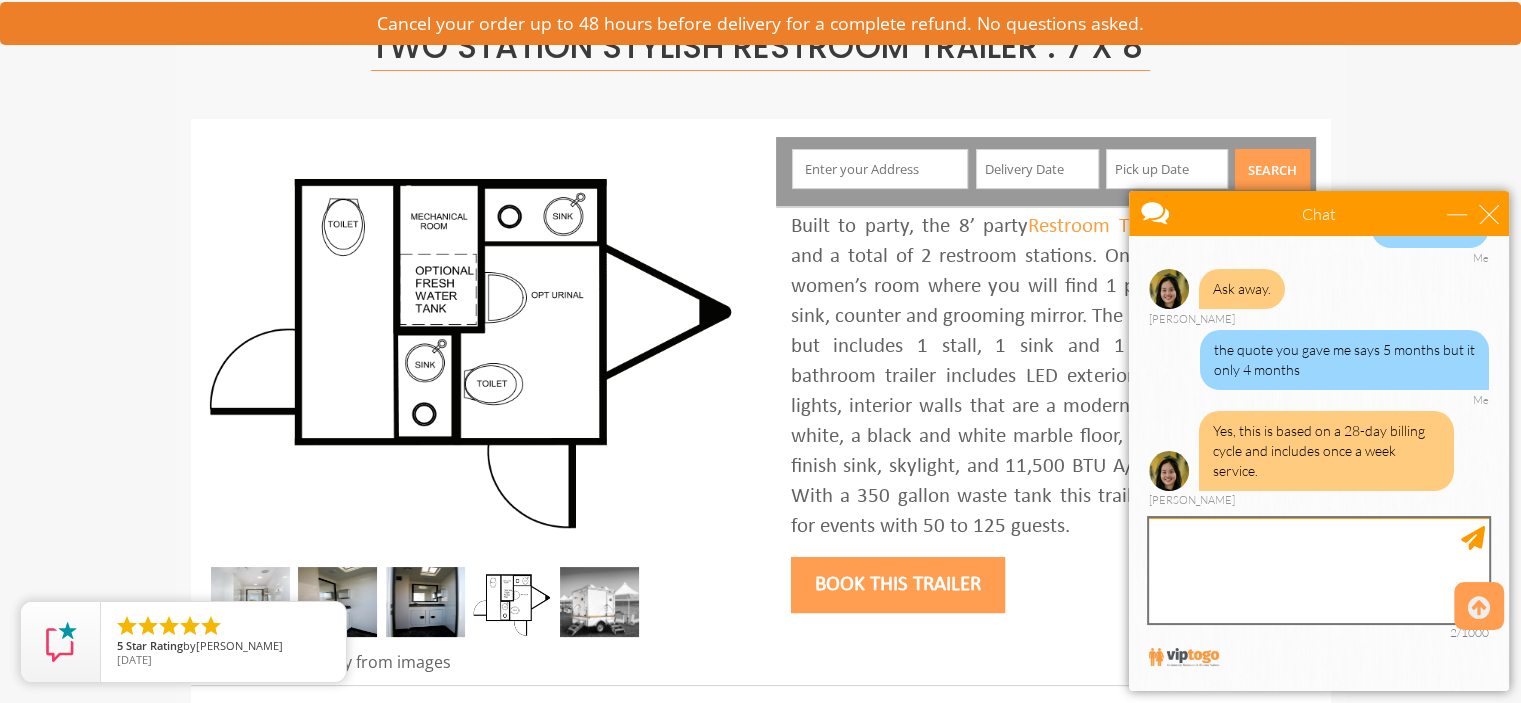 scroll, scrollTop: 356, scrollLeft: 0, axis: vertical 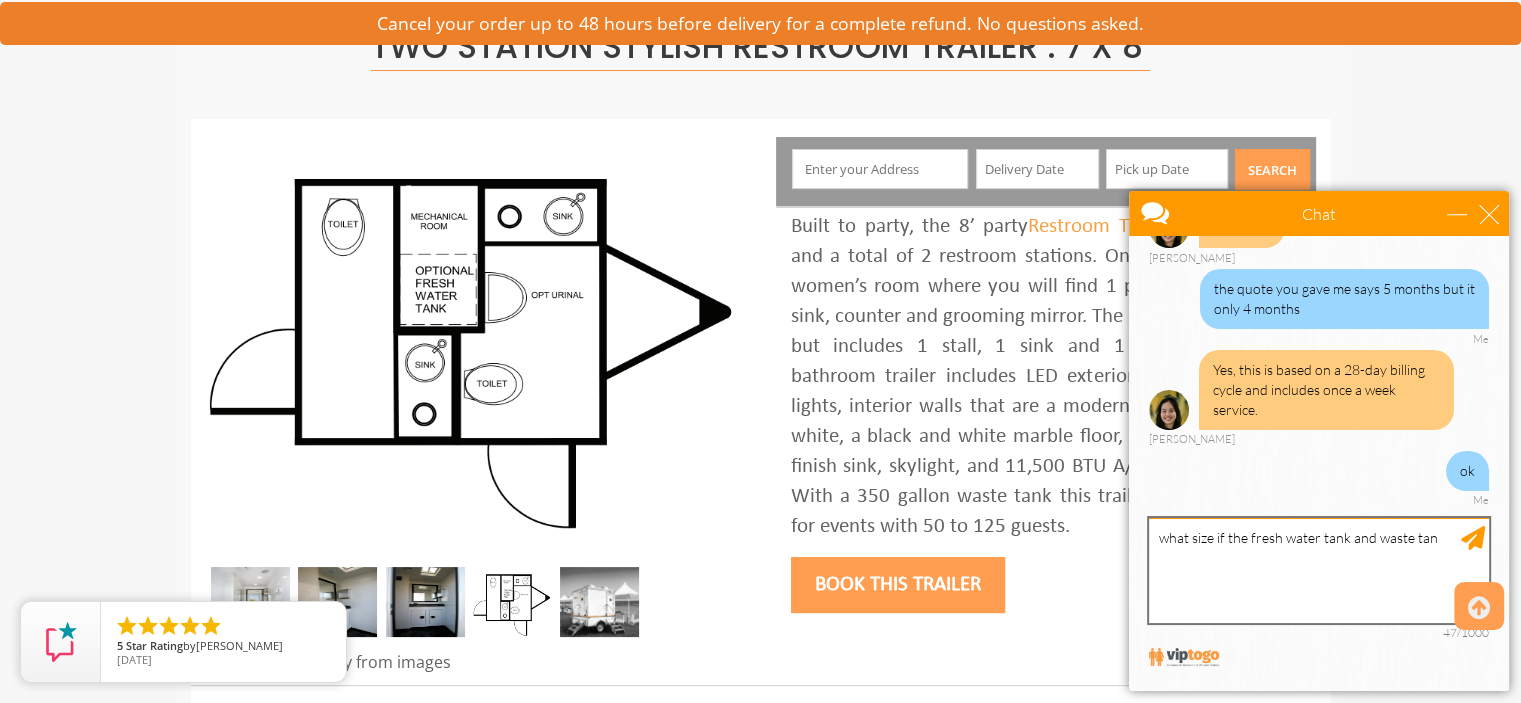 type on "what size if the fresh water tank and waste tank" 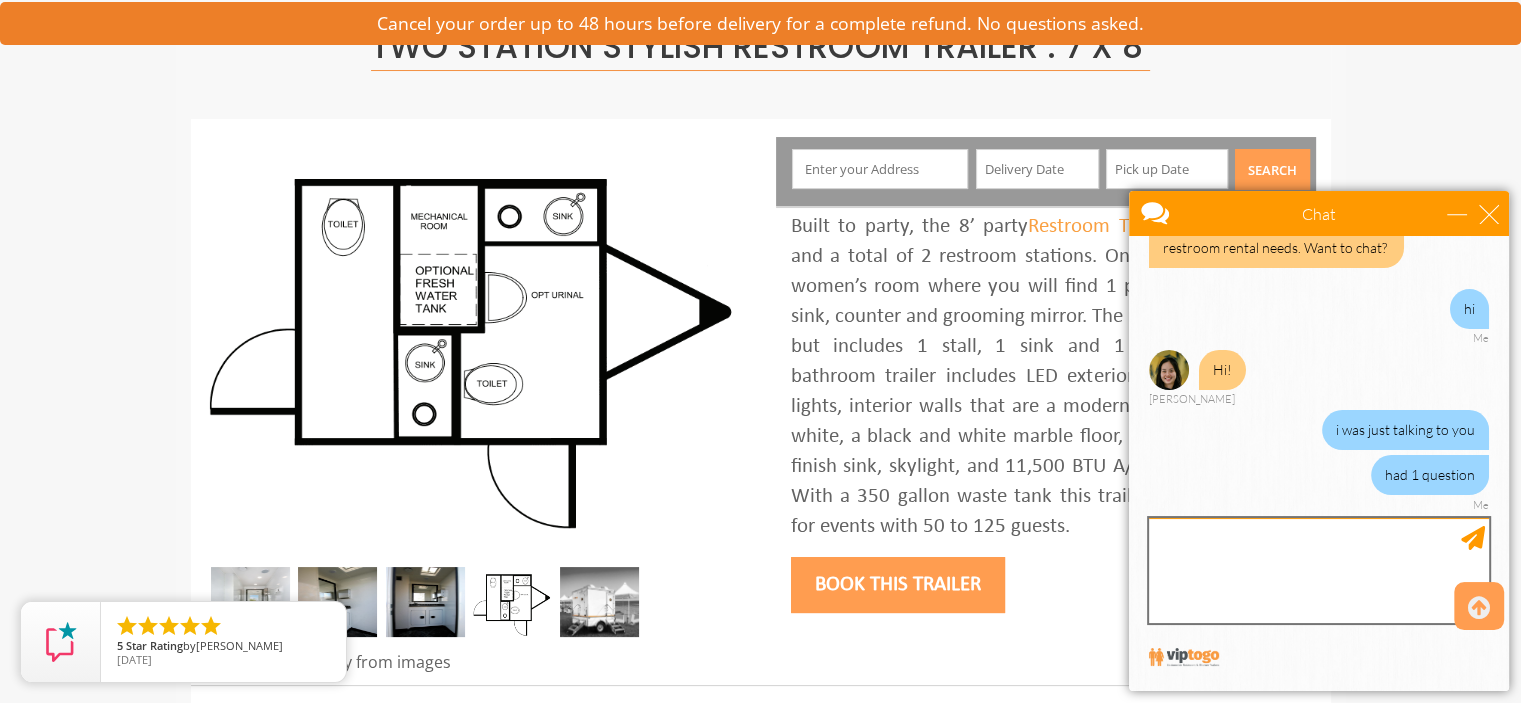 scroll, scrollTop: 0, scrollLeft: 0, axis: both 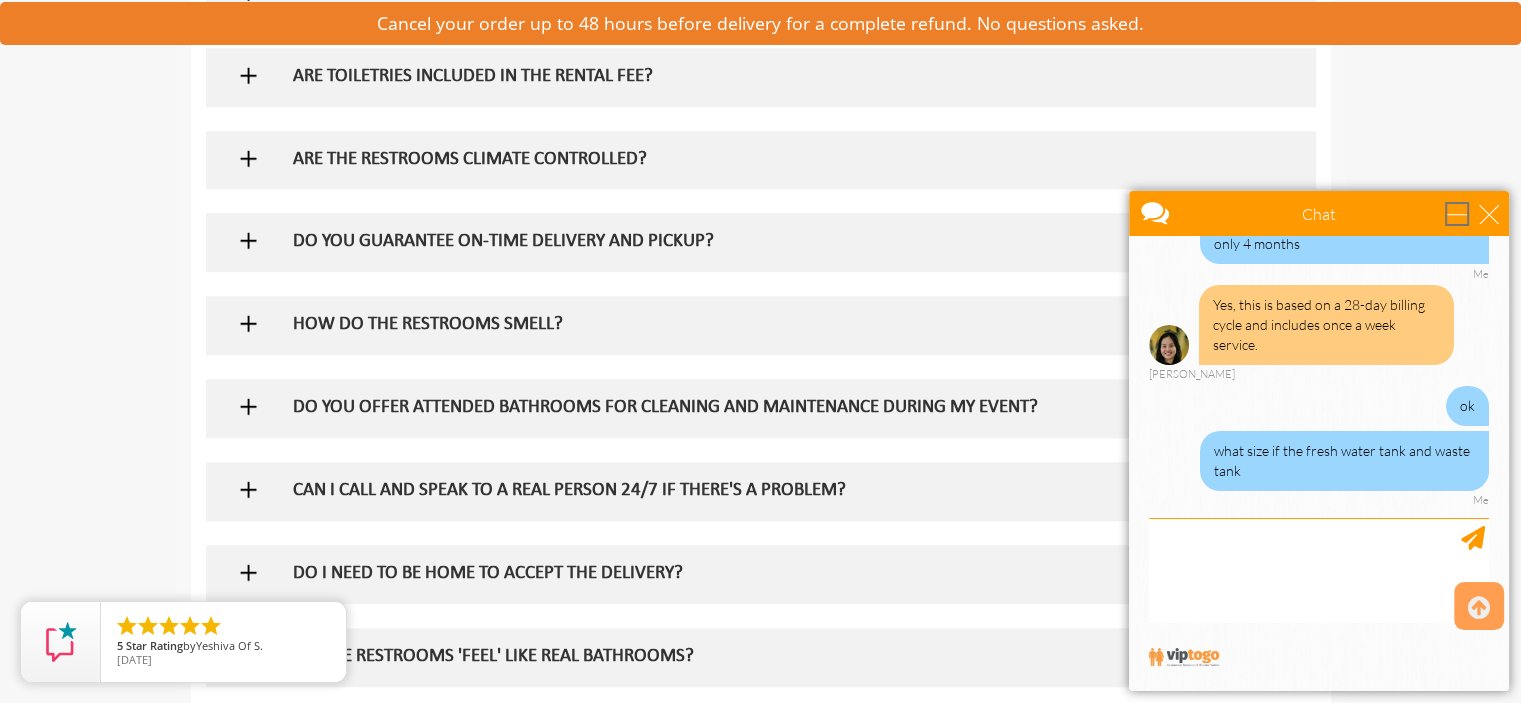 click at bounding box center [1457, 214] 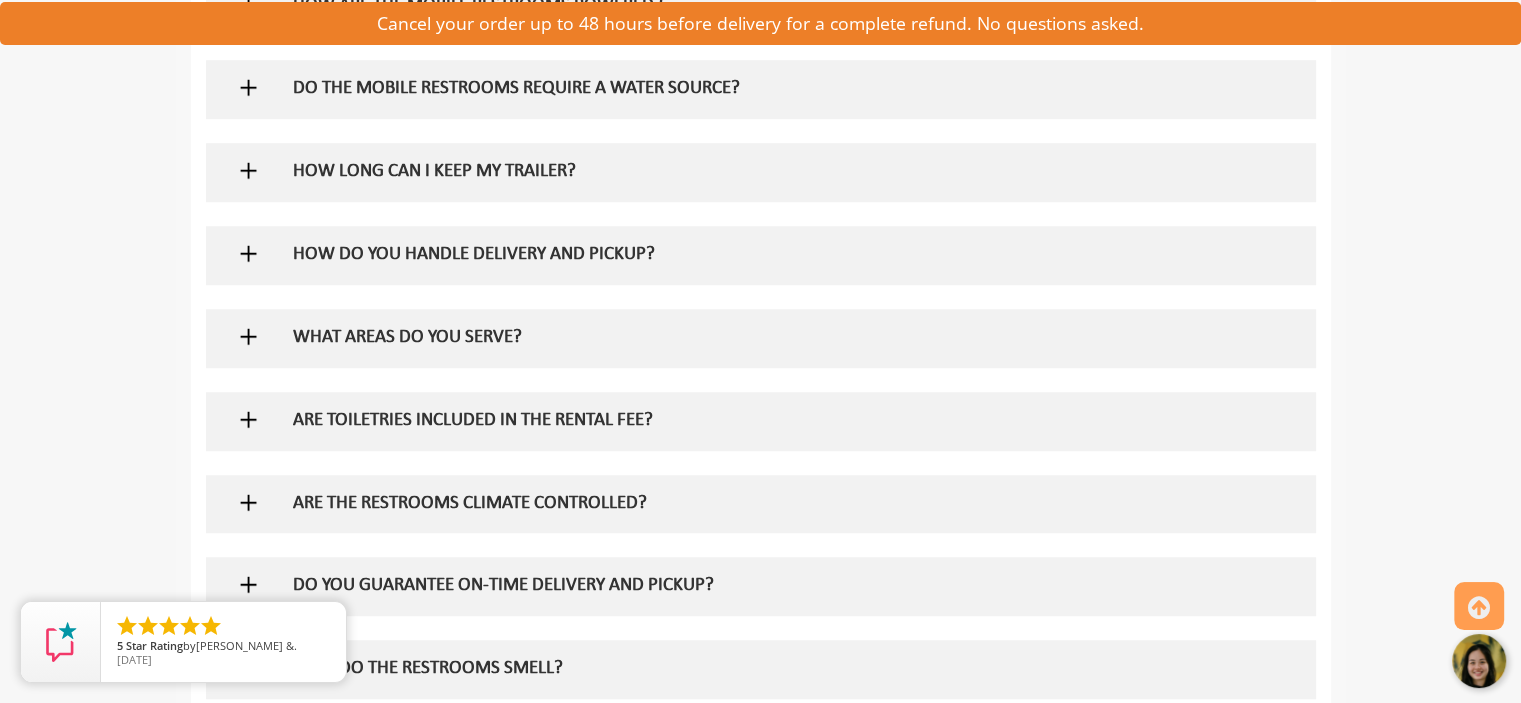 scroll, scrollTop: 1479, scrollLeft: 0, axis: vertical 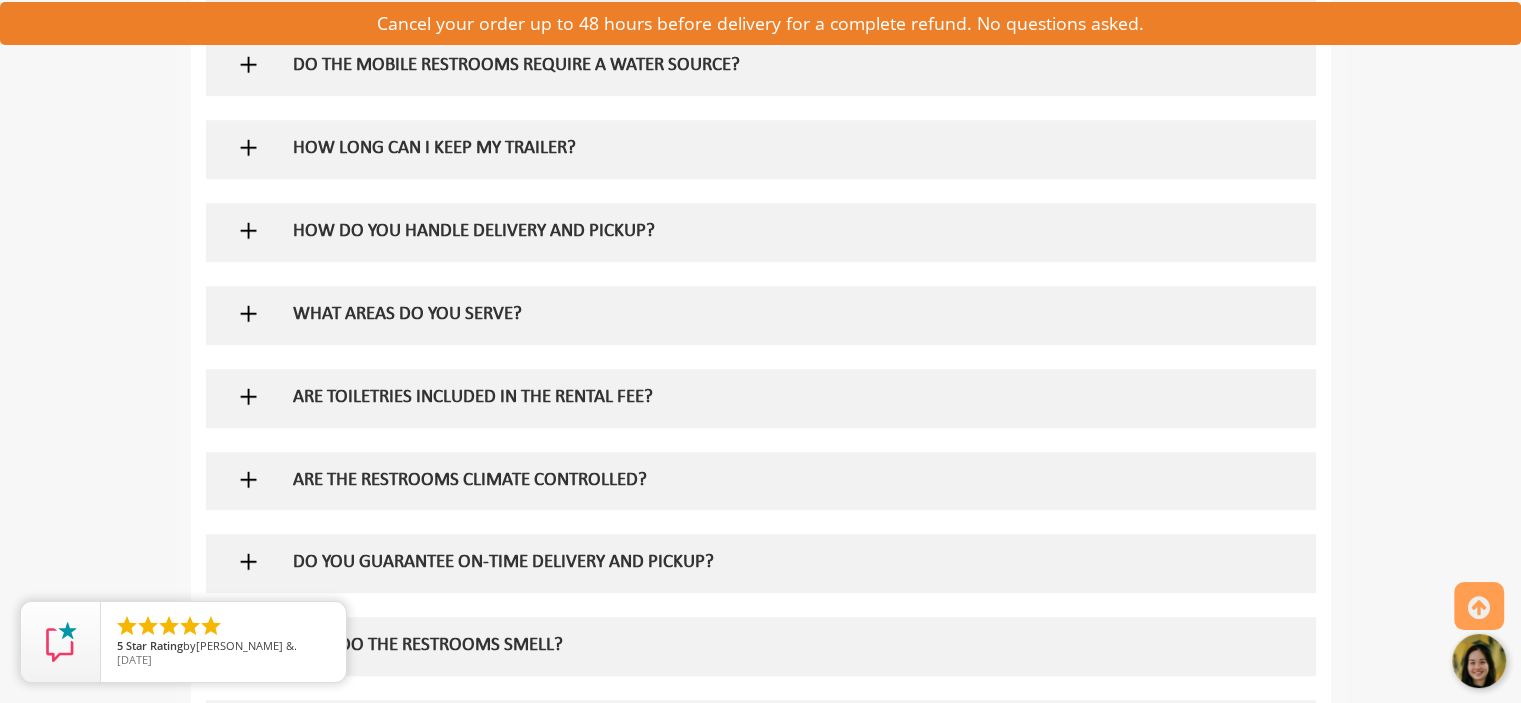click at bounding box center (248, 396) 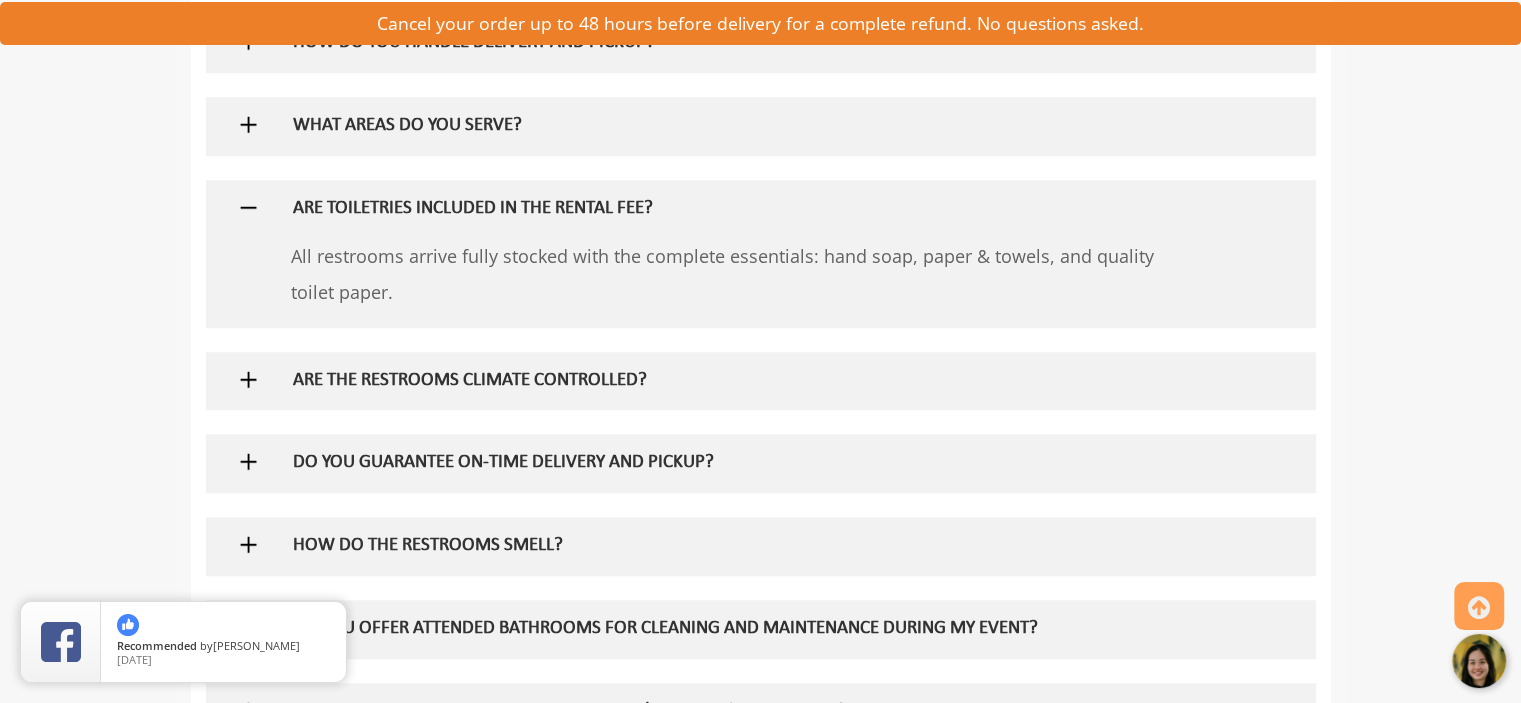 scroll, scrollTop: 1684, scrollLeft: 0, axis: vertical 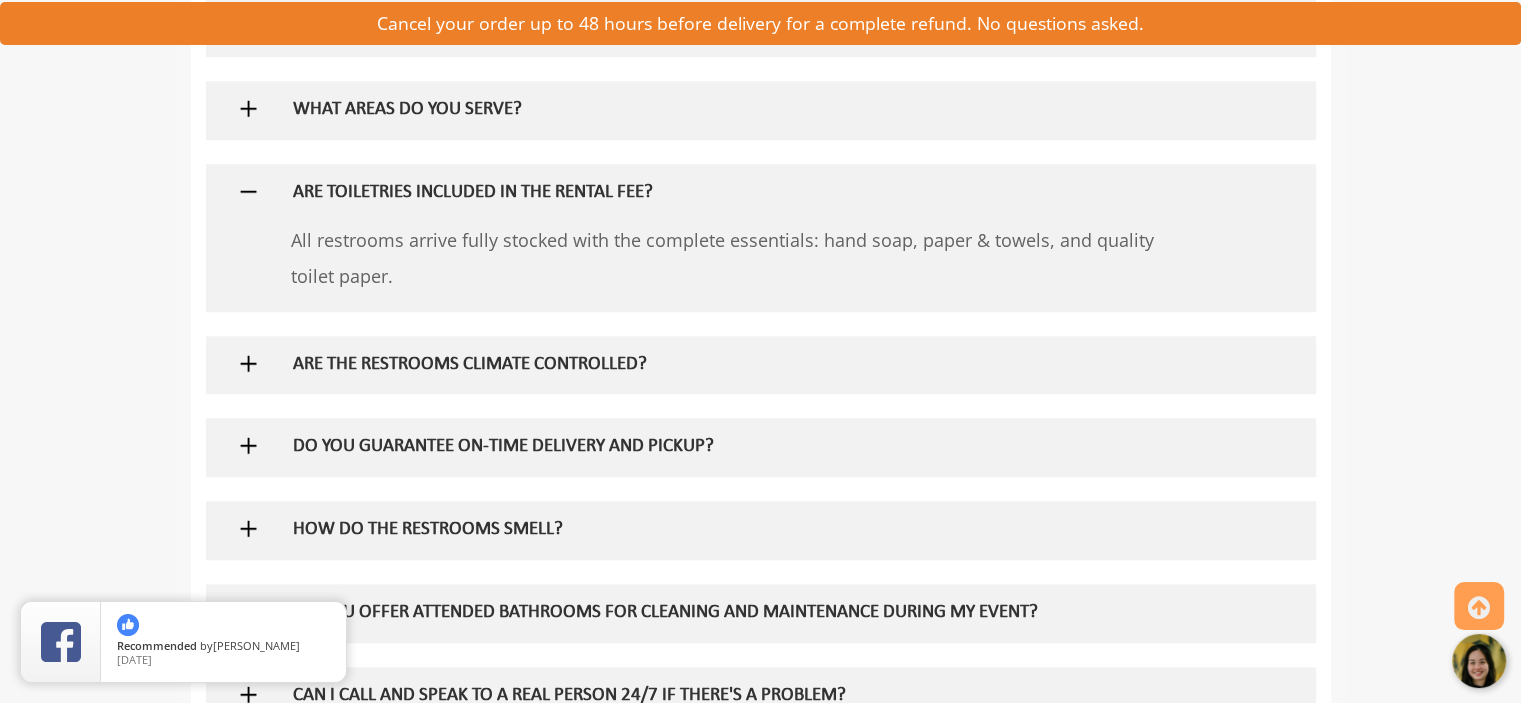 click at bounding box center [248, 363] 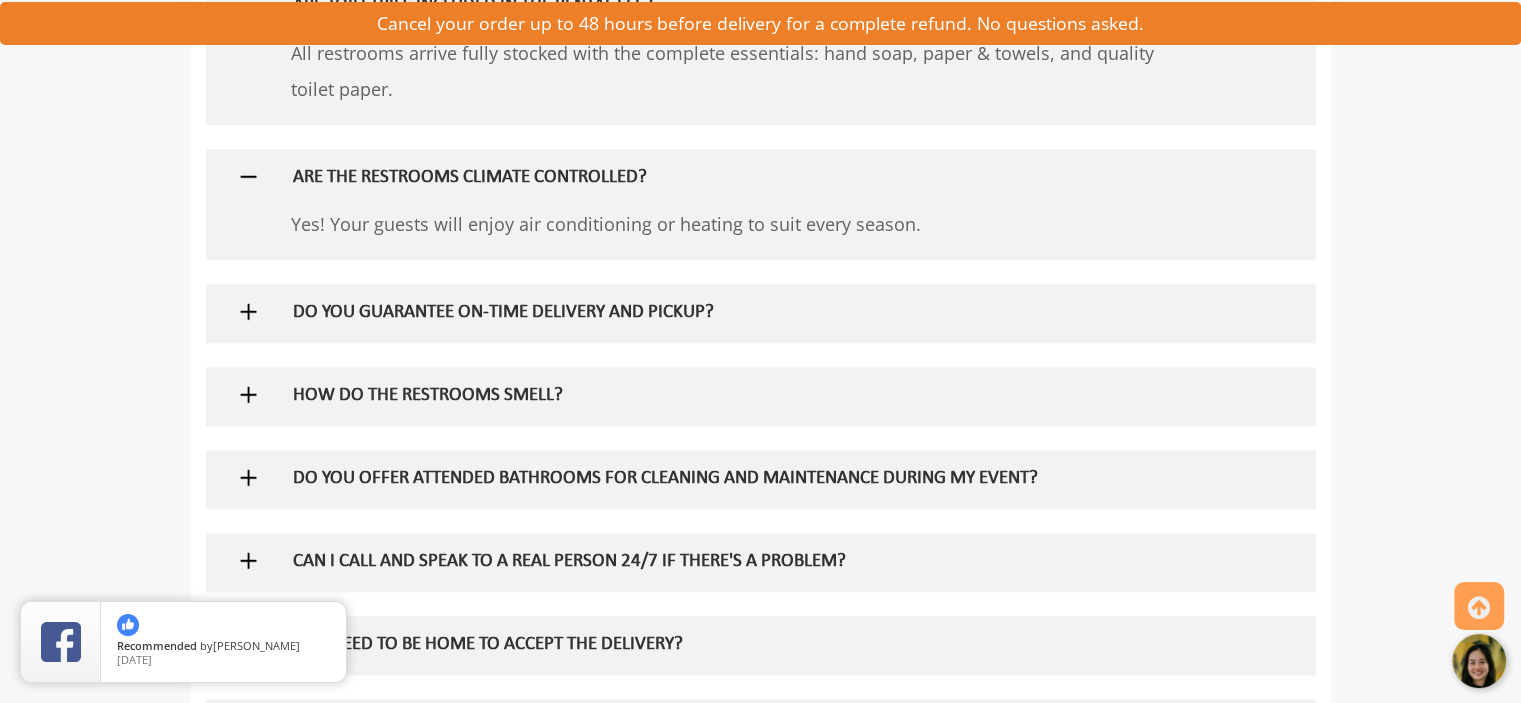 scroll, scrollTop: 1881, scrollLeft: 0, axis: vertical 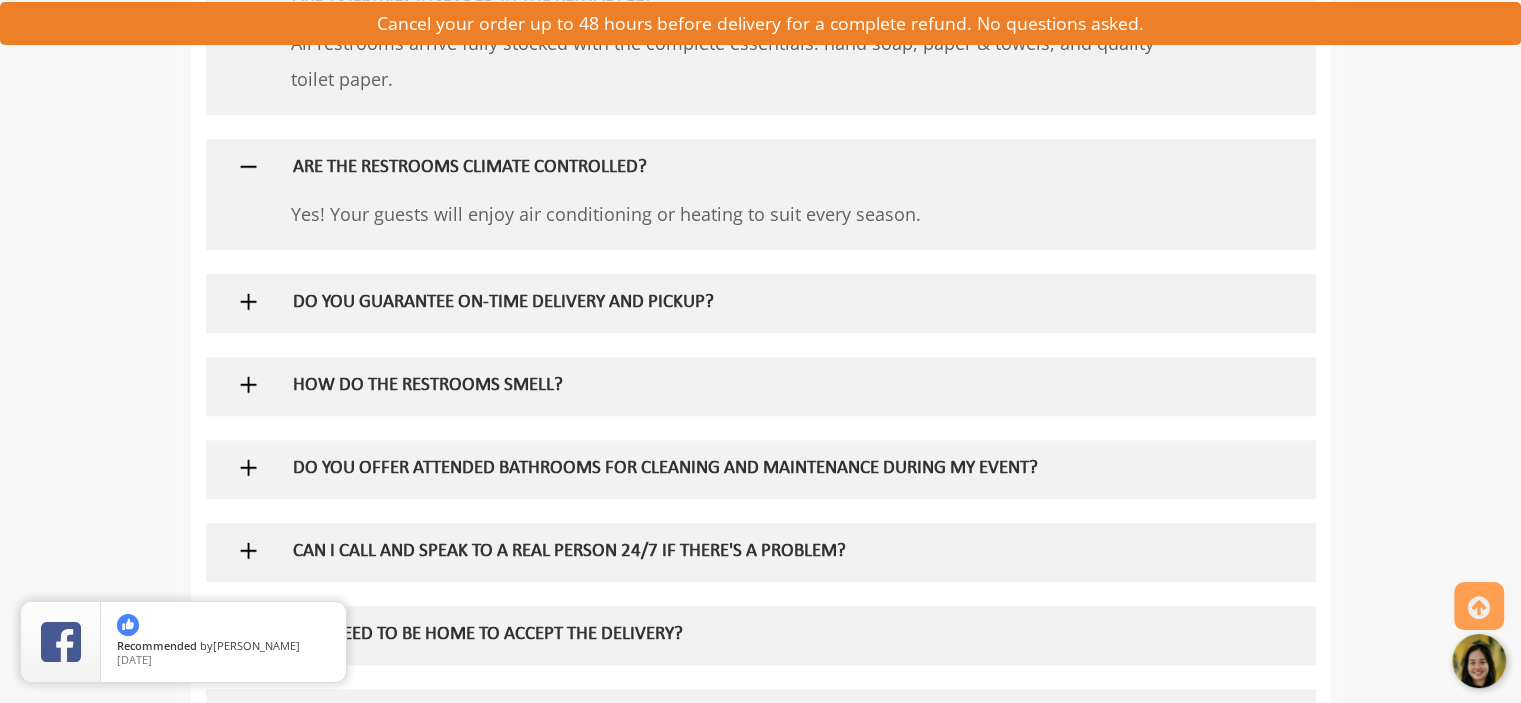 click at bounding box center [248, 301] 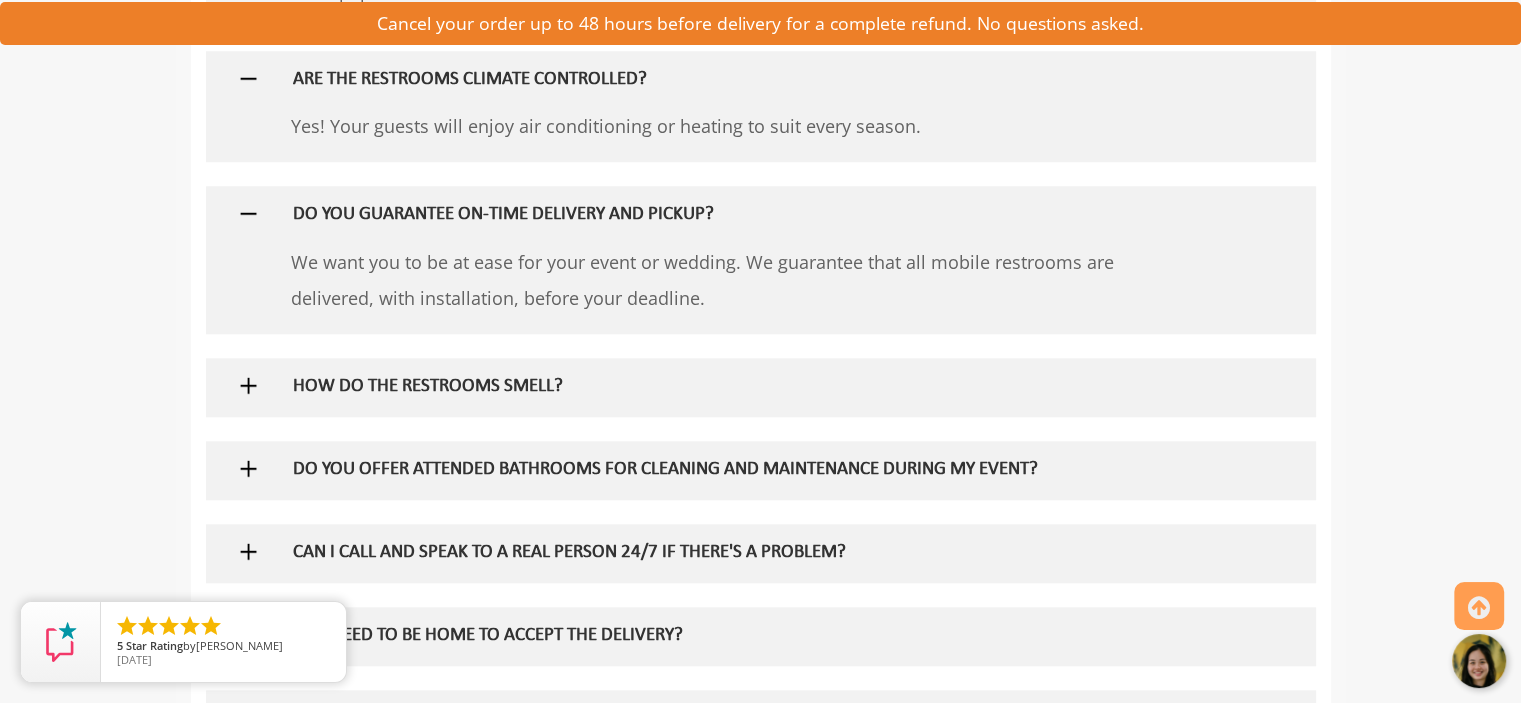 scroll, scrollTop: 2012, scrollLeft: 0, axis: vertical 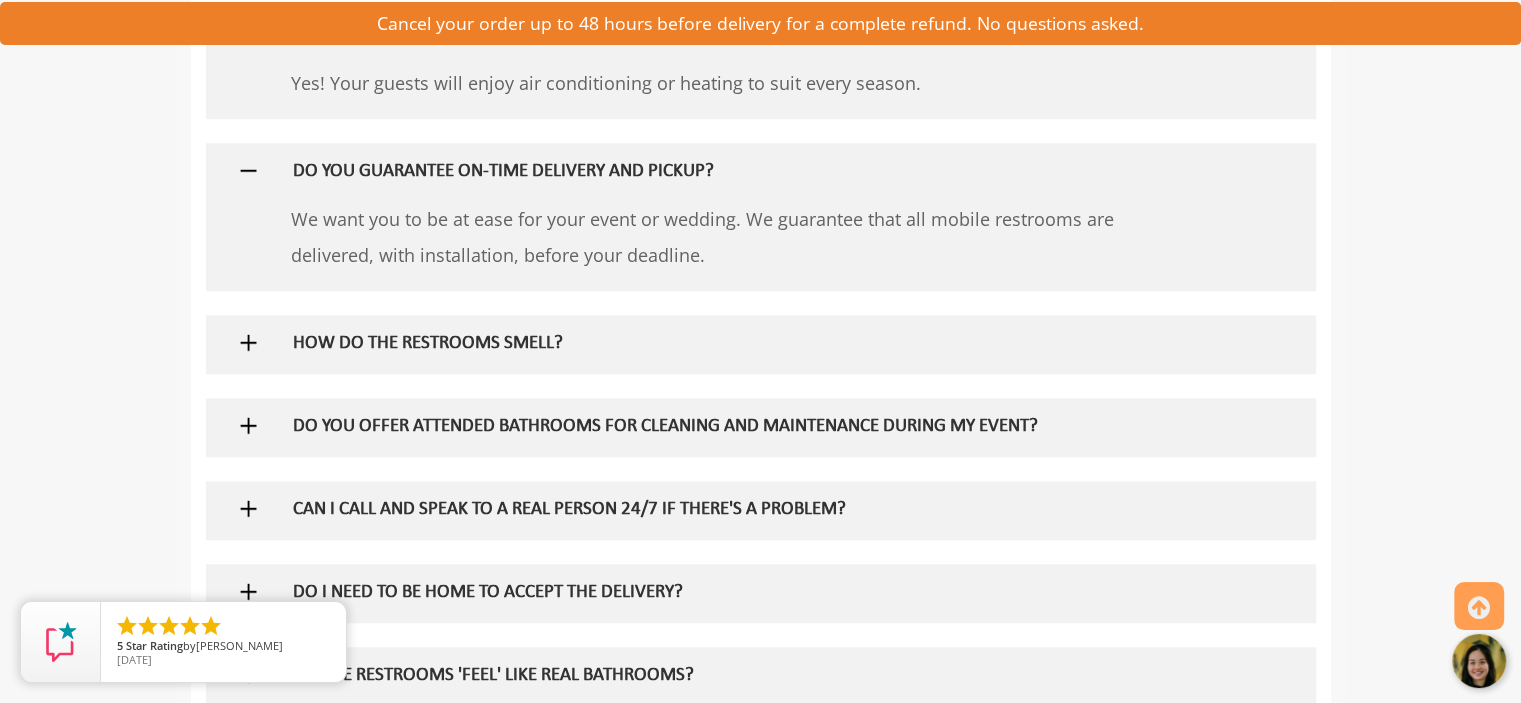 click at bounding box center [248, 342] 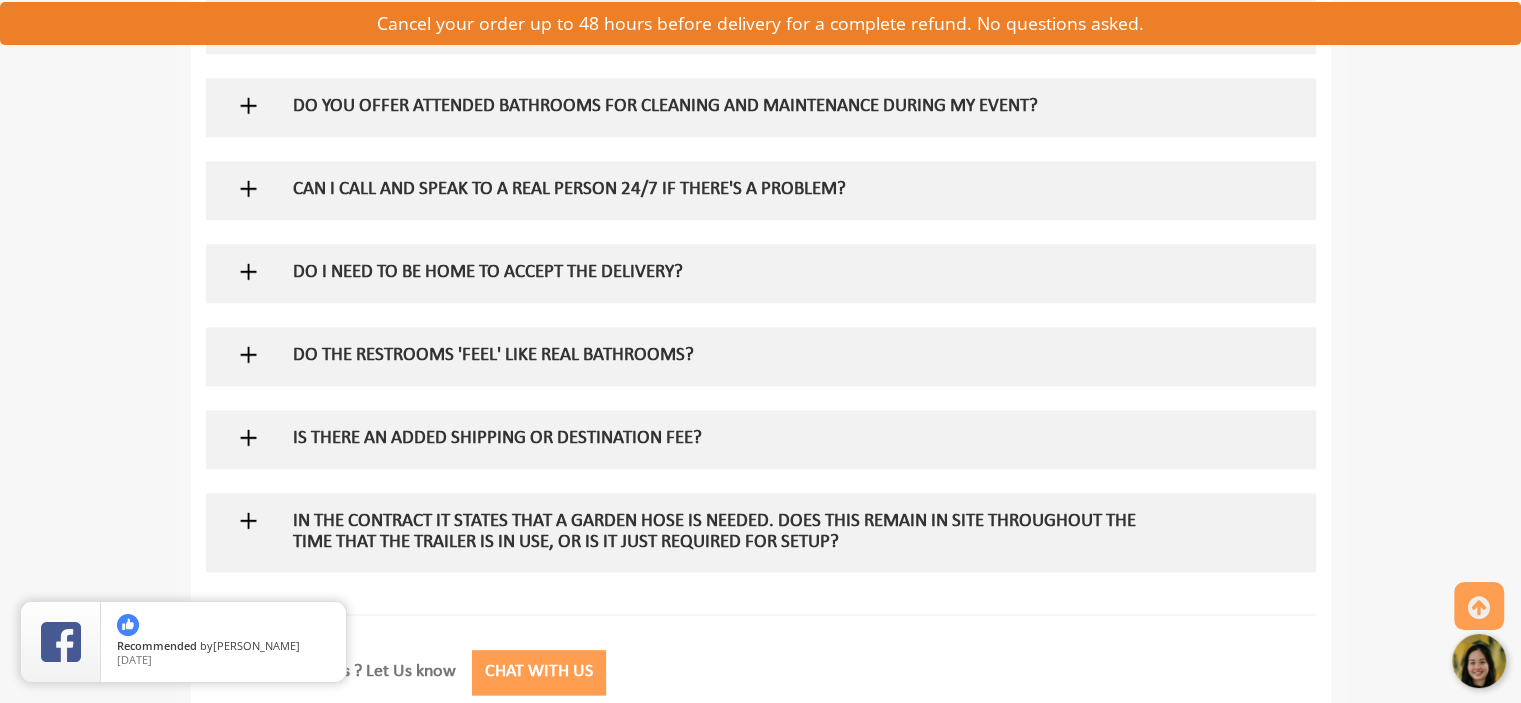 scroll, scrollTop: 2452, scrollLeft: 0, axis: vertical 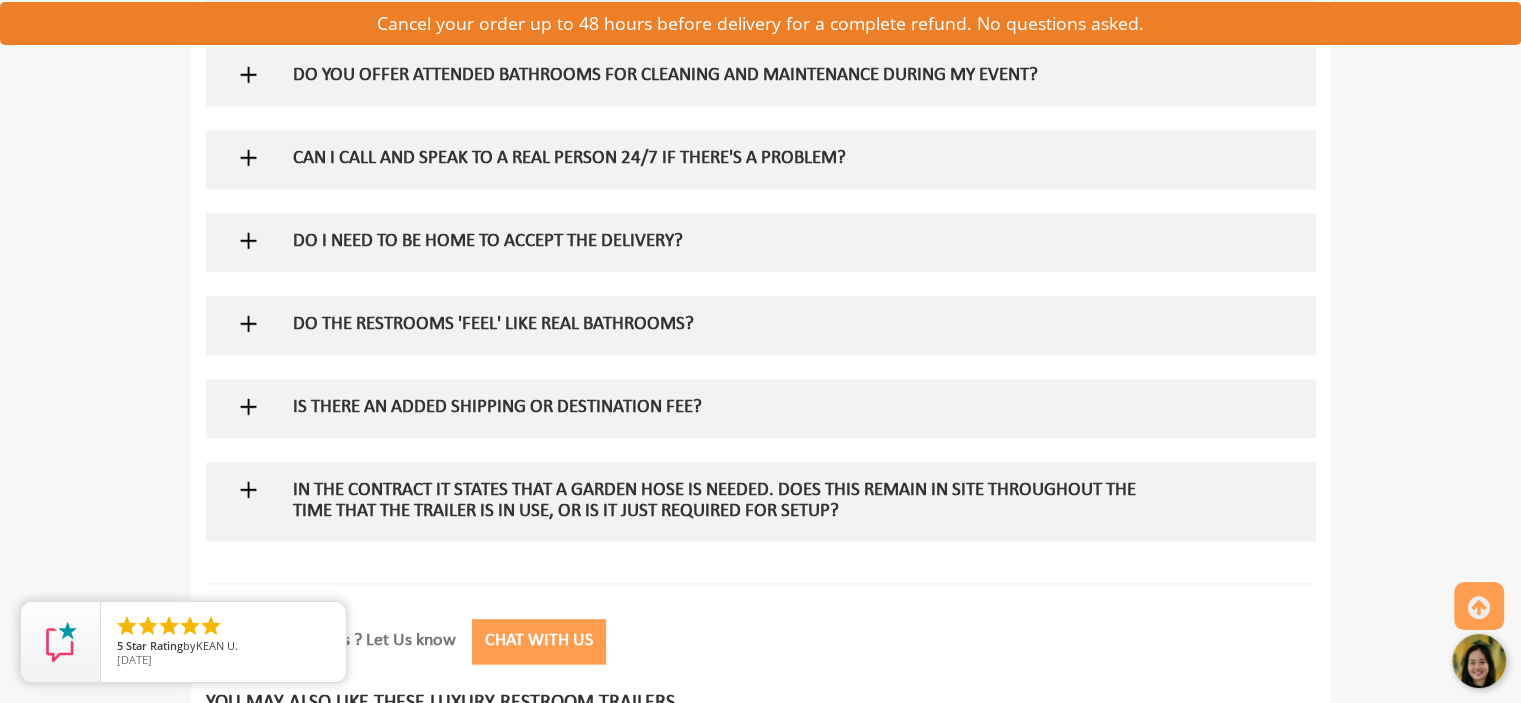 click at bounding box center [248, 323] 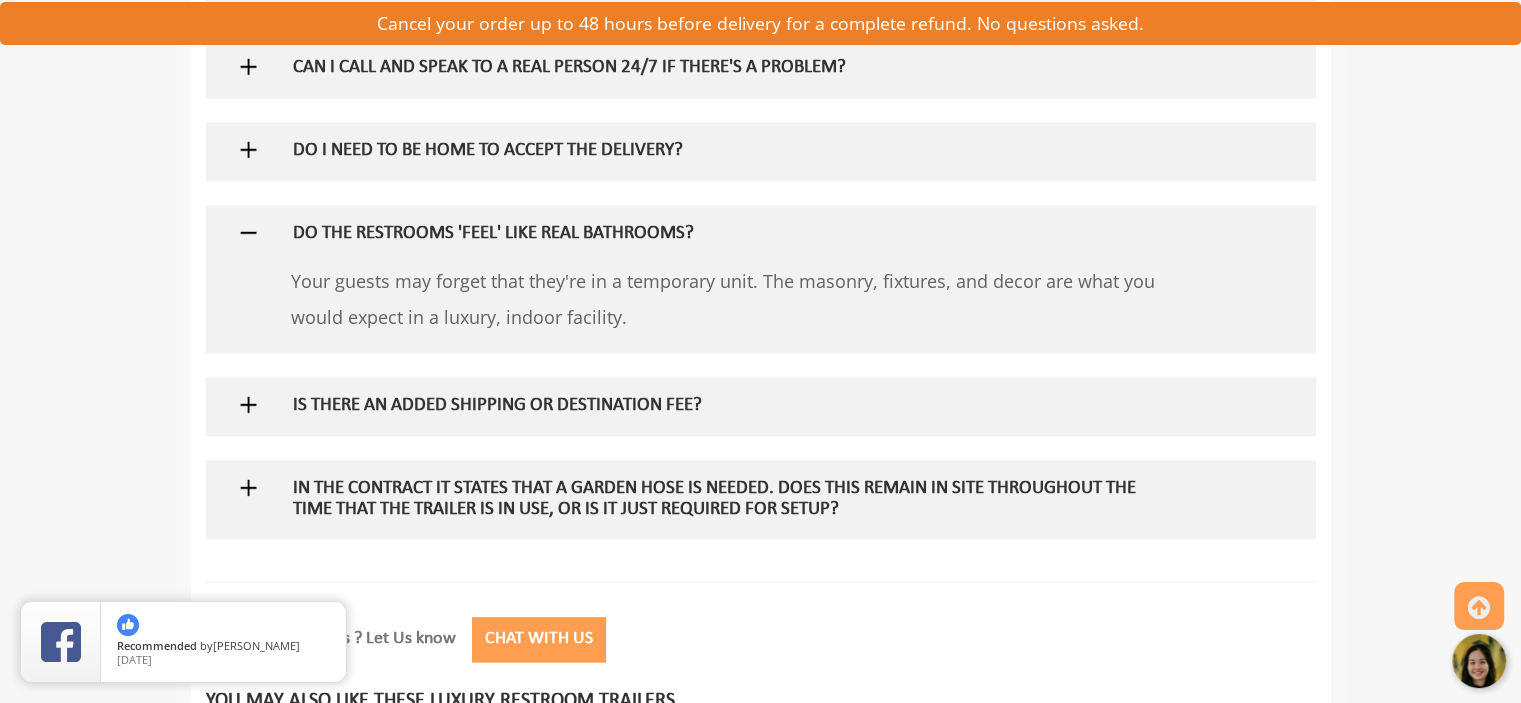 scroll, scrollTop: 2564, scrollLeft: 0, axis: vertical 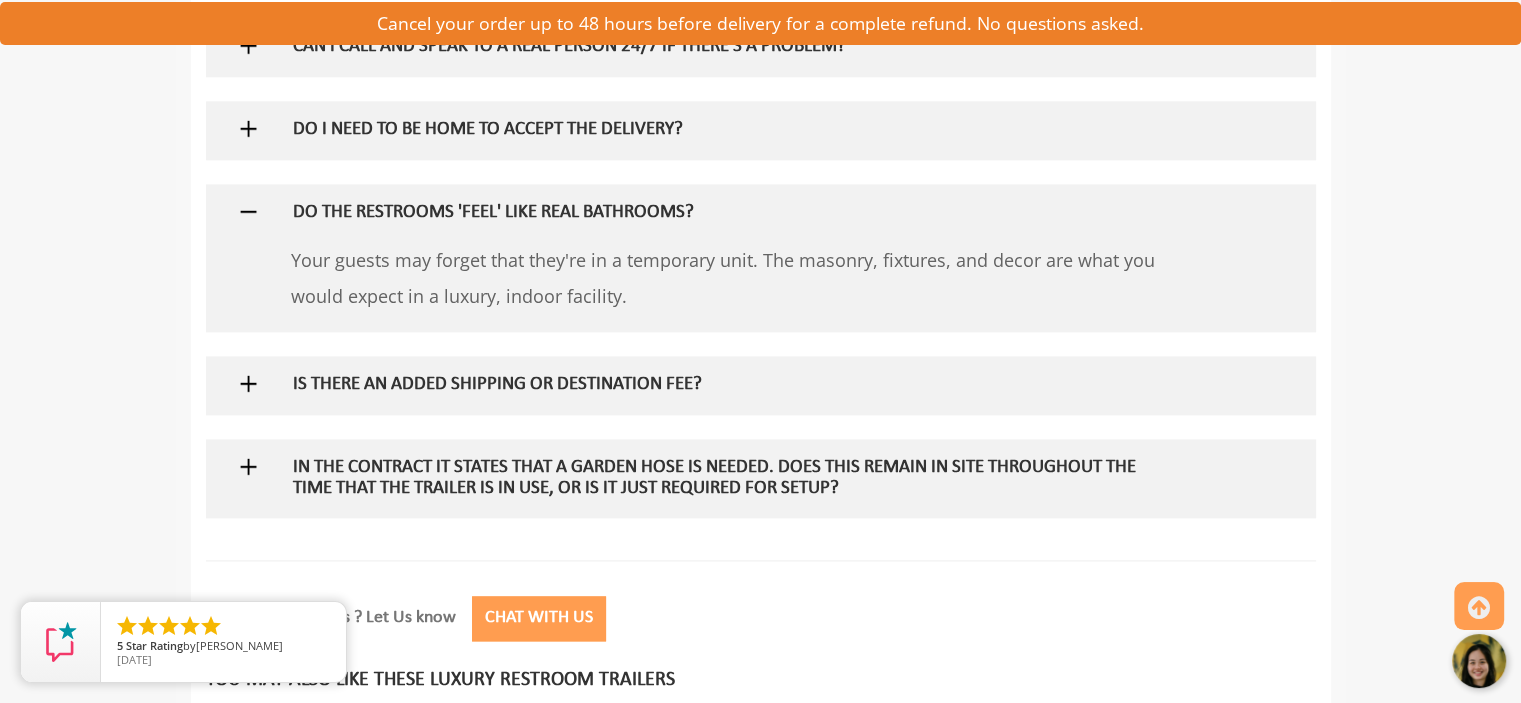 click at bounding box center [248, 383] 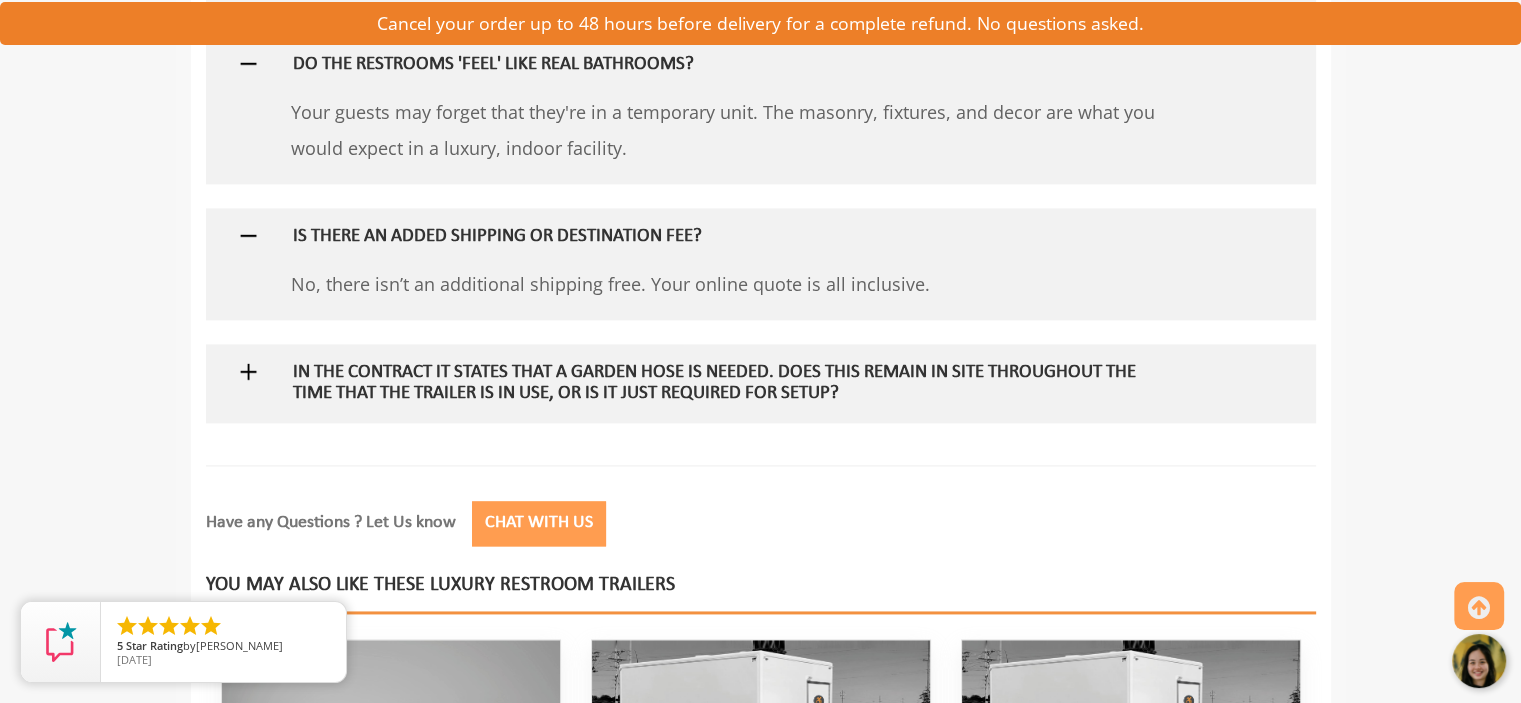 scroll, scrollTop: 2720, scrollLeft: 0, axis: vertical 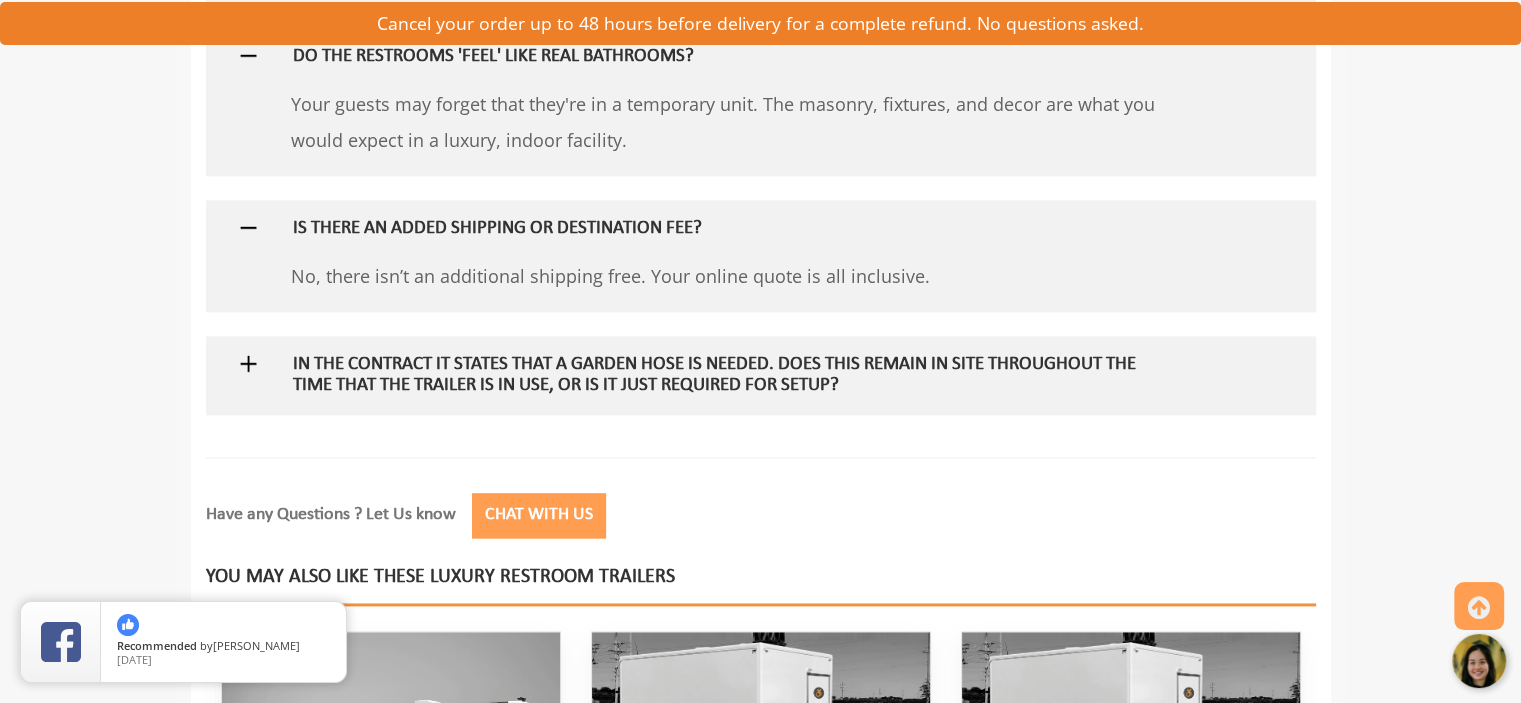 click at bounding box center (248, 363) 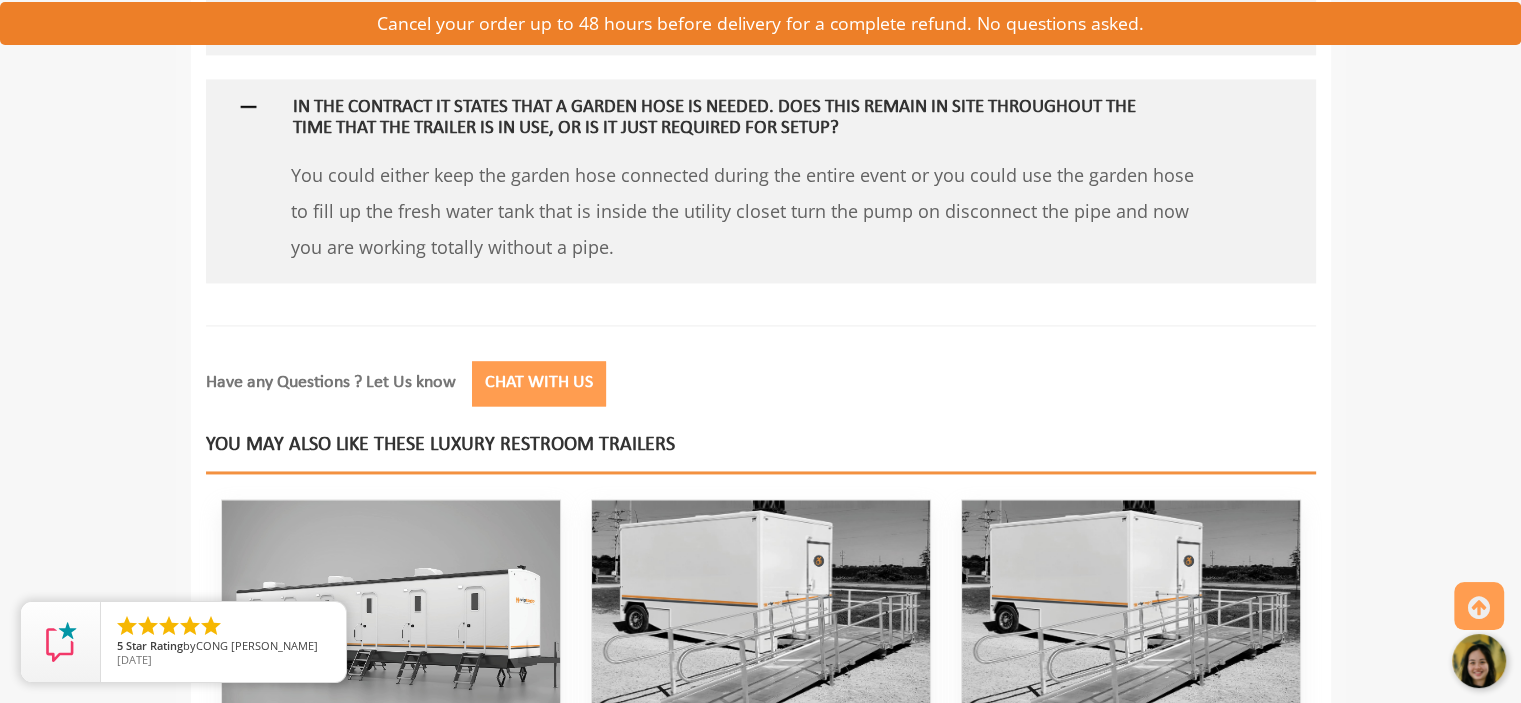 scroll, scrollTop: 2980, scrollLeft: 0, axis: vertical 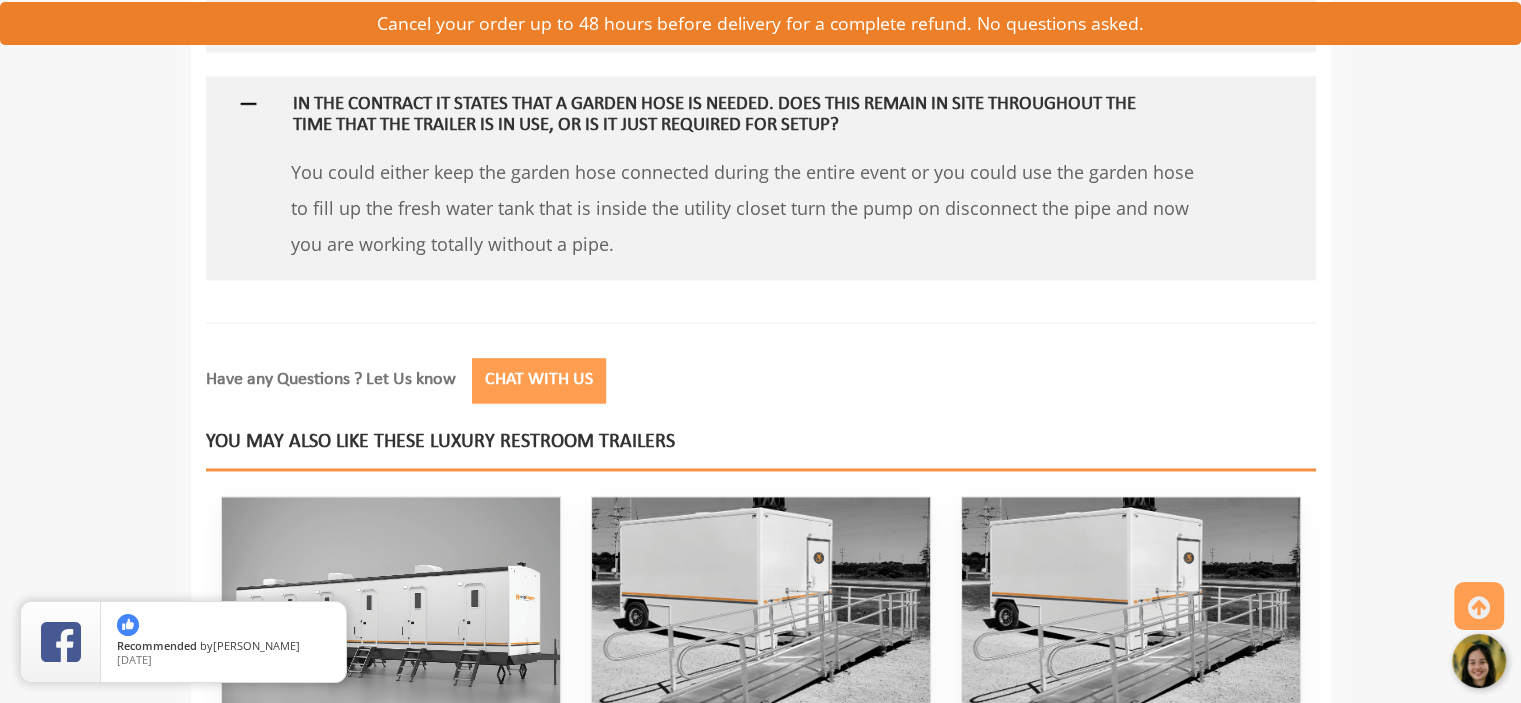 click at bounding box center (1480, 662) 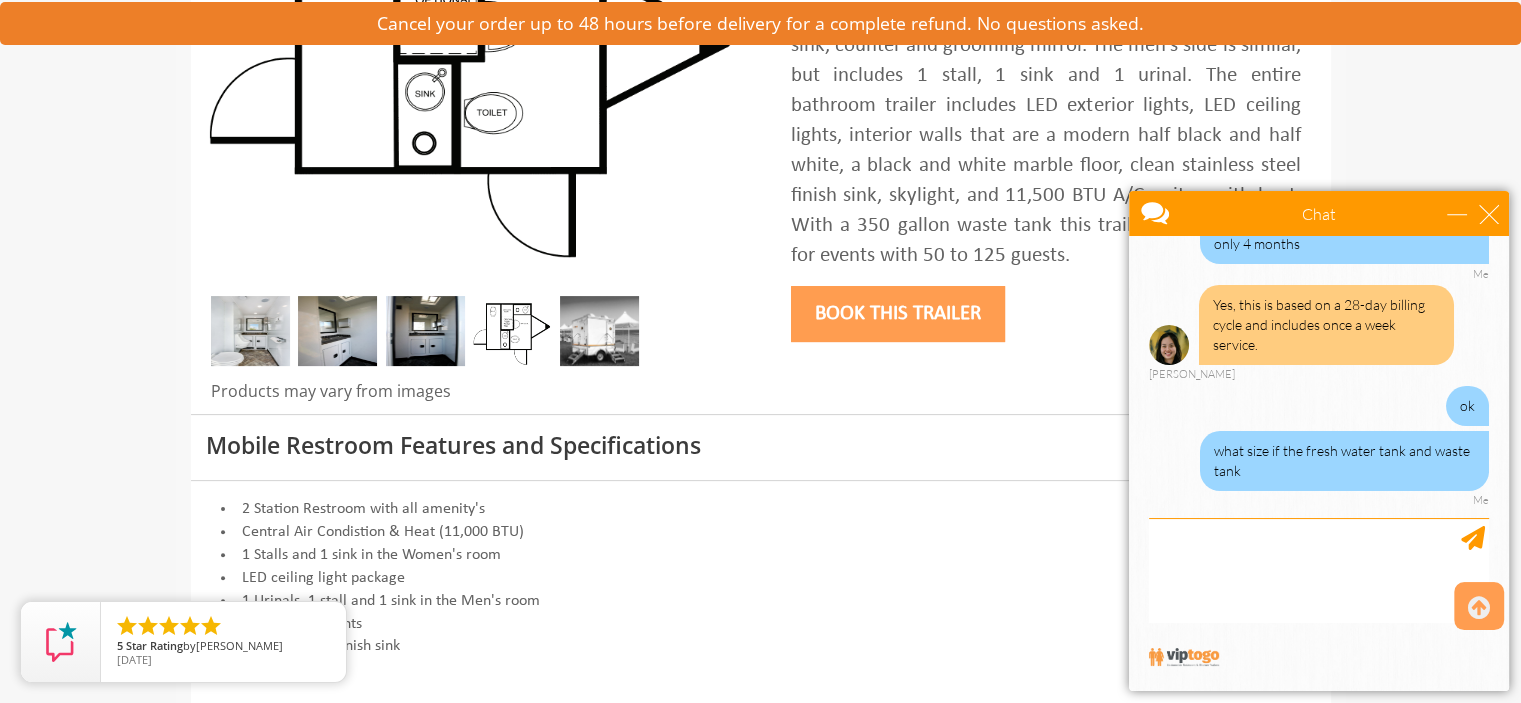 scroll, scrollTop: 0, scrollLeft: 0, axis: both 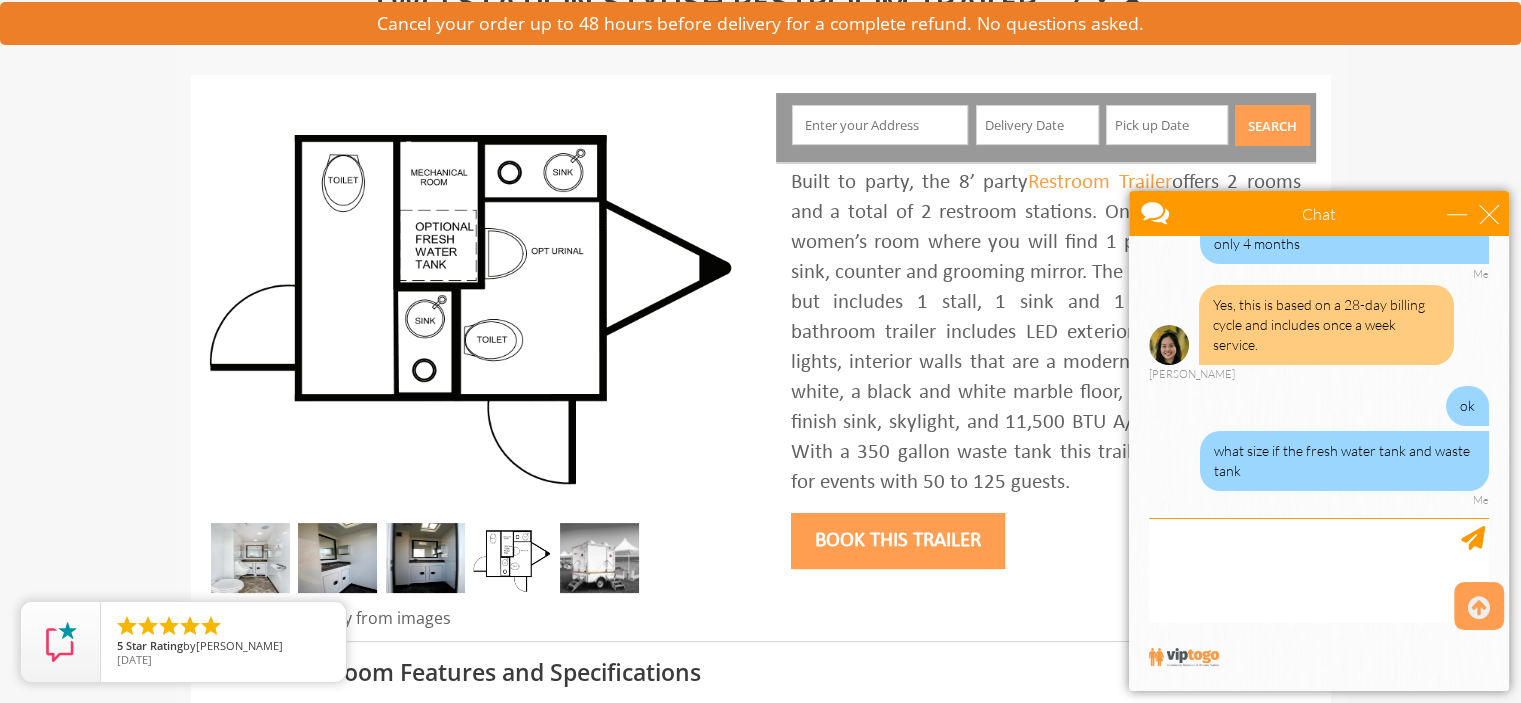 click at bounding box center [250, 558] 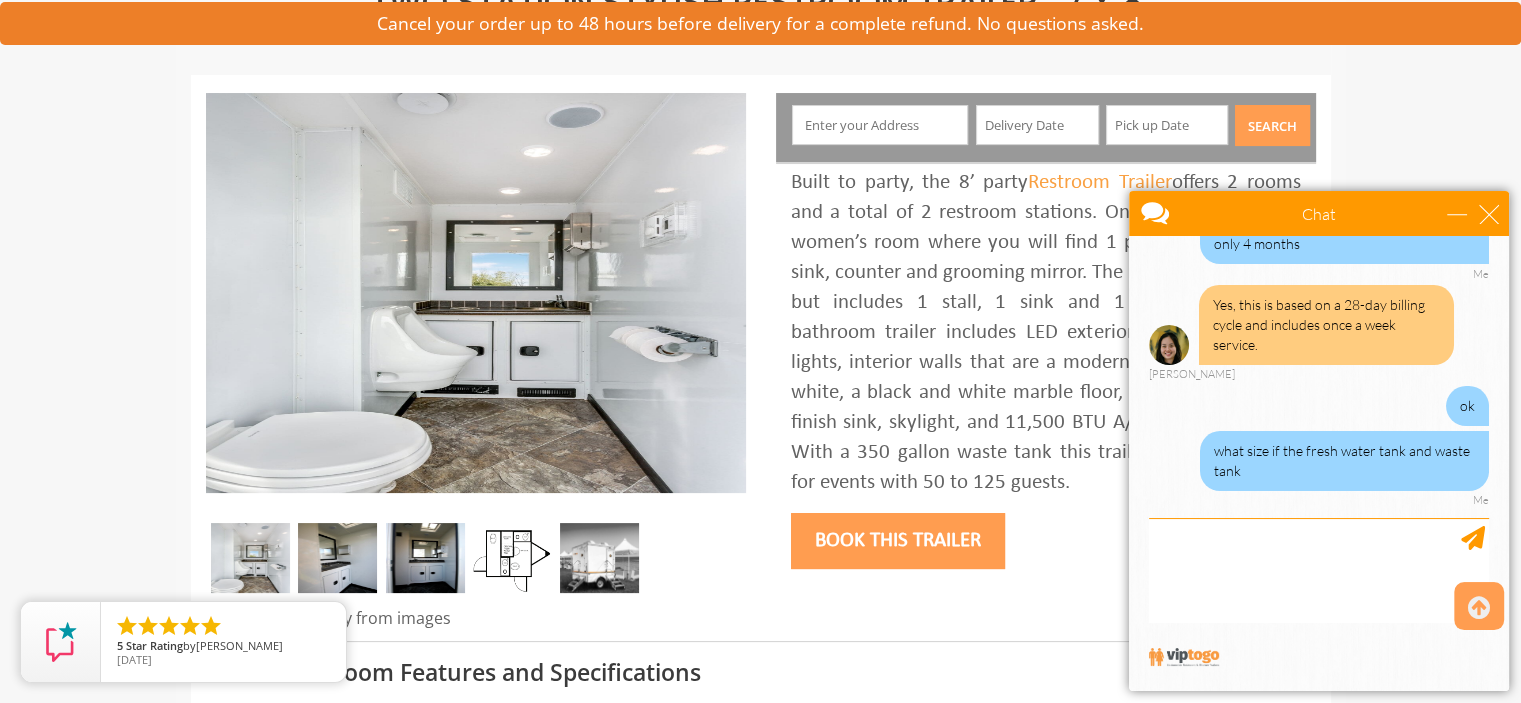 click at bounding box center [337, 558] 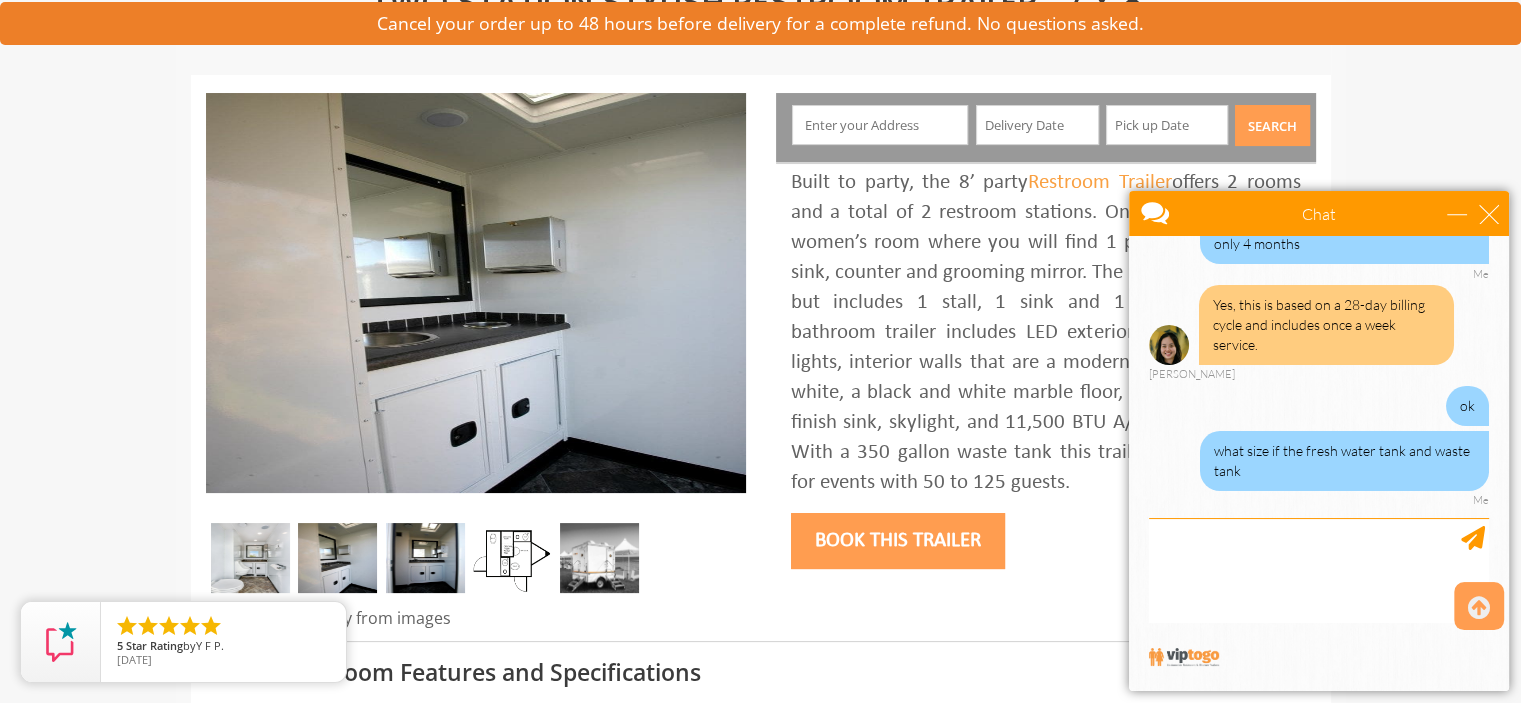 click at bounding box center [425, 558] 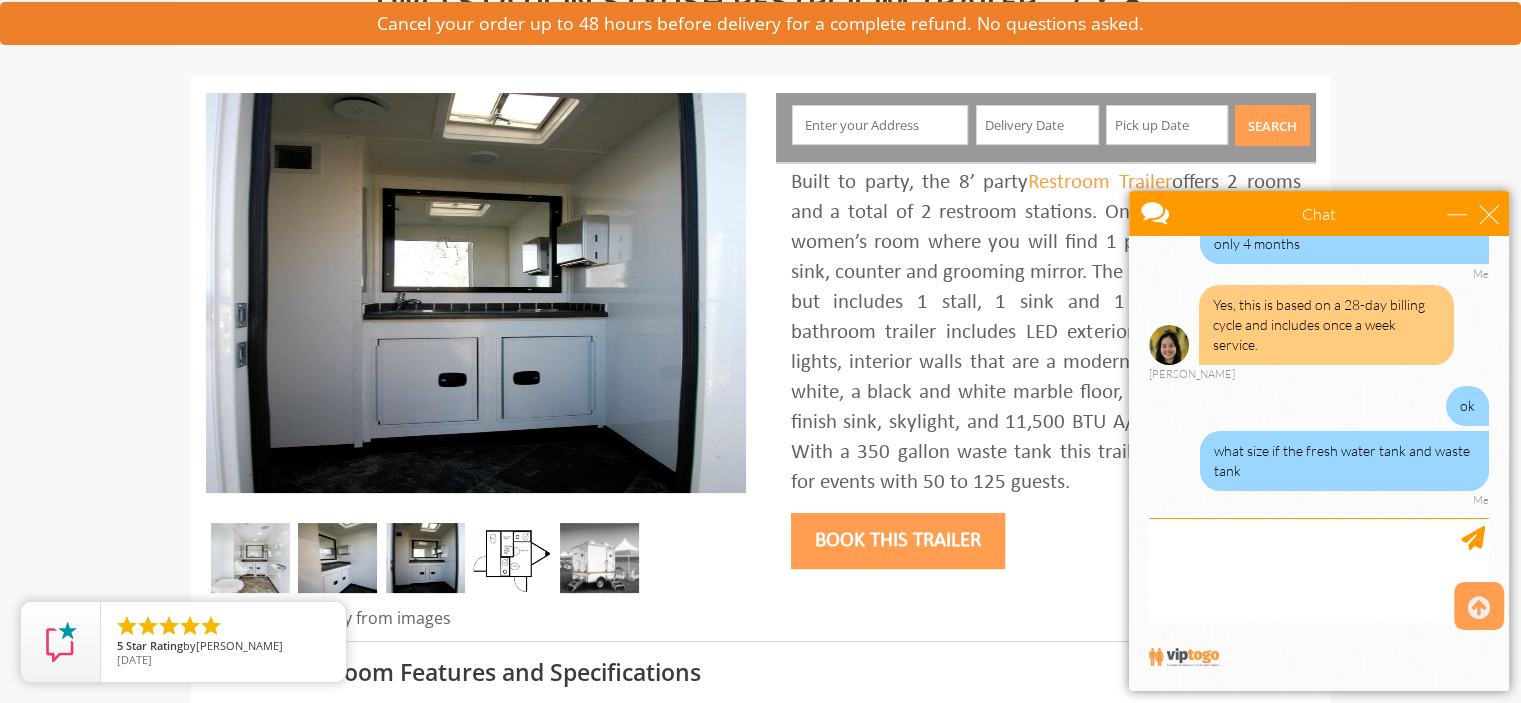 click at bounding box center [512, 558] 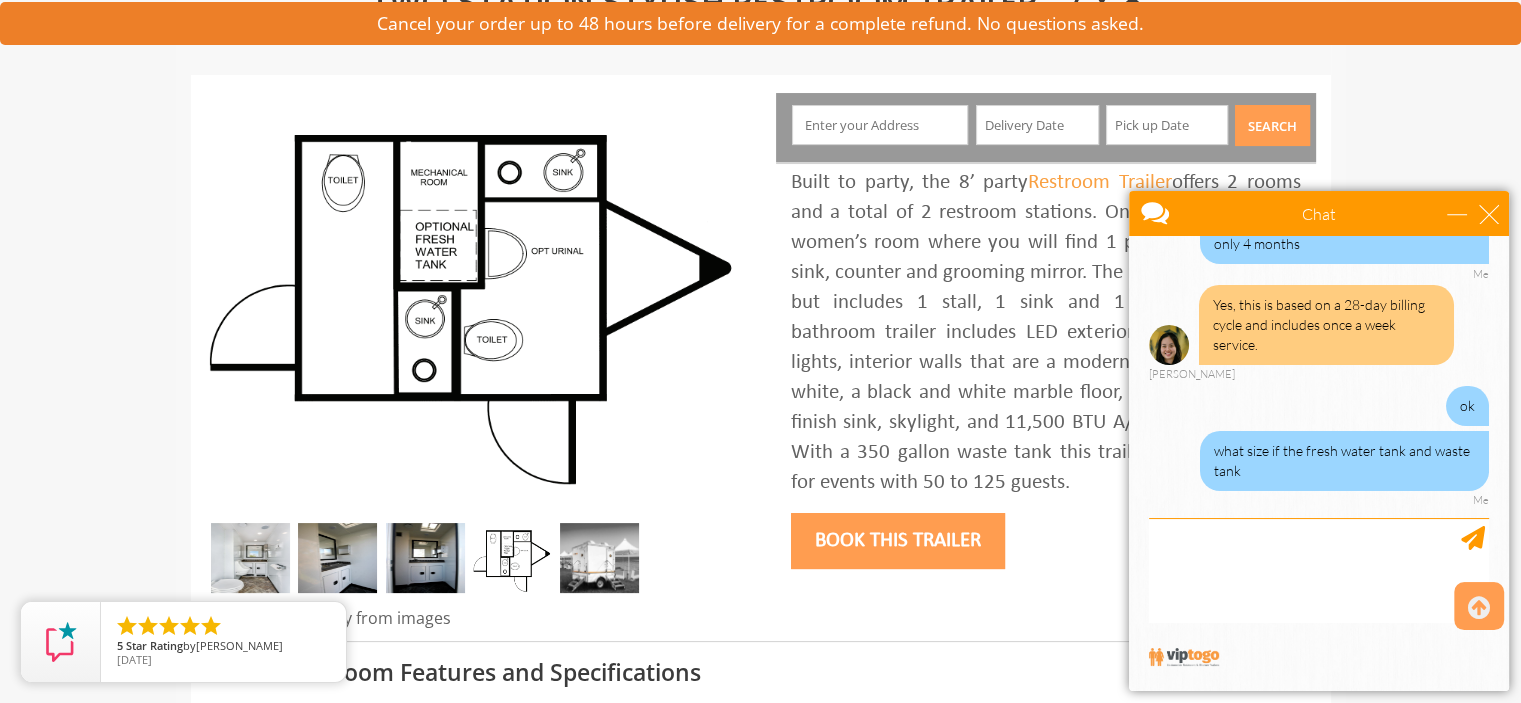 click at bounding box center [599, 558] 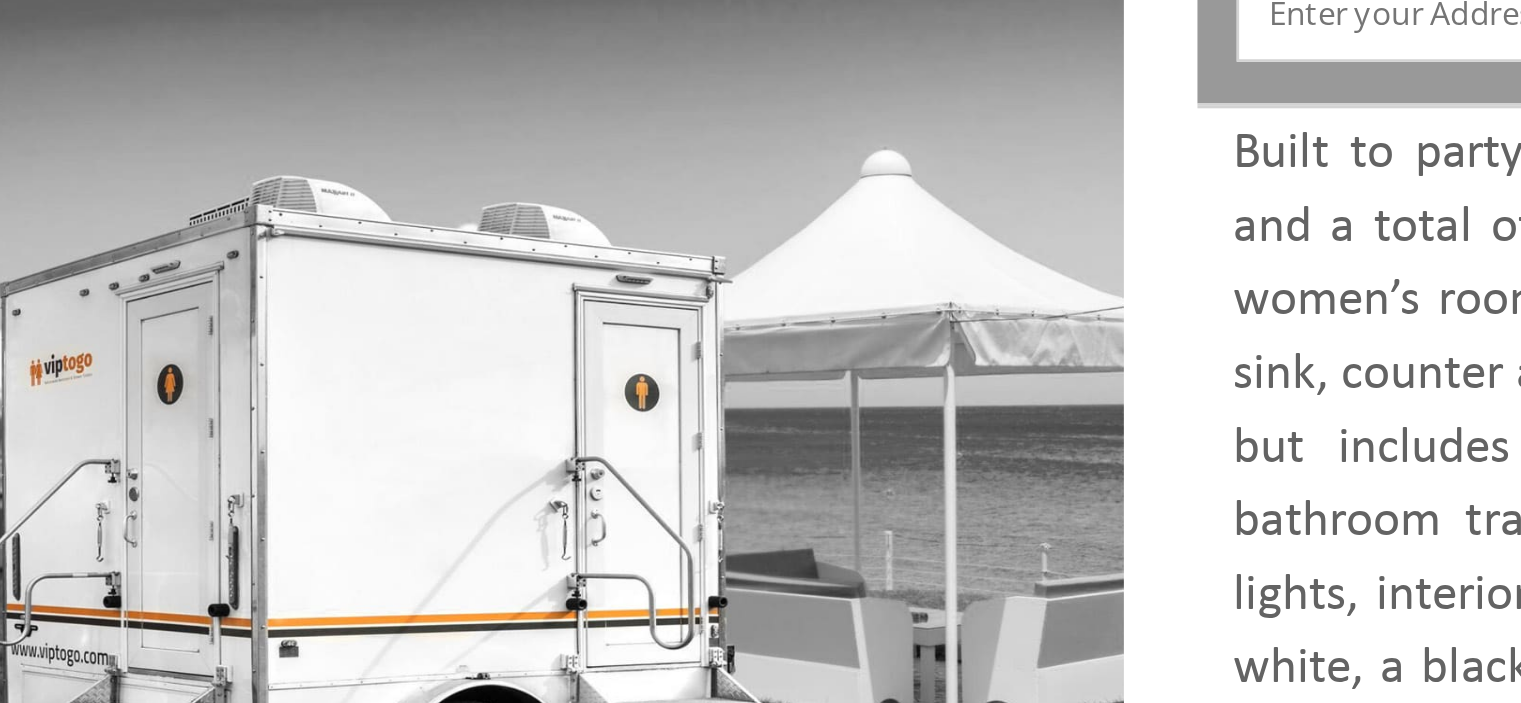 scroll, scrollTop: 197, scrollLeft: 0, axis: vertical 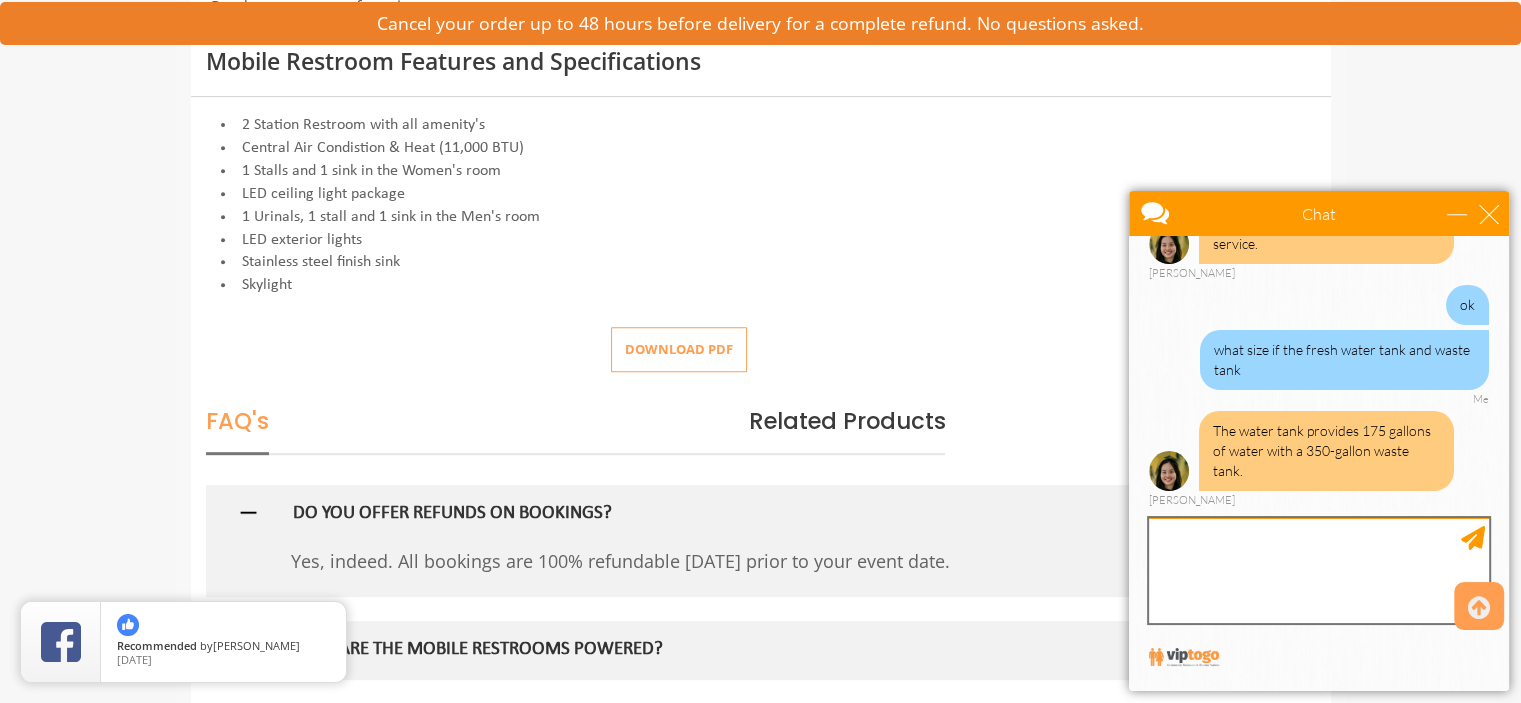 click at bounding box center (1319, 570) 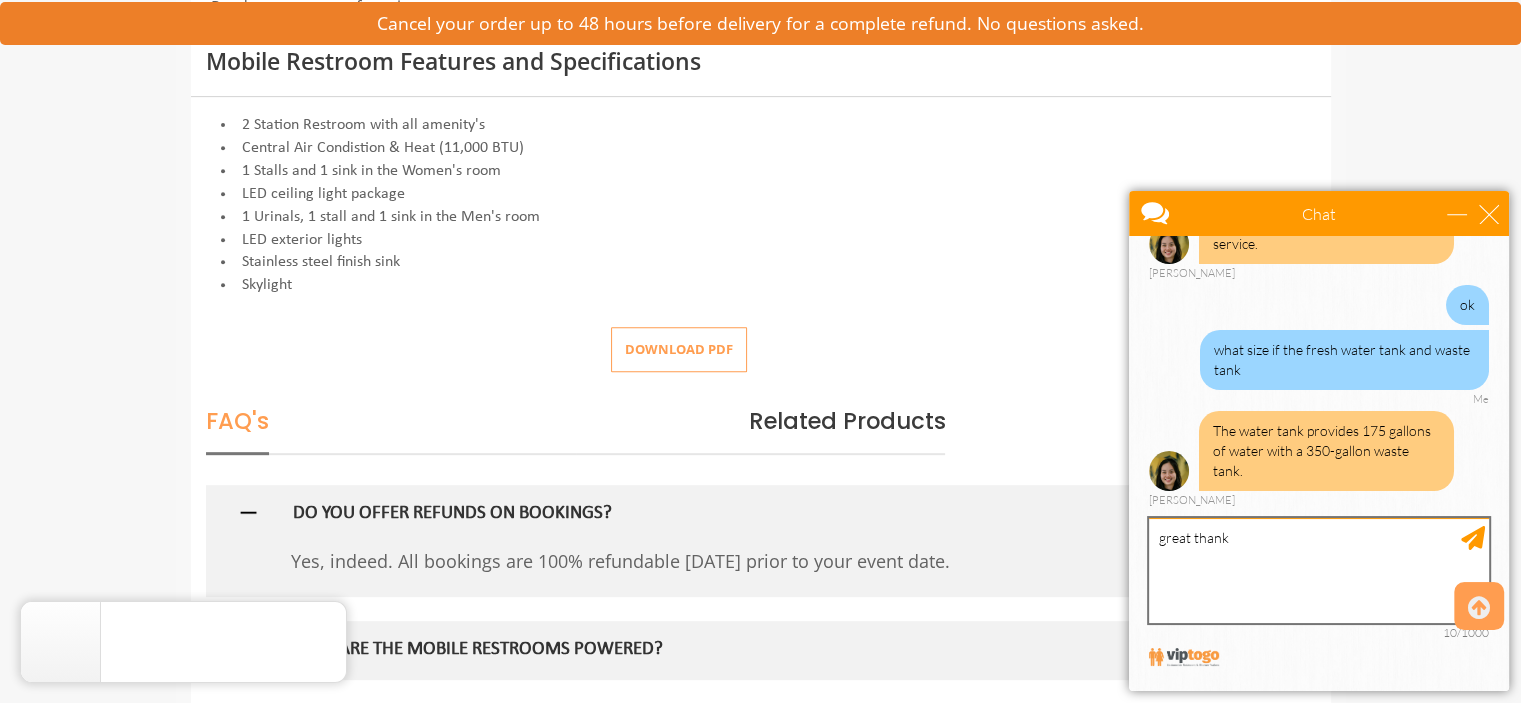 type on "great thanks" 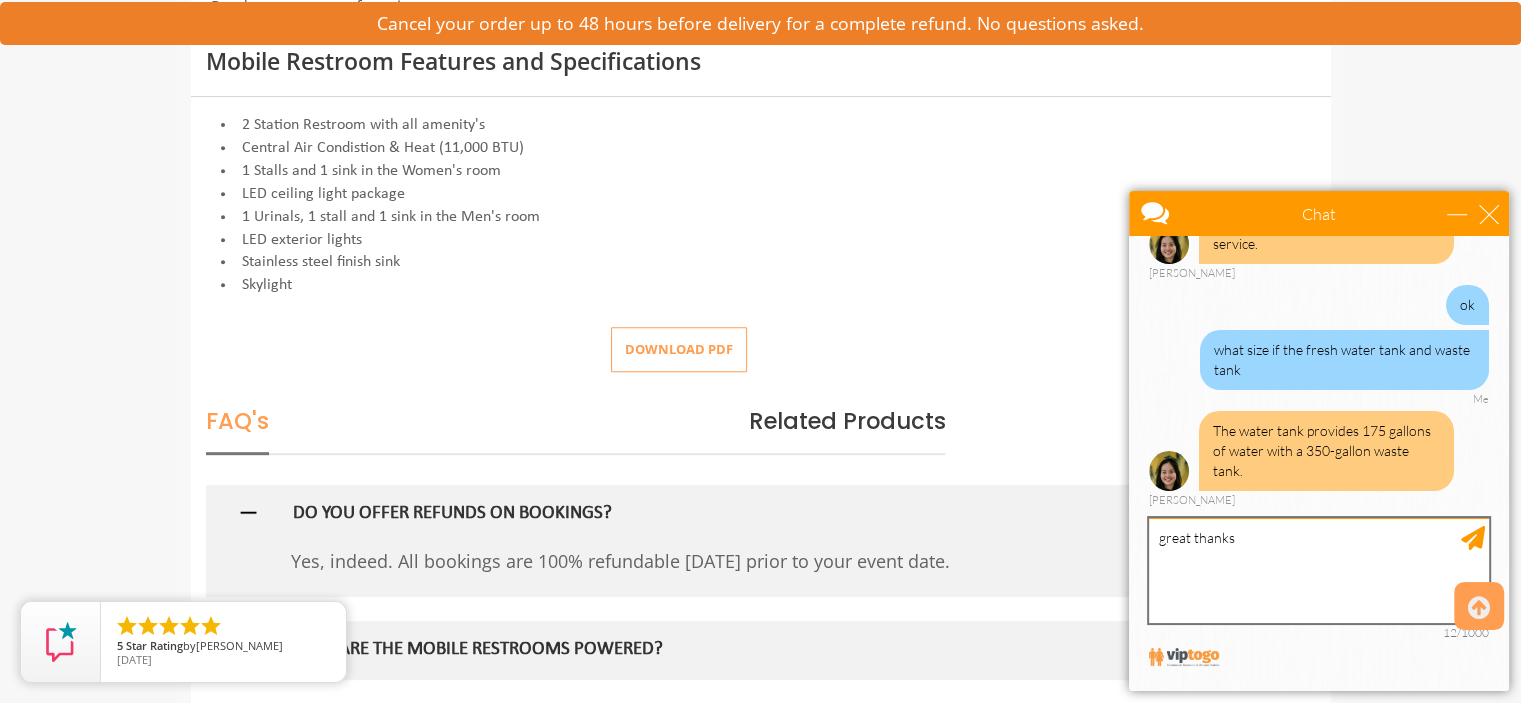 type 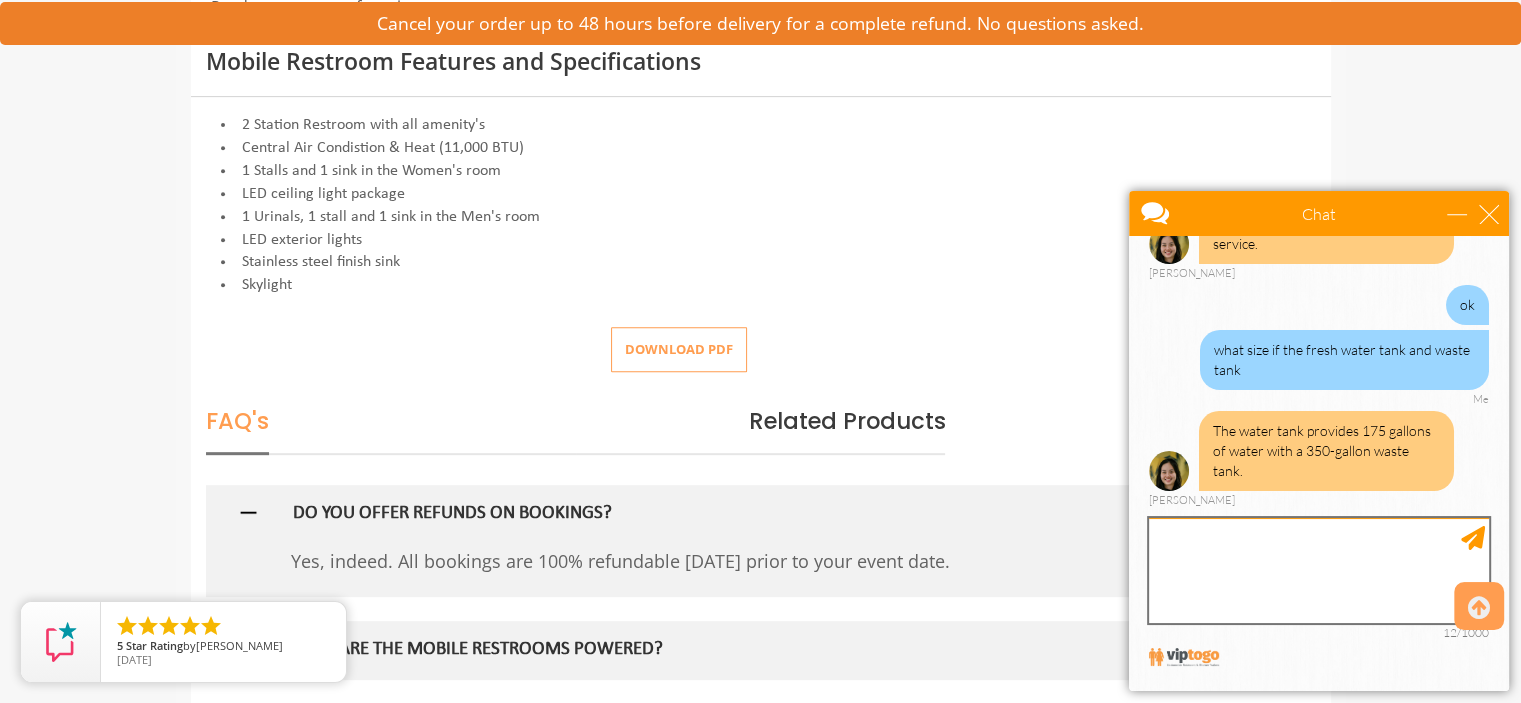 scroll, scrollTop: 583, scrollLeft: 0, axis: vertical 